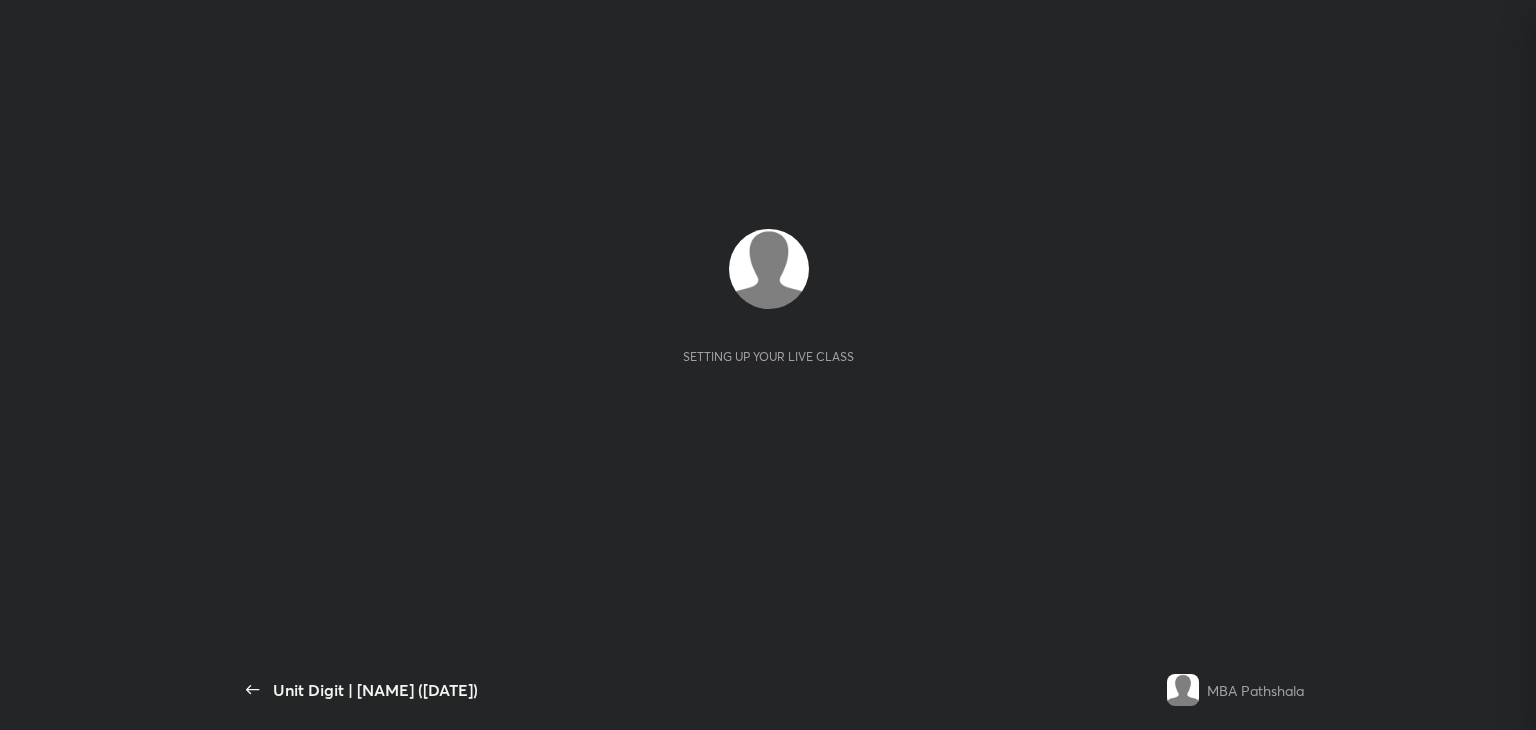 scroll, scrollTop: 0, scrollLeft: 0, axis: both 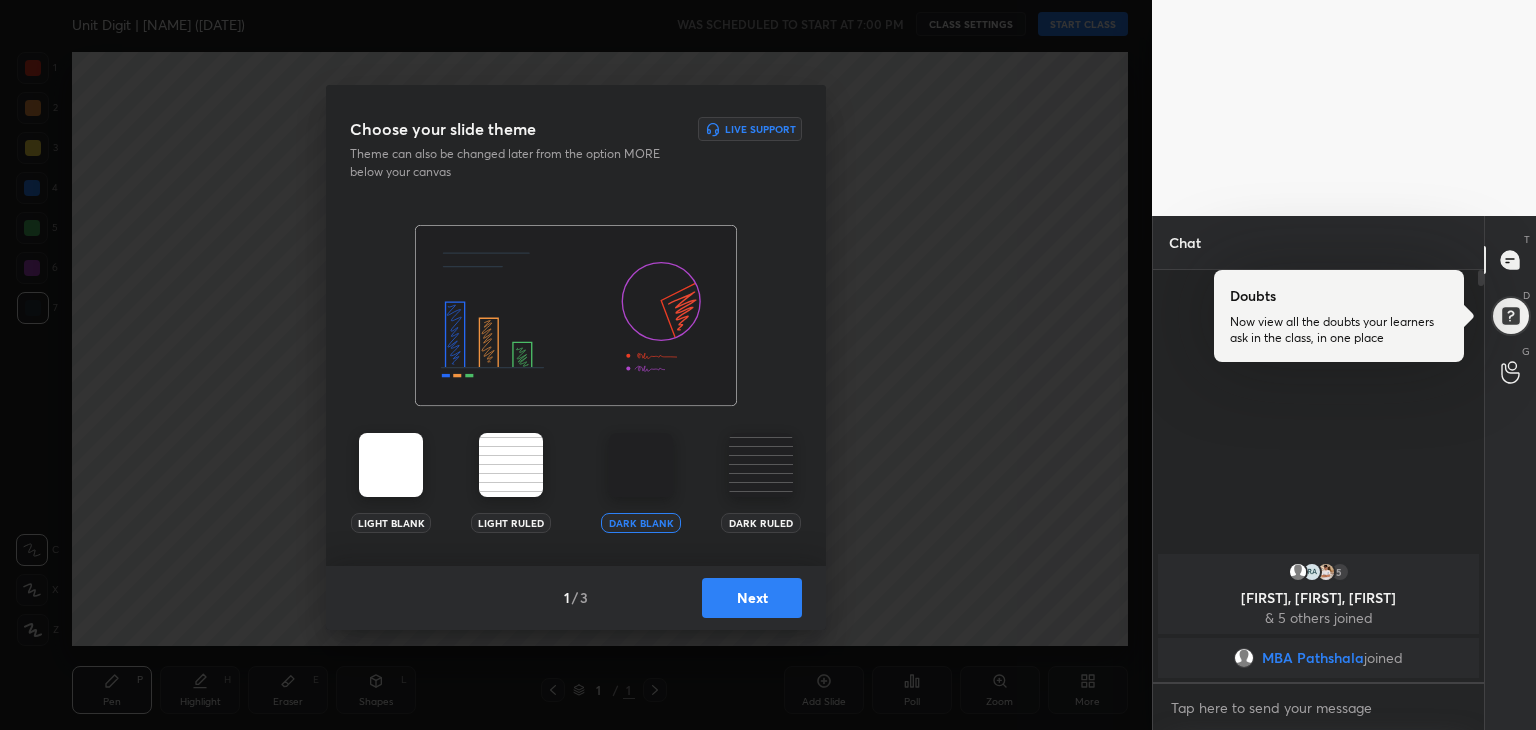 click on "Next" at bounding box center [752, 598] 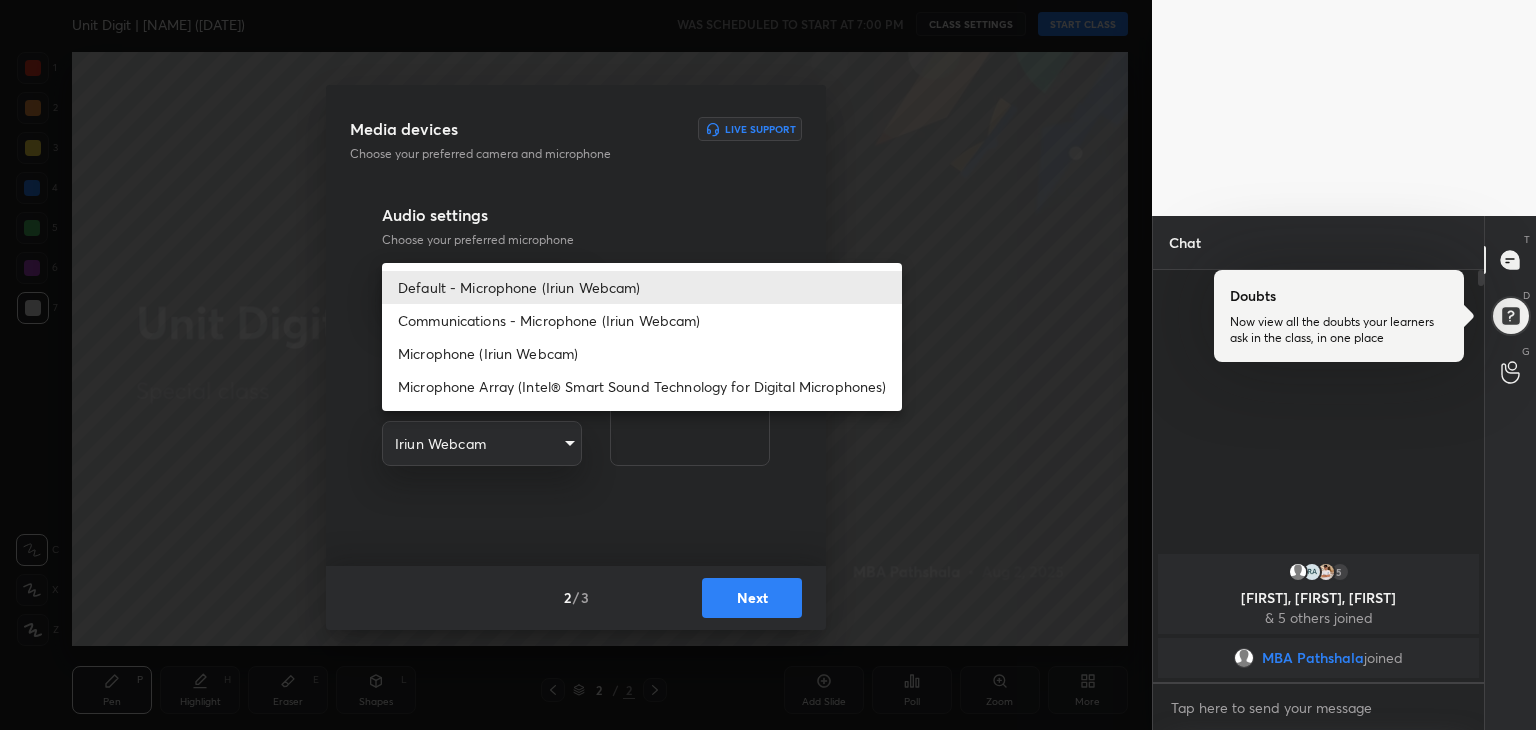 click on "1 2 3 4 5 6 7 R O A L C X Z Erase all   C X Z Unit Digit | [NAME] ([DATE]) WAS SCHEDULED TO START AT  [TIME] CLASS SETTINGS START CLASS Setting up your live class Back Unit Digit | [NAME] ([DATE]) MBA Pathshala Pen P Highlight H Eraser E Shapes L 2 / 2 Add Slide Poll Zoom More Chat 5 [NAME], [NAME], [NAME]  &  5 others  joined MBA Pathshala  joined 1 NEW MESSAGE Enable hand raising Enable raise hand to speak to learners. Once enabled, chat will be turned off temporarily. Enable x   Doubts asked by learners will show up here Raise hand disabled You have disabled Raise hand currently. Enable it to invite learners to speak Enable Guidelines Please maintain decorum while talking to the educator in class. Inappropriate comments, cursing, or self-promotion are not allowed and may lead to a permanent ban from the platform. Got it Can't raise hand Looks like educator just invited you to speak. Please wait before you can raise your hand again. Got it T Messages (T) Doubts D Doubts (D) G Raise Hand (G) ​ 2" at bounding box center [768, 365] 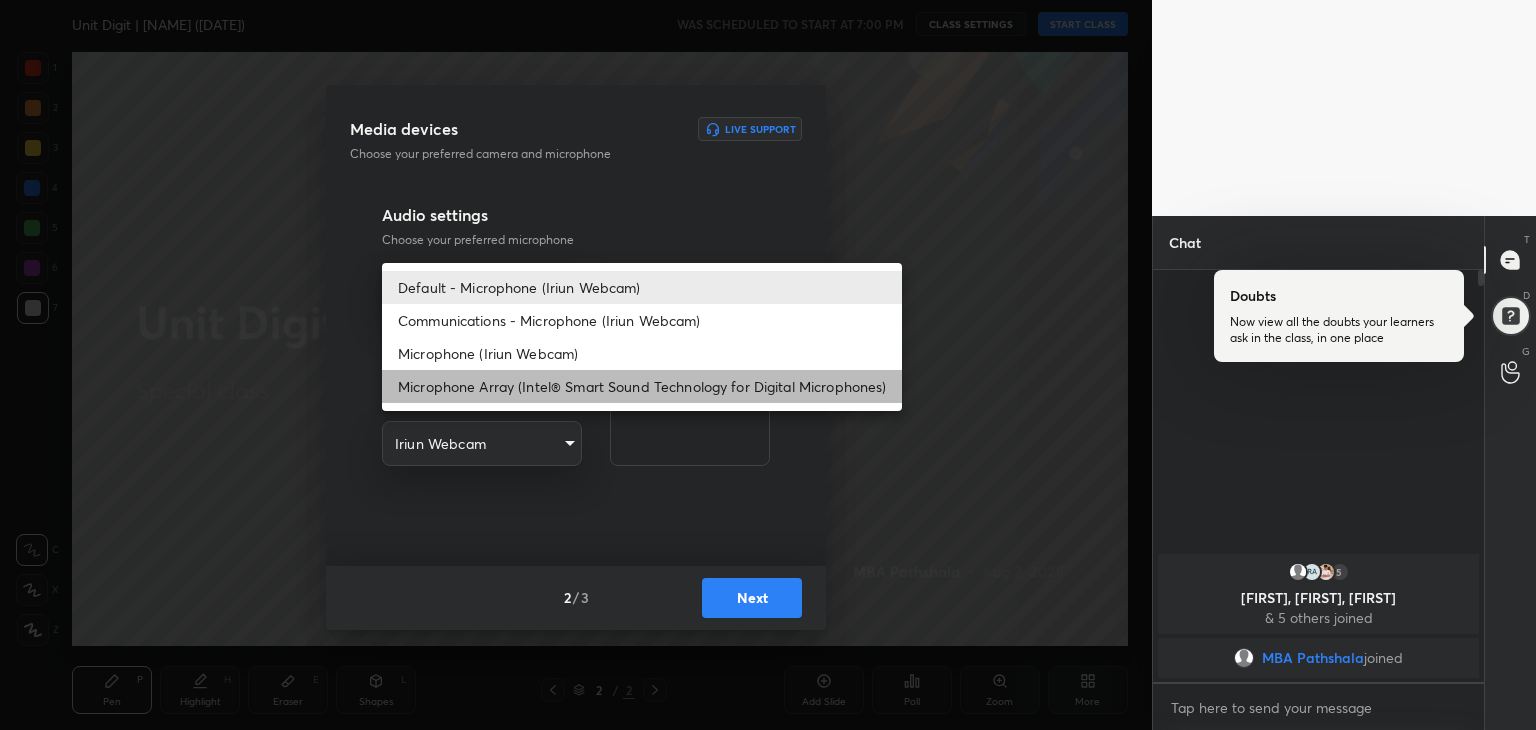 click on "Microphone Array (Intel® Smart Sound Technology for Digital Microphones)" at bounding box center (642, 386) 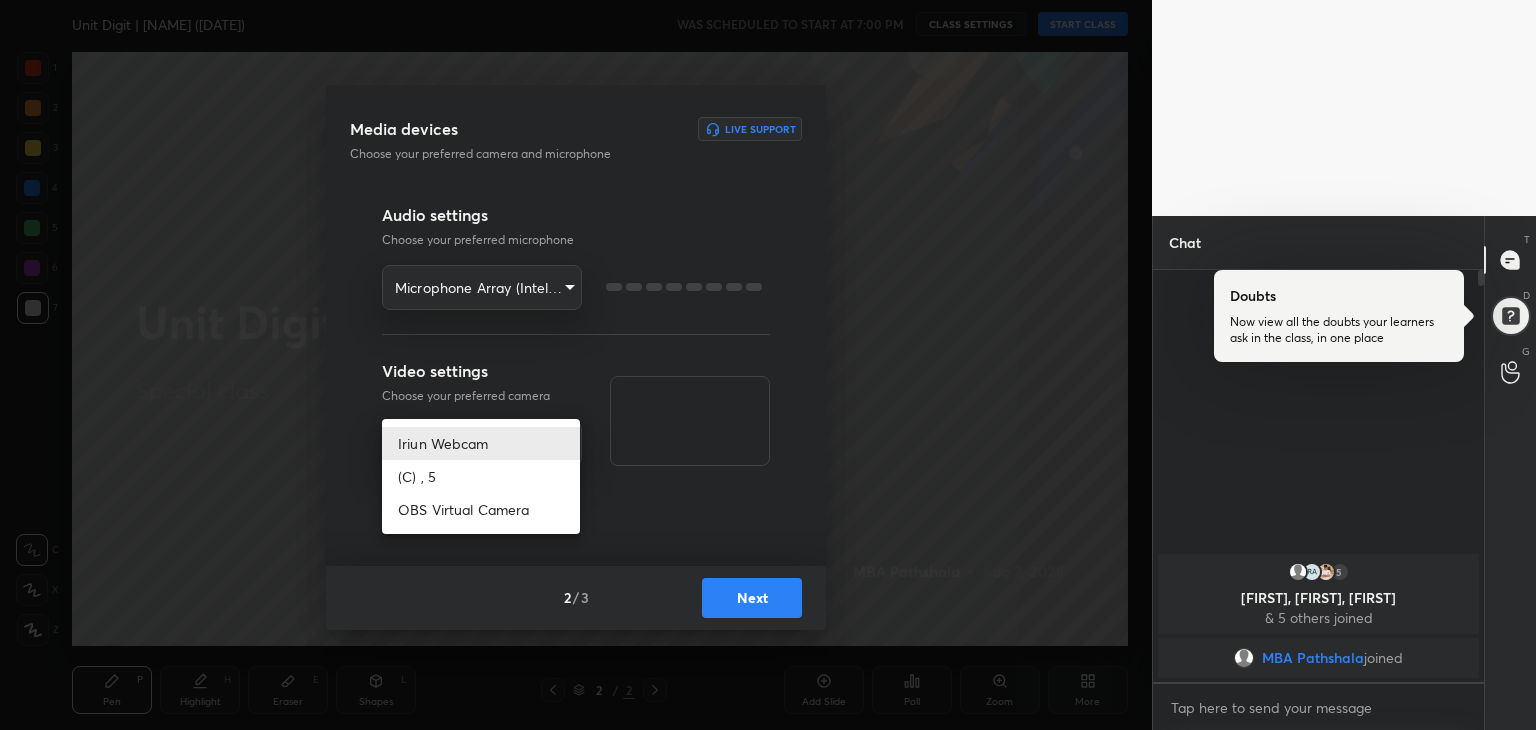 click on "1 2 3 4 5 6 7 R O A L C X Z Erase all   C X Z Unit Digit | [NAME] ([DATE]) WAS SCHEDULED TO START AT  [TIME] CLASS SETTINGS START CLASS Setting up your live class Back Unit Digit | [NAME] ([DATE]) MBA Pathshala Pen P Highlight H Eraser E Shapes L 2 / 2 Add Slide Poll Zoom More Chat 5 [NAME], [NAME], [NAME]  &  5 others  joined MBA Pathshala  joined 1 NEW MESSAGE Enable hand raising Enable raise hand to speak to learners. Once enabled, chat will be turned off temporarily. Enable x   Doubts asked by learners will show up here Raise hand disabled You have disabled Raise hand currently. Enable it to invite learners to speak Enable Guidelines Please maintain decorum while talking to the educator in class. Inappropriate comments, cursing, or self-promotion are not allowed and may lead to a permanent ban from the platform. Got it Can't raise hand Looks like educator just invited you to speak. Please wait before you can raise your hand again. Got it T Messages (T) Doubts D Doubts (D) G Raise Hand (G) ​ 2" at bounding box center (768, 365) 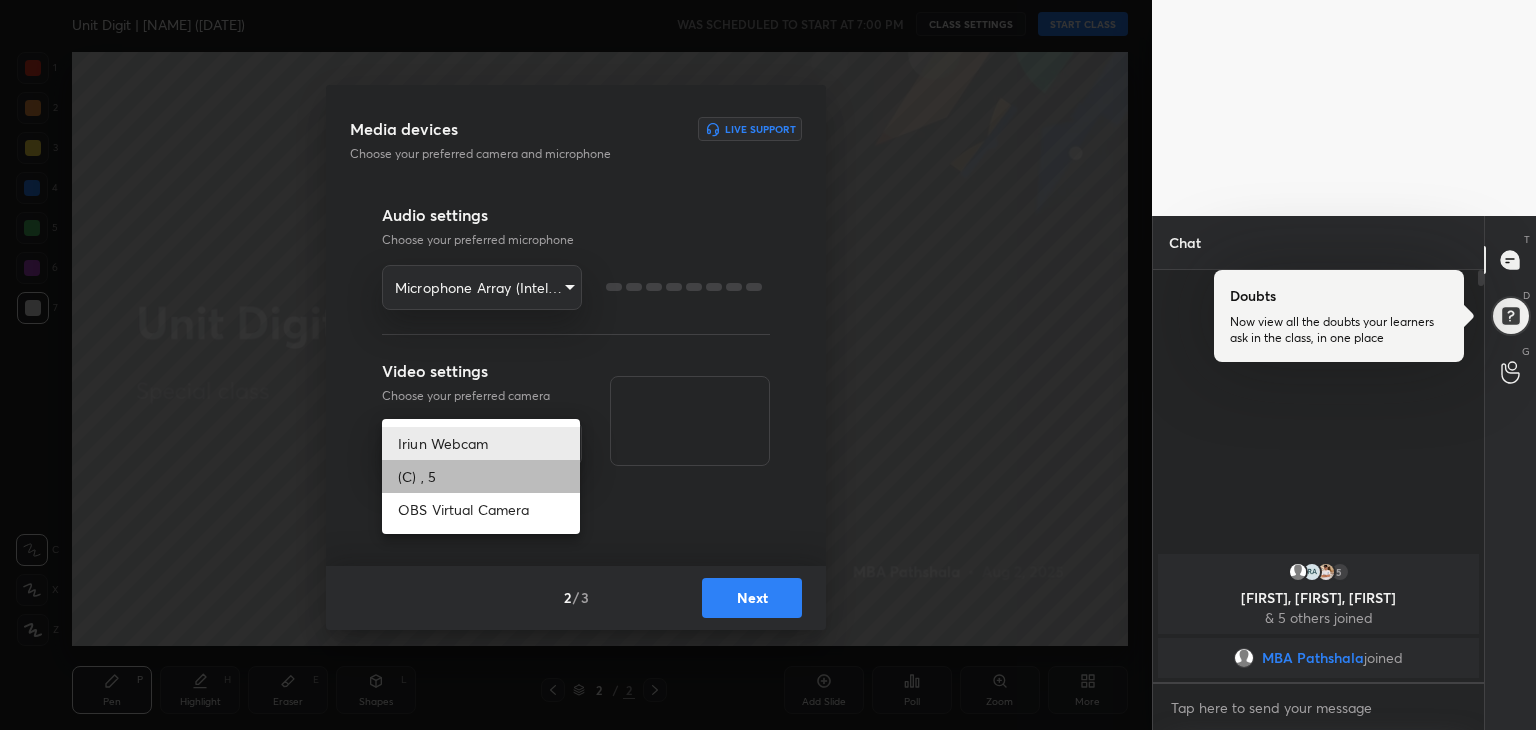 click on "(C) , 5" at bounding box center [481, 476] 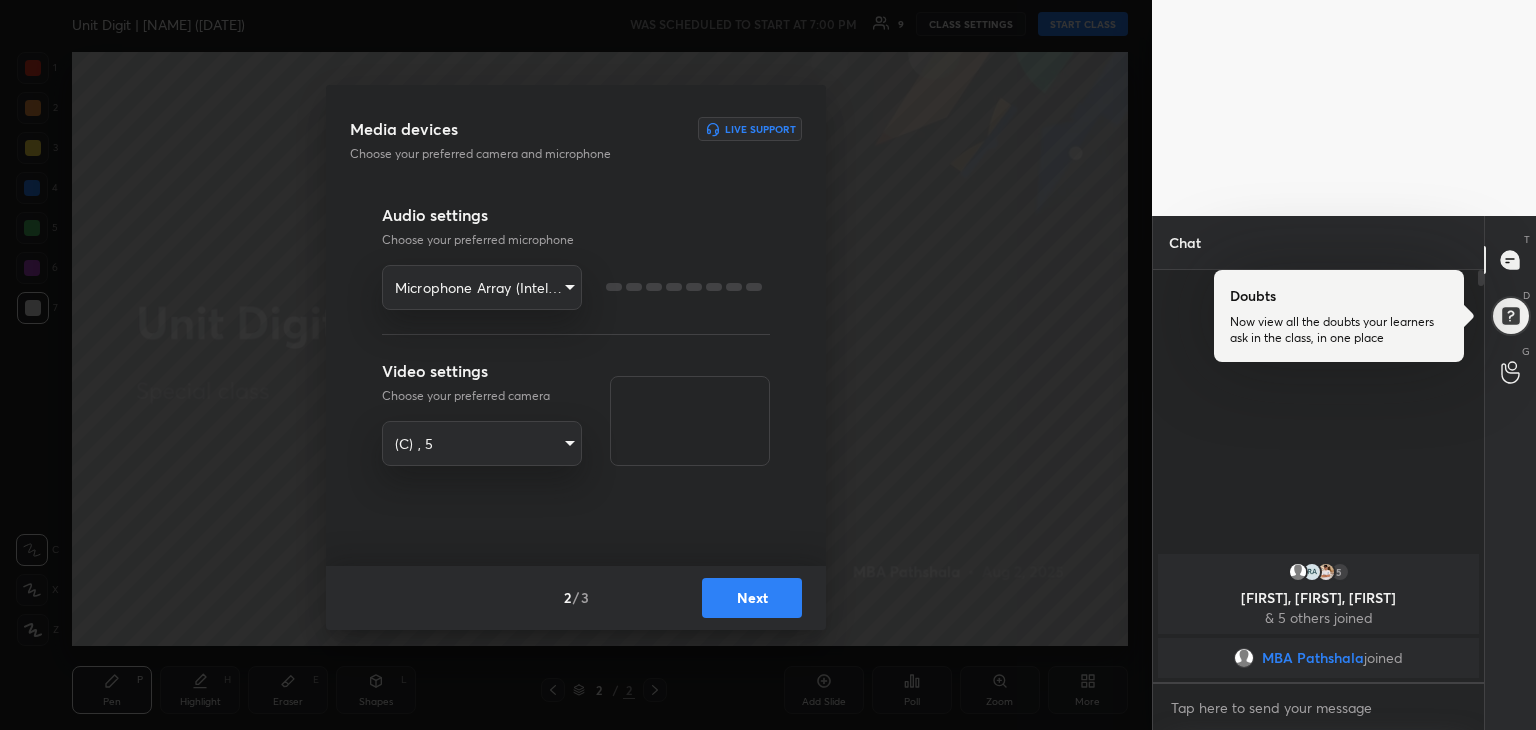 click on "Next" at bounding box center [752, 598] 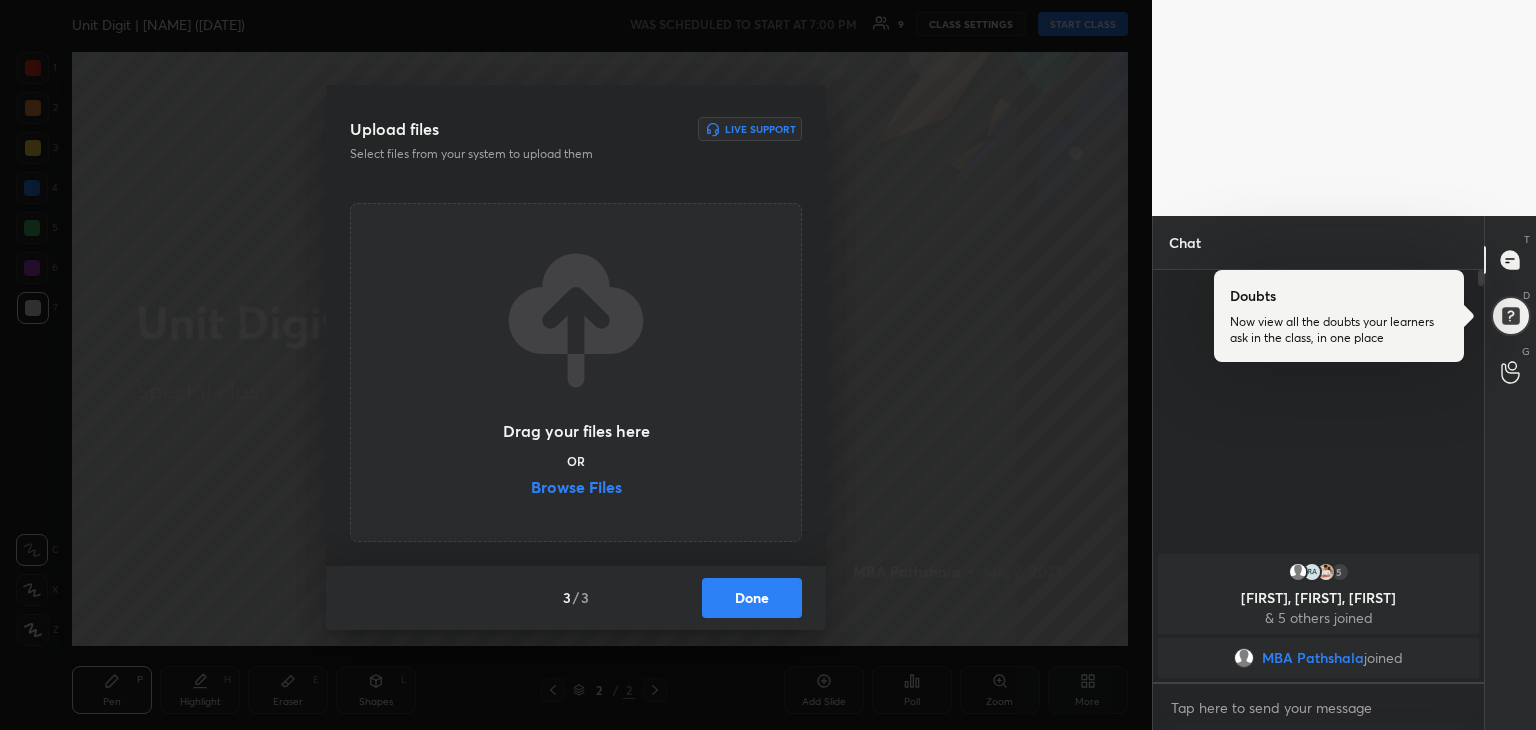 click on "Browse Files" at bounding box center (576, 489) 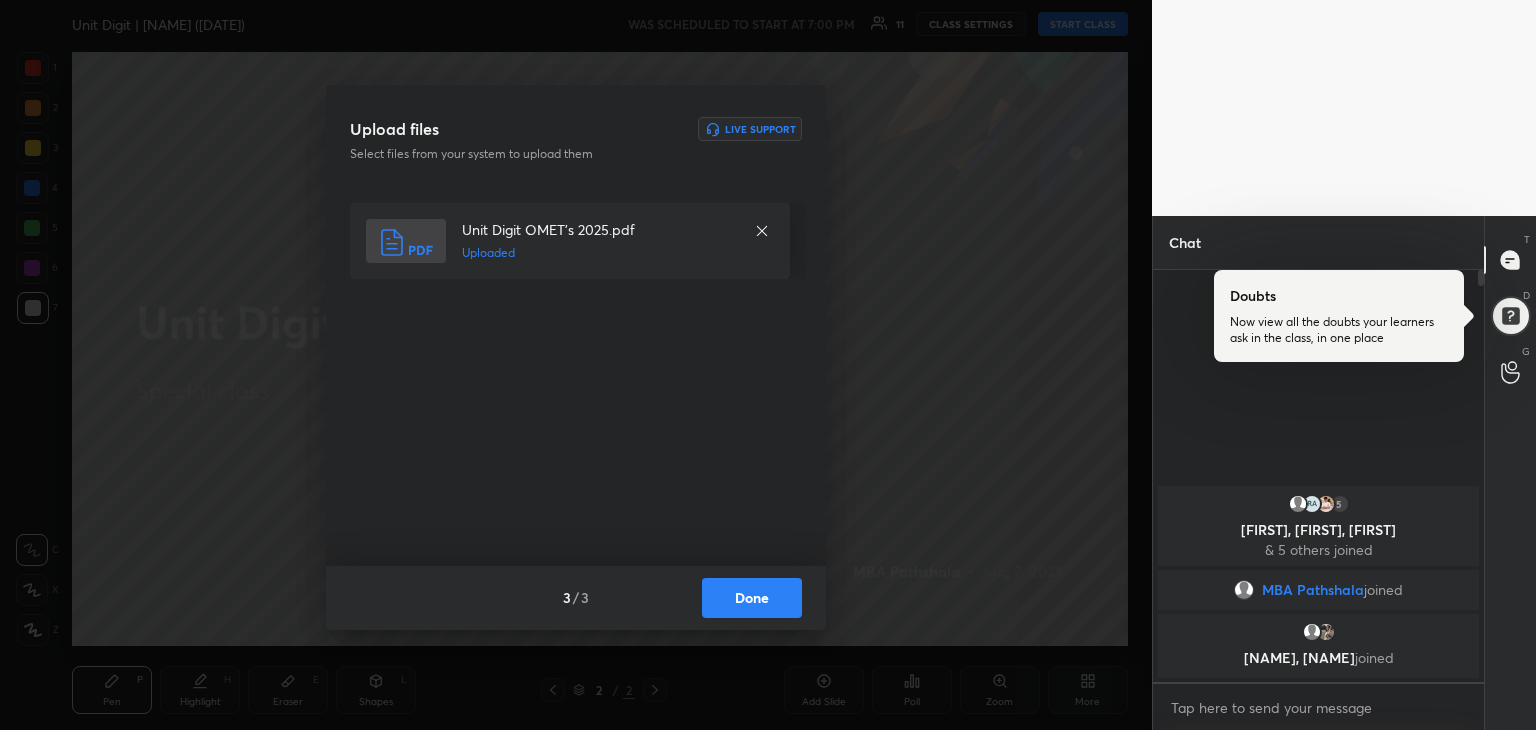 click on "Done" at bounding box center [752, 598] 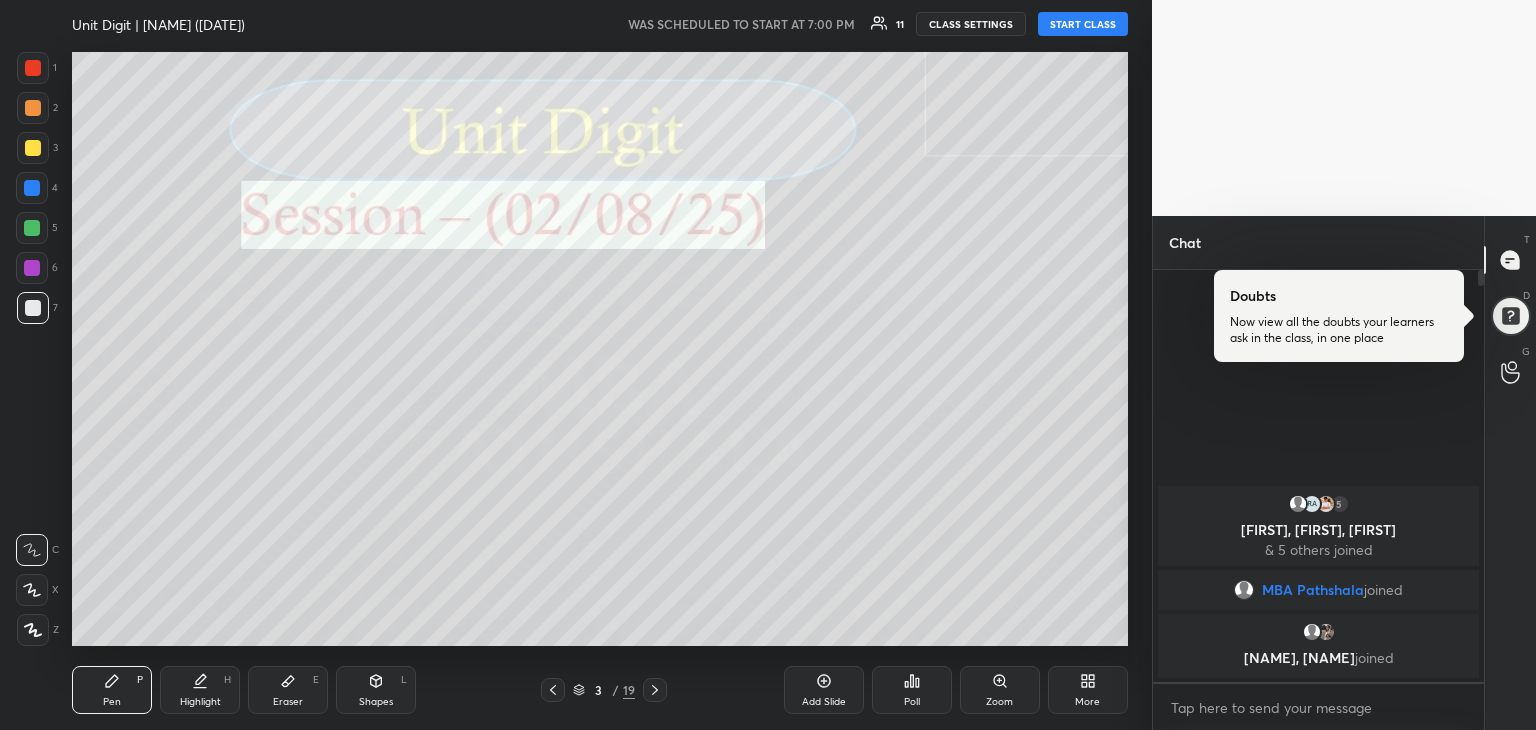 click on "START CLASS" at bounding box center (1083, 24) 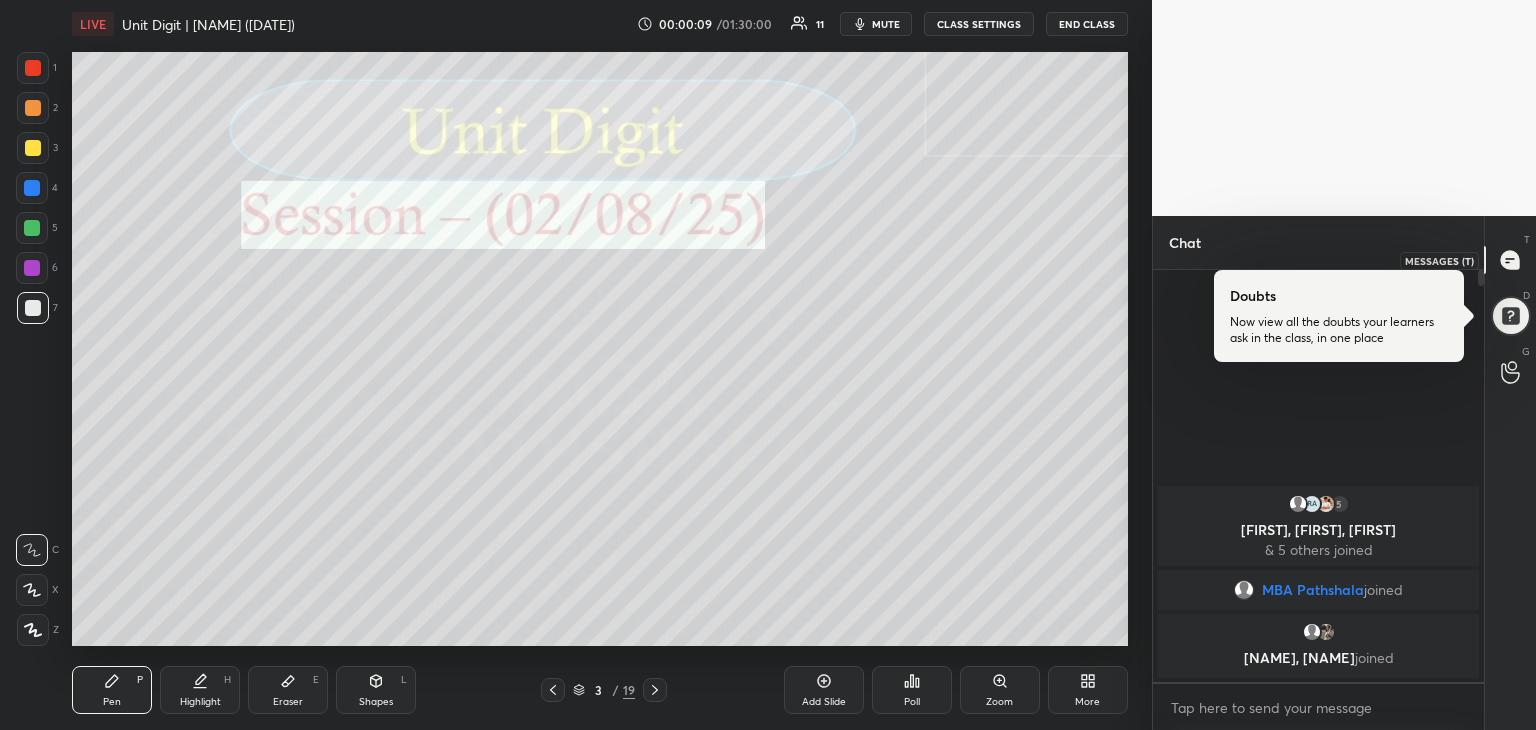 click 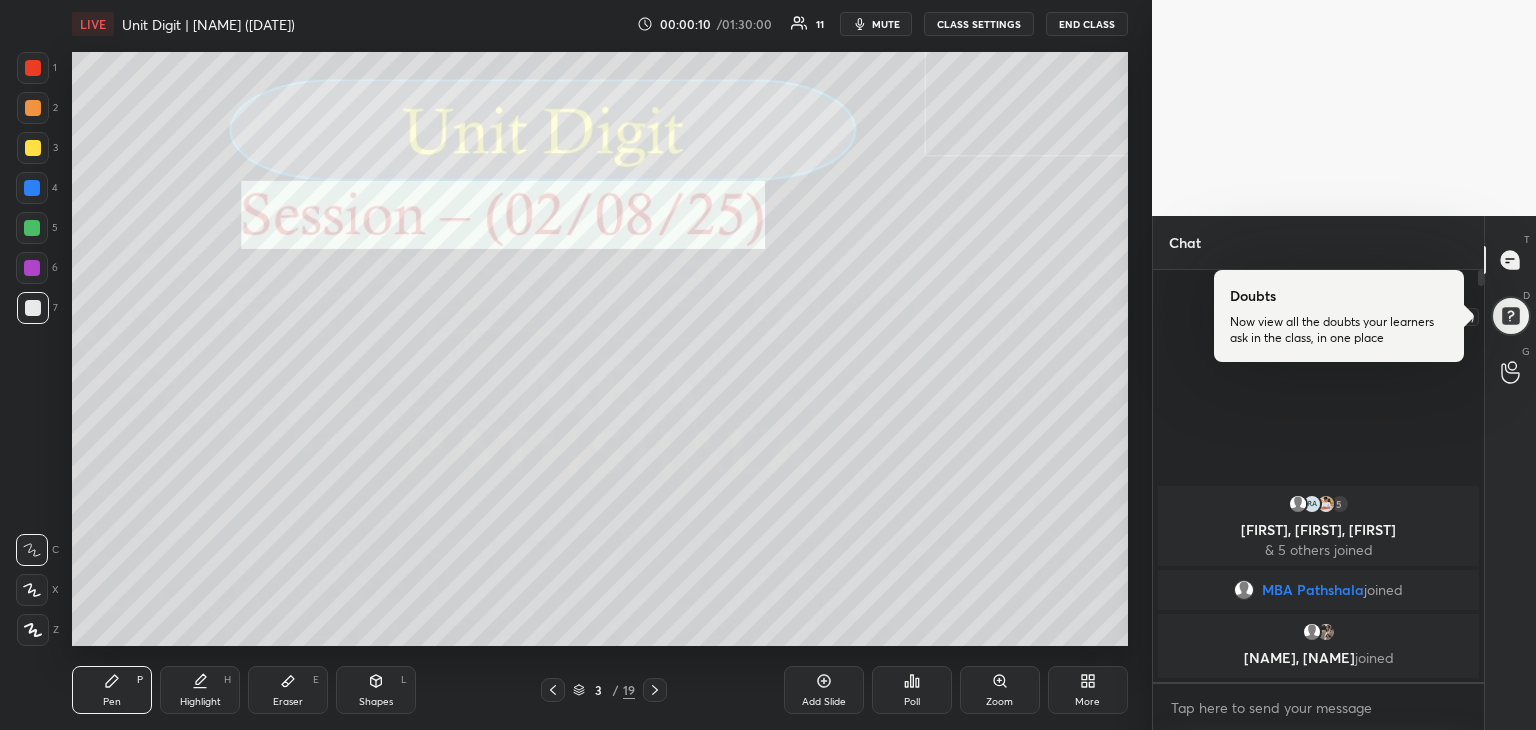 click at bounding box center (1510, 315) 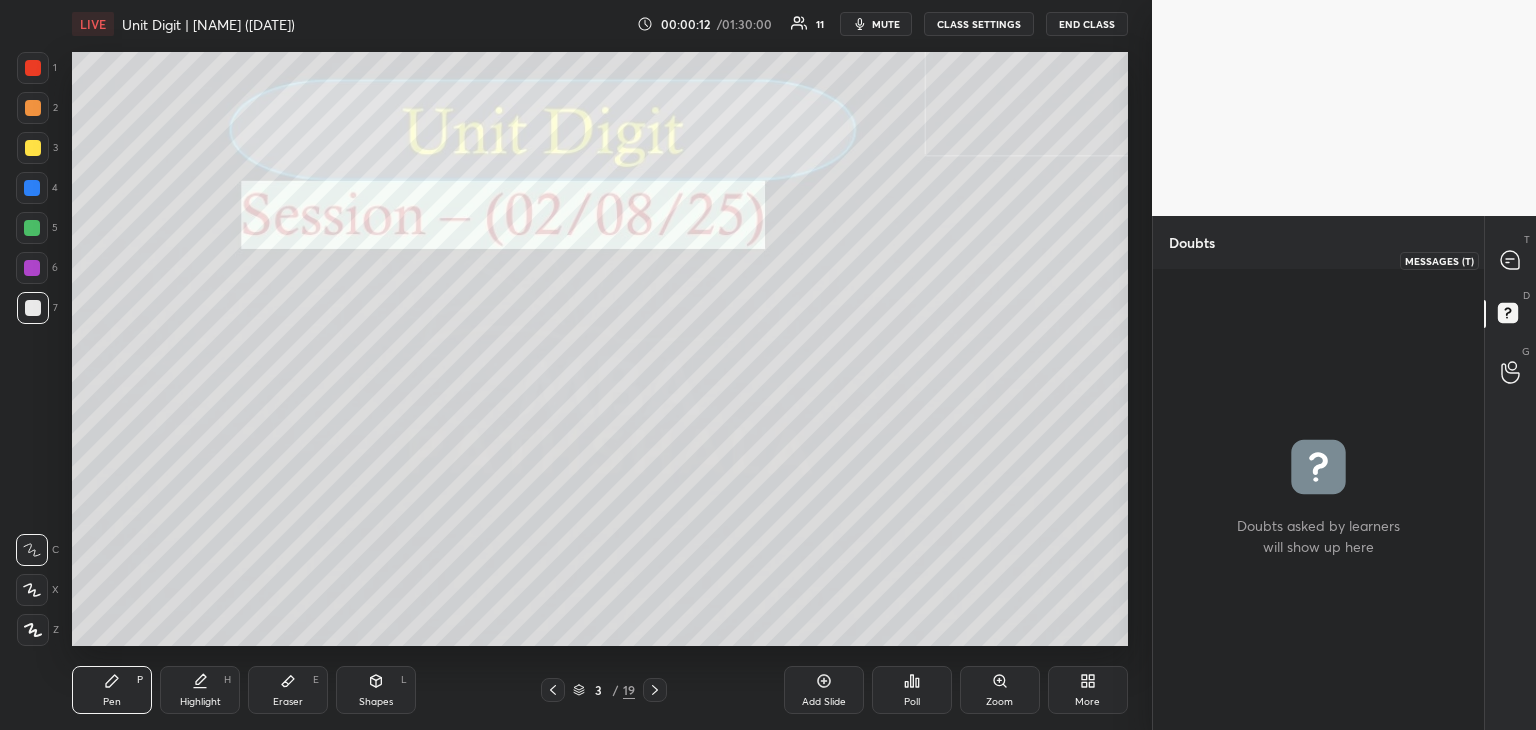 click 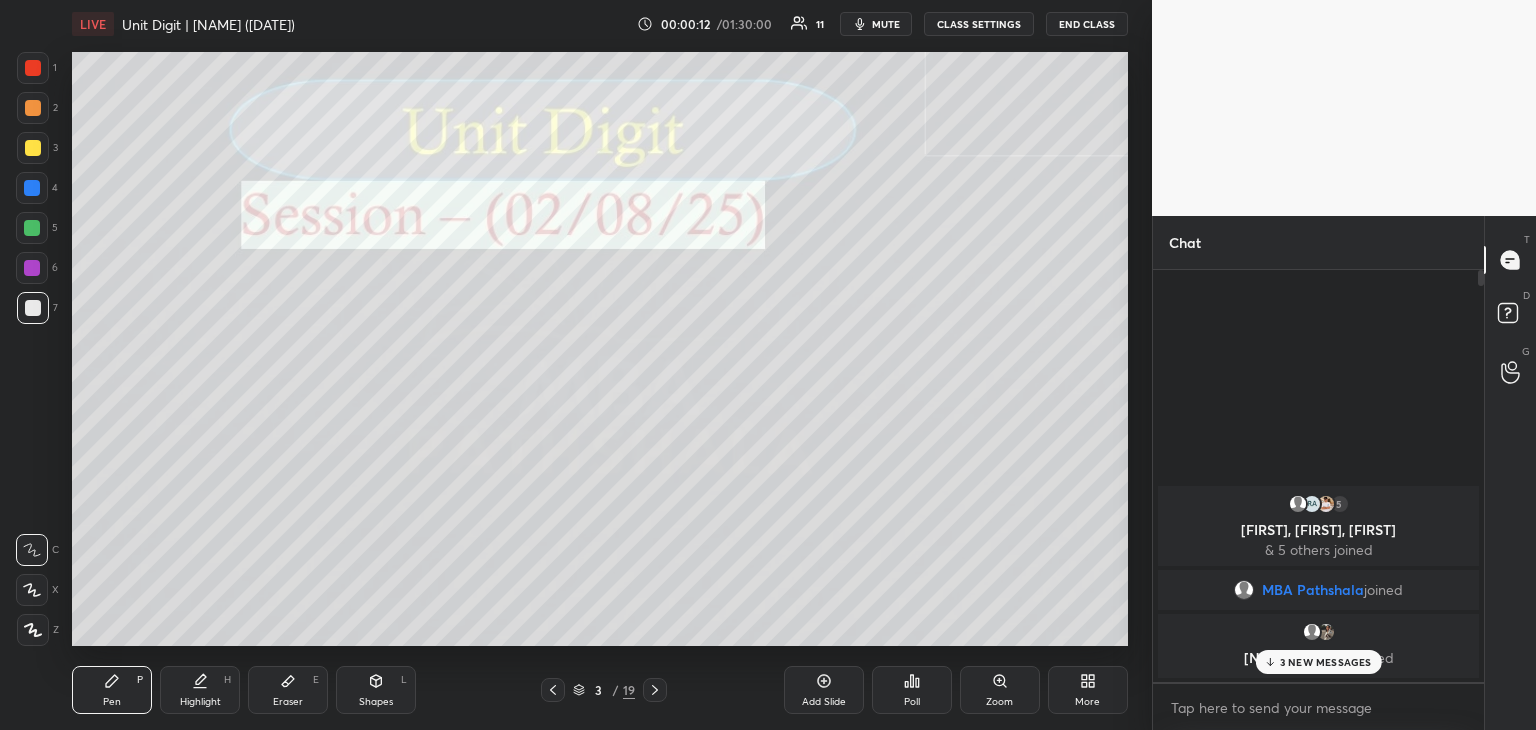 scroll, scrollTop: 5, scrollLeft: 6, axis: both 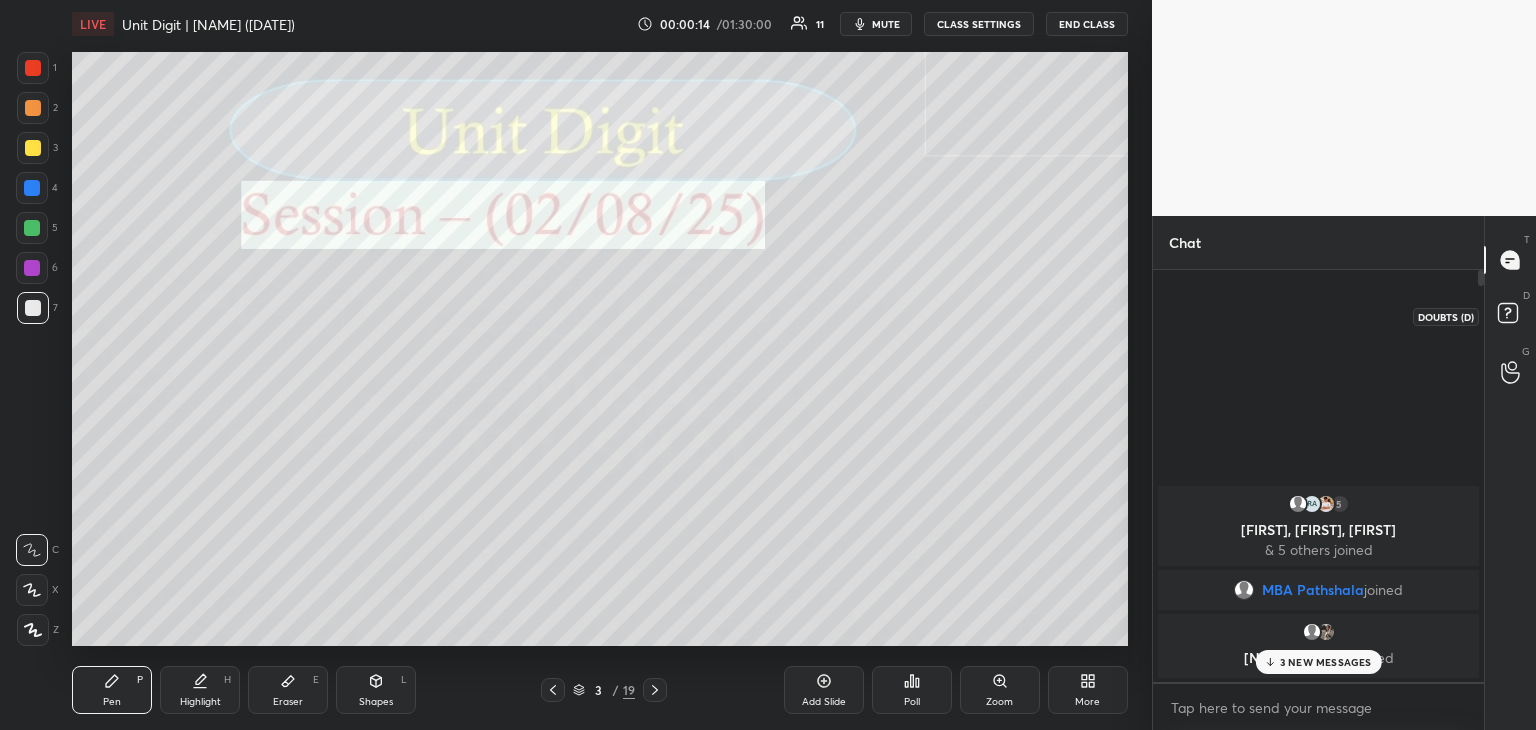 click 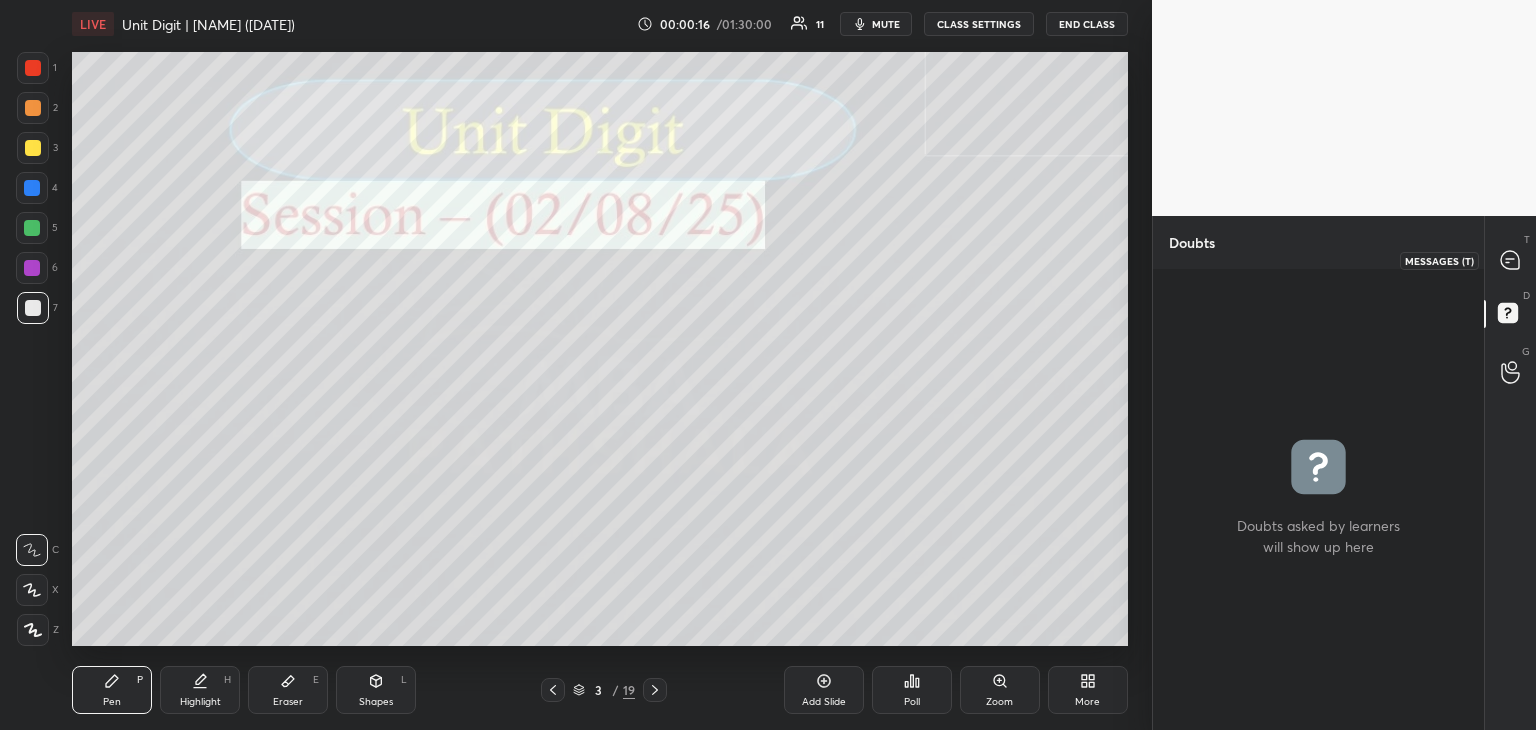 click at bounding box center [1511, 260] 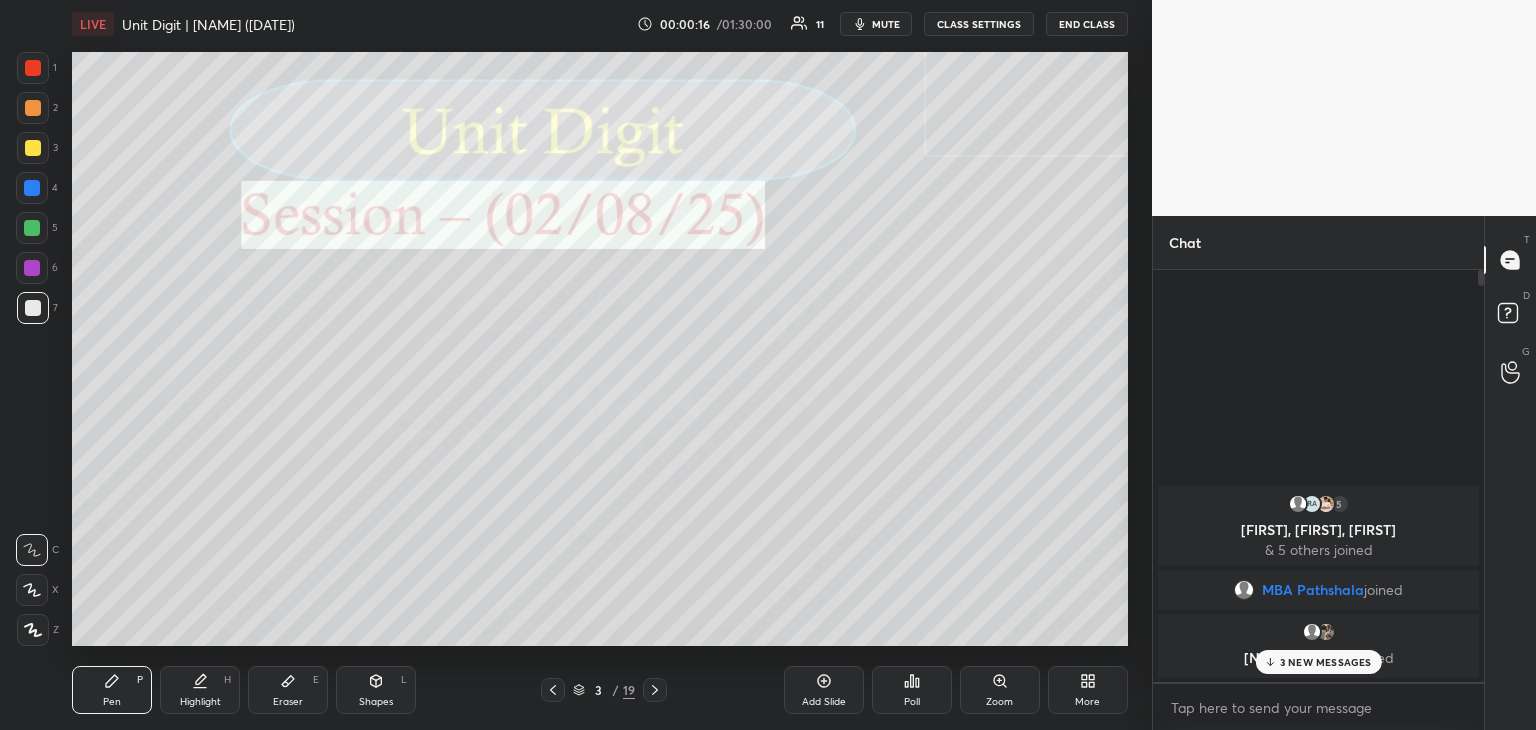 scroll, scrollTop: 5, scrollLeft: 6, axis: both 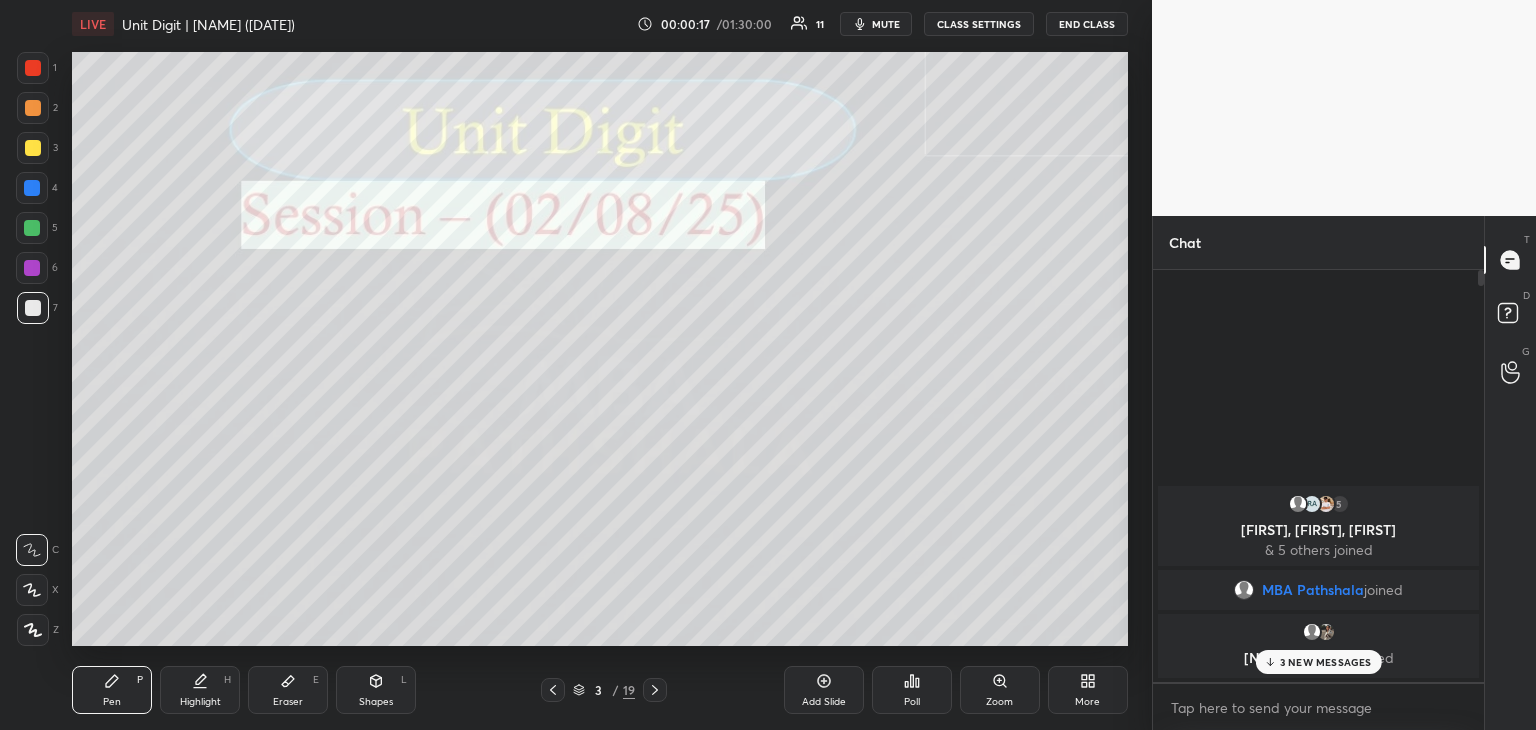 click on "3 NEW MESSAGES" at bounding box center [1326, 662] 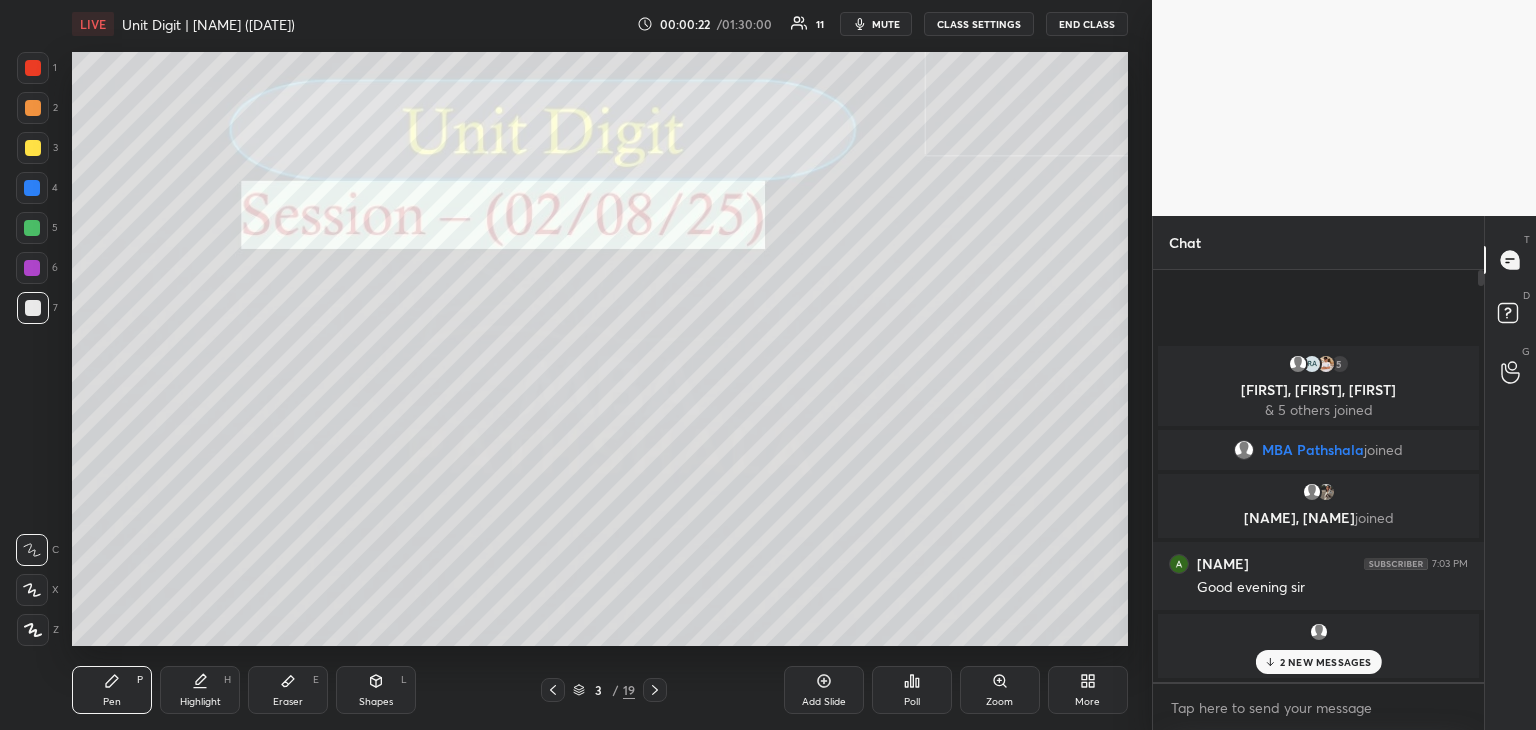 click on "2 NEW MESSAGES" at bounding box center [1318, 662] 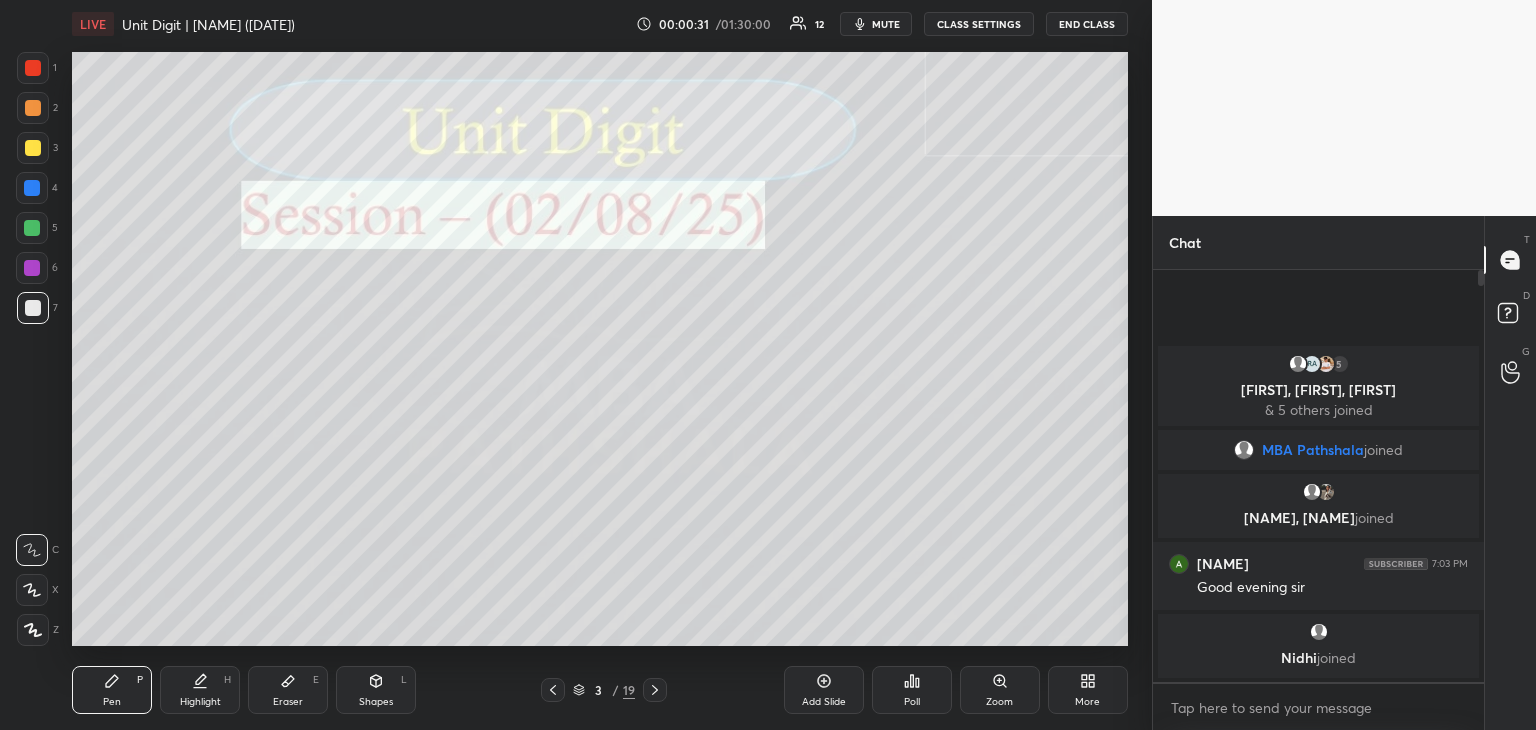 click on "Eraser" at bounding box center [288, 702] 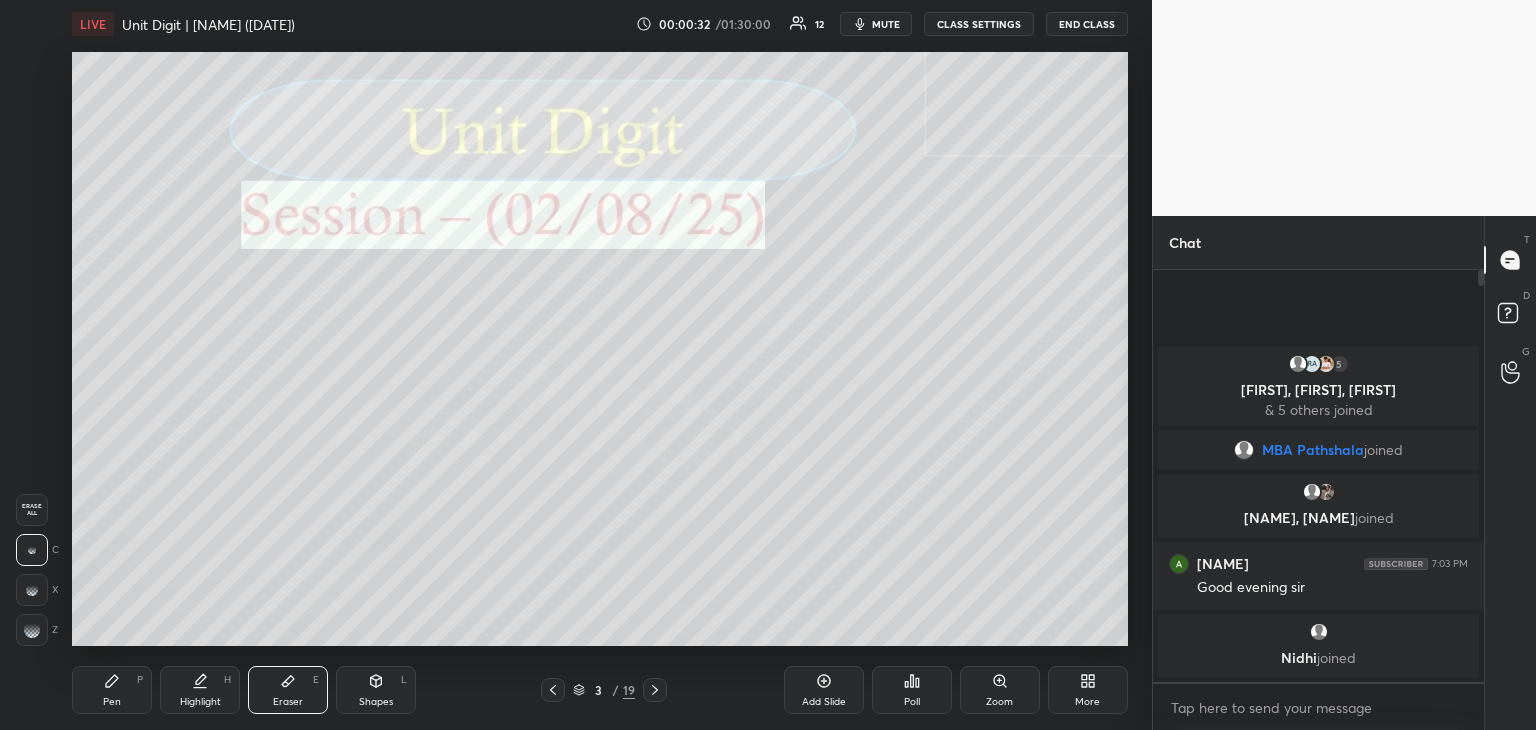 click at bounding box center [32, 630] 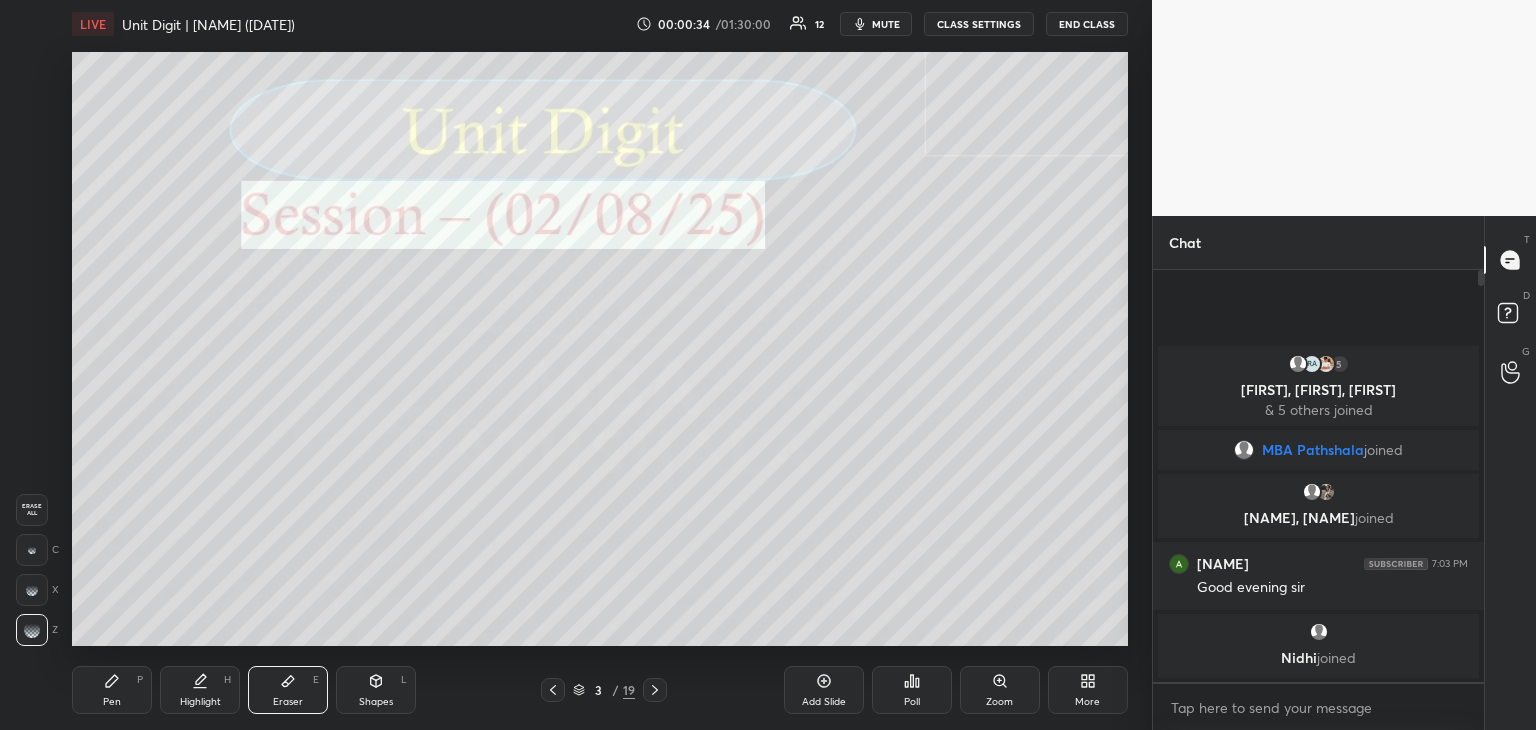 click 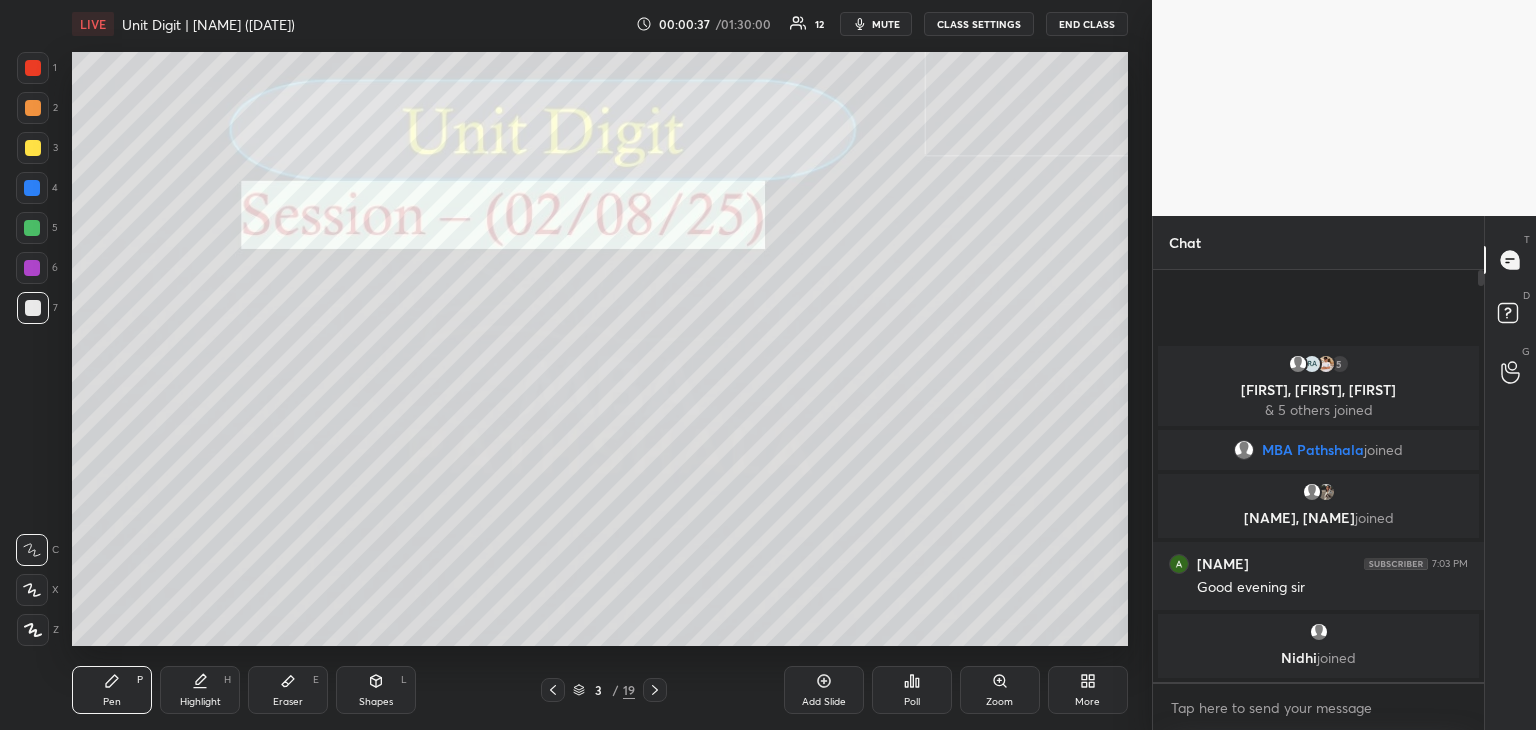 click at bounding box center [33, 108] 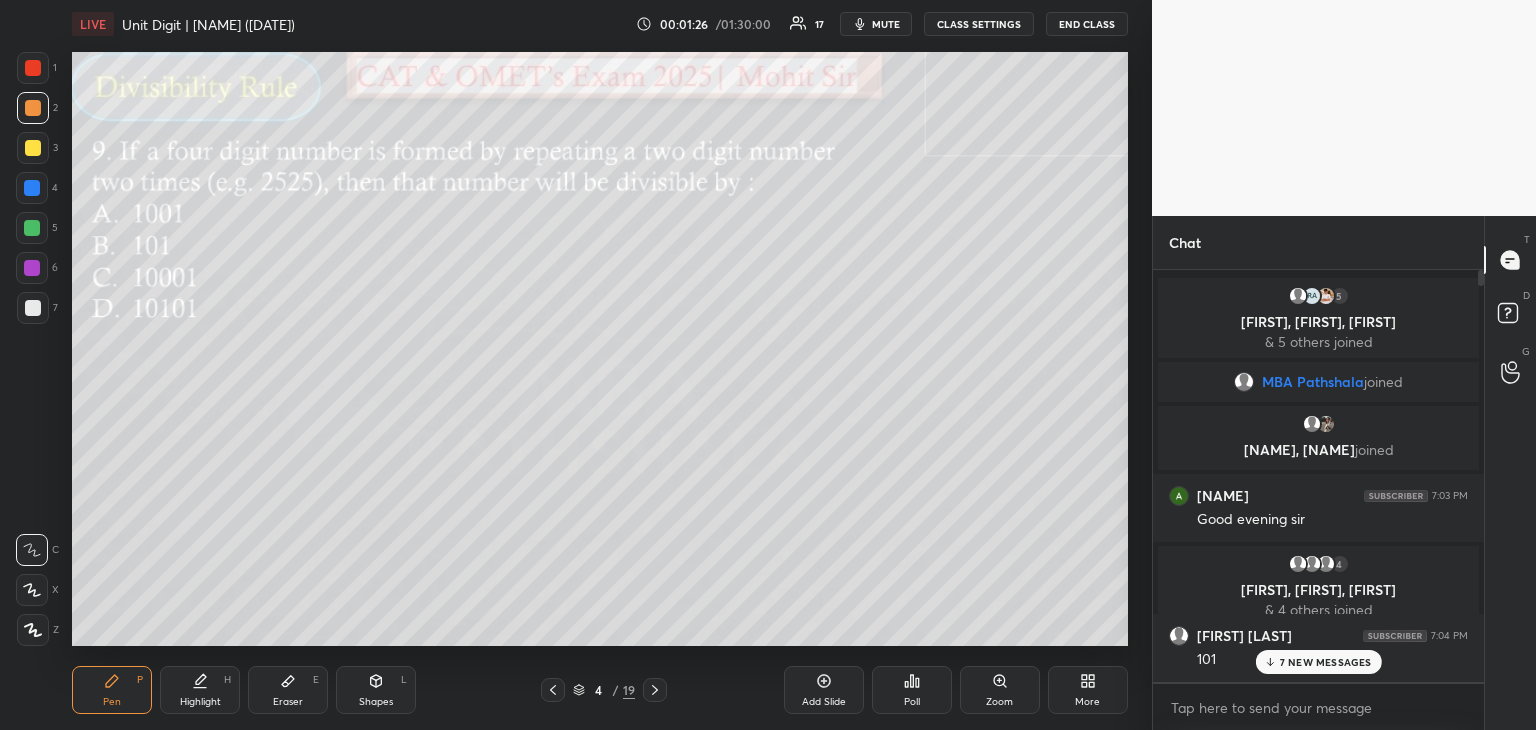 click on "7 NEW MESSAGES" at bounding box center [1326, 662] 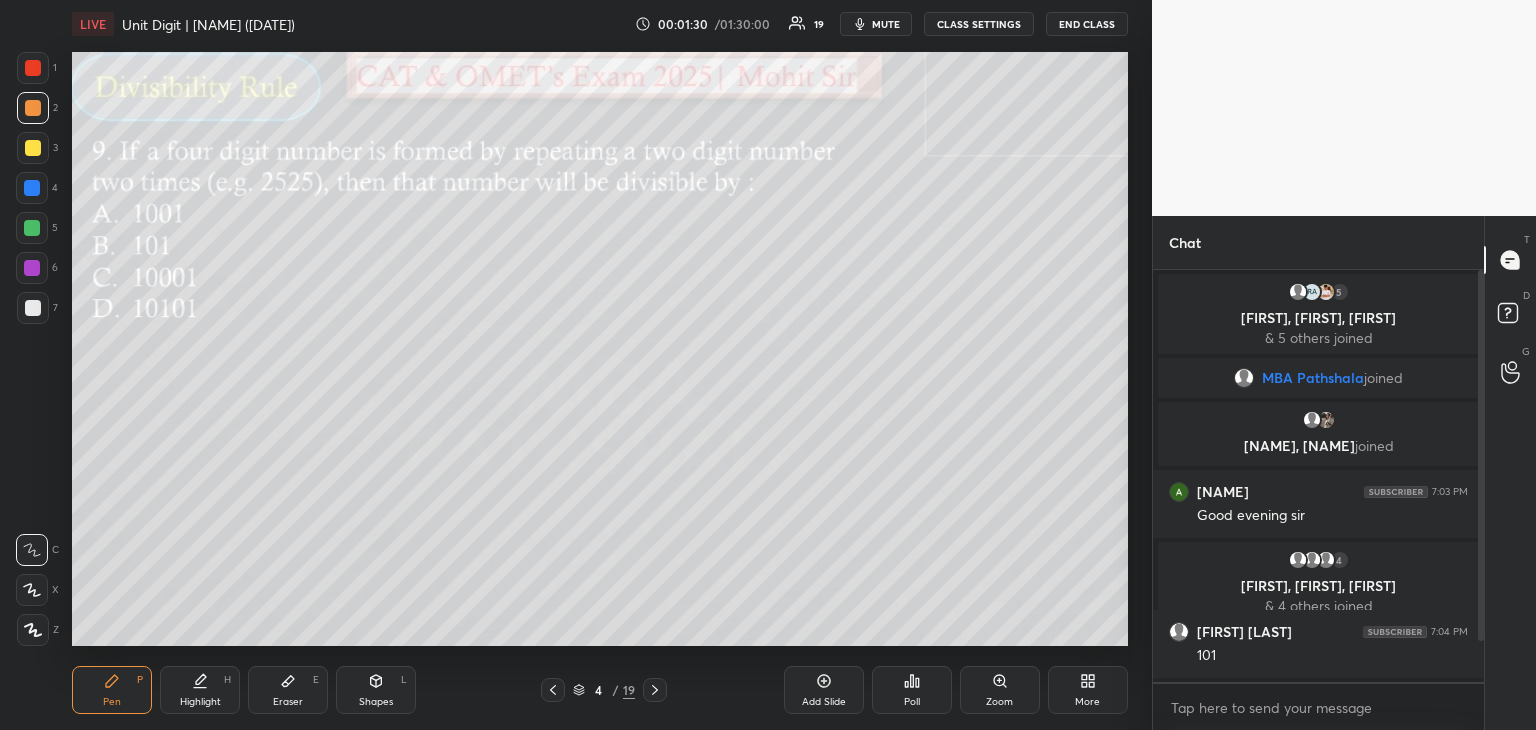 click at bounding box center (33, 148) 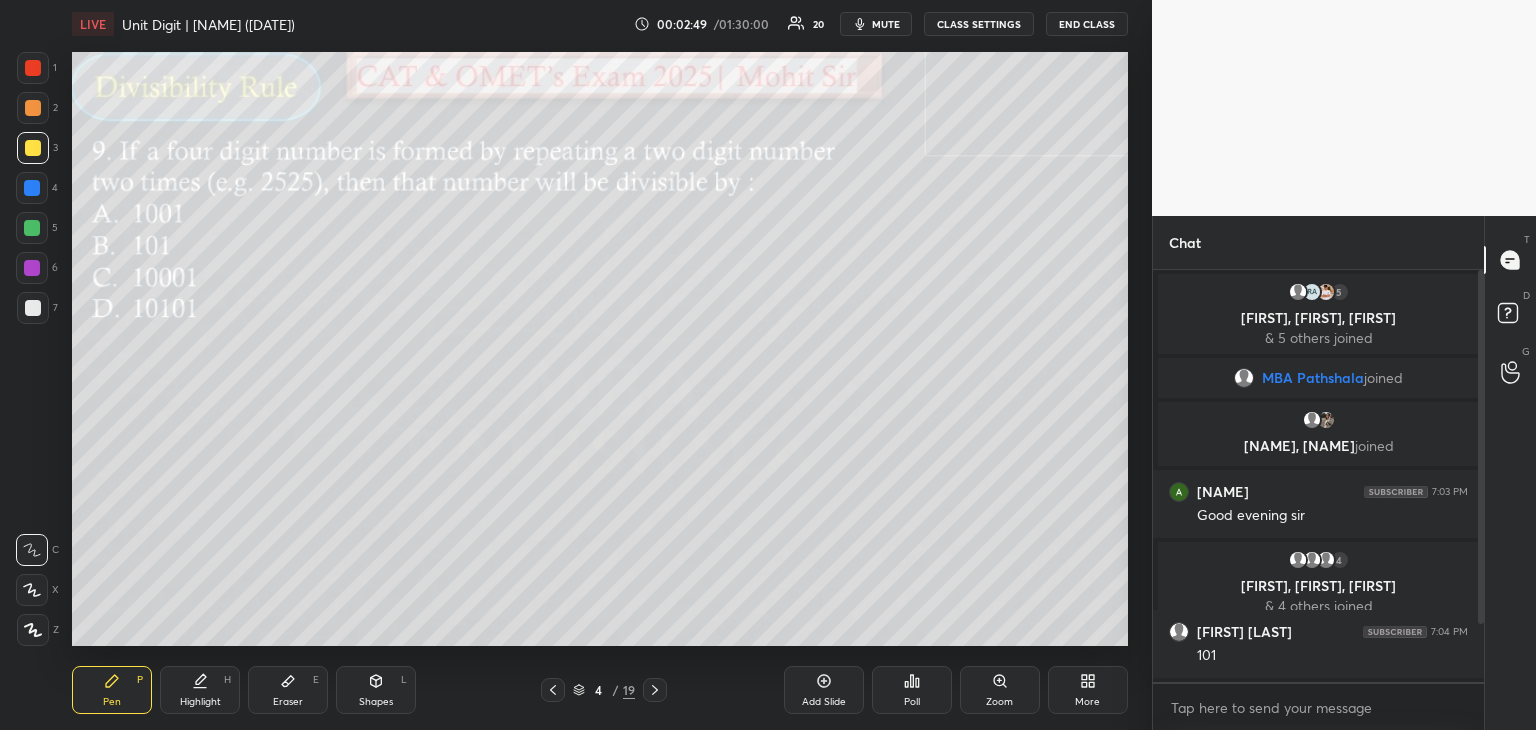 click 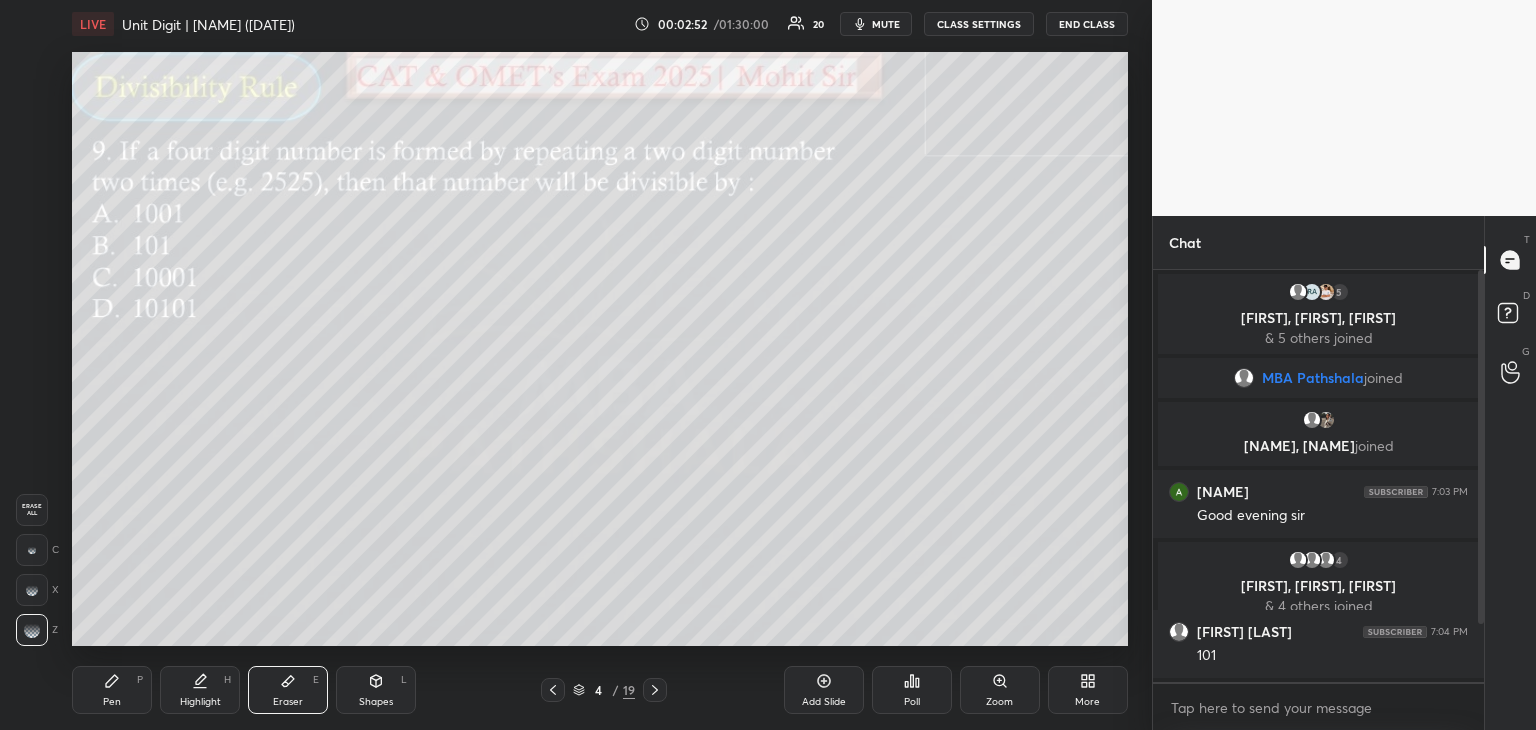 click on "Pen" at bounding box center [112, 702] 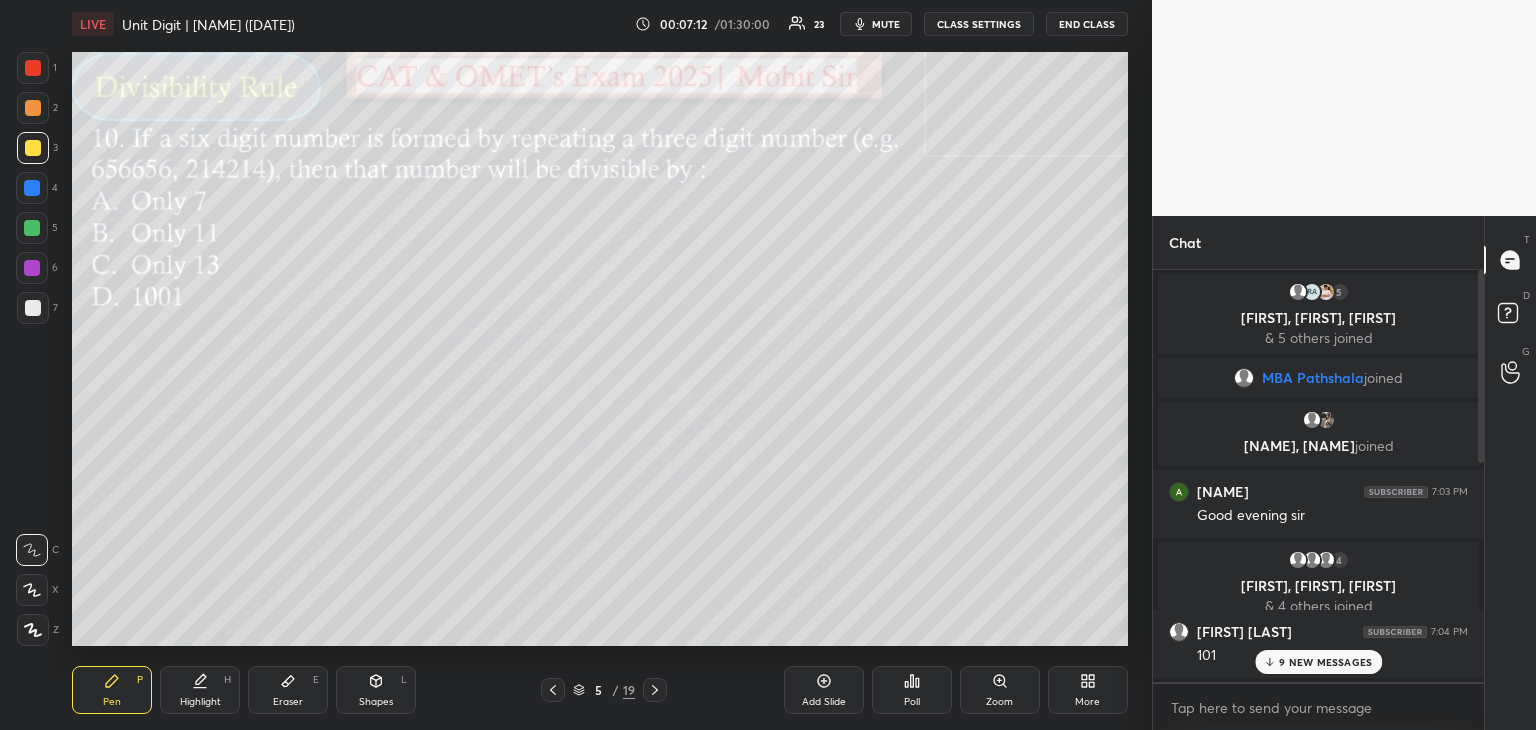 click on "9 NEW MESSAGES" at bounding box center (1318, 662) 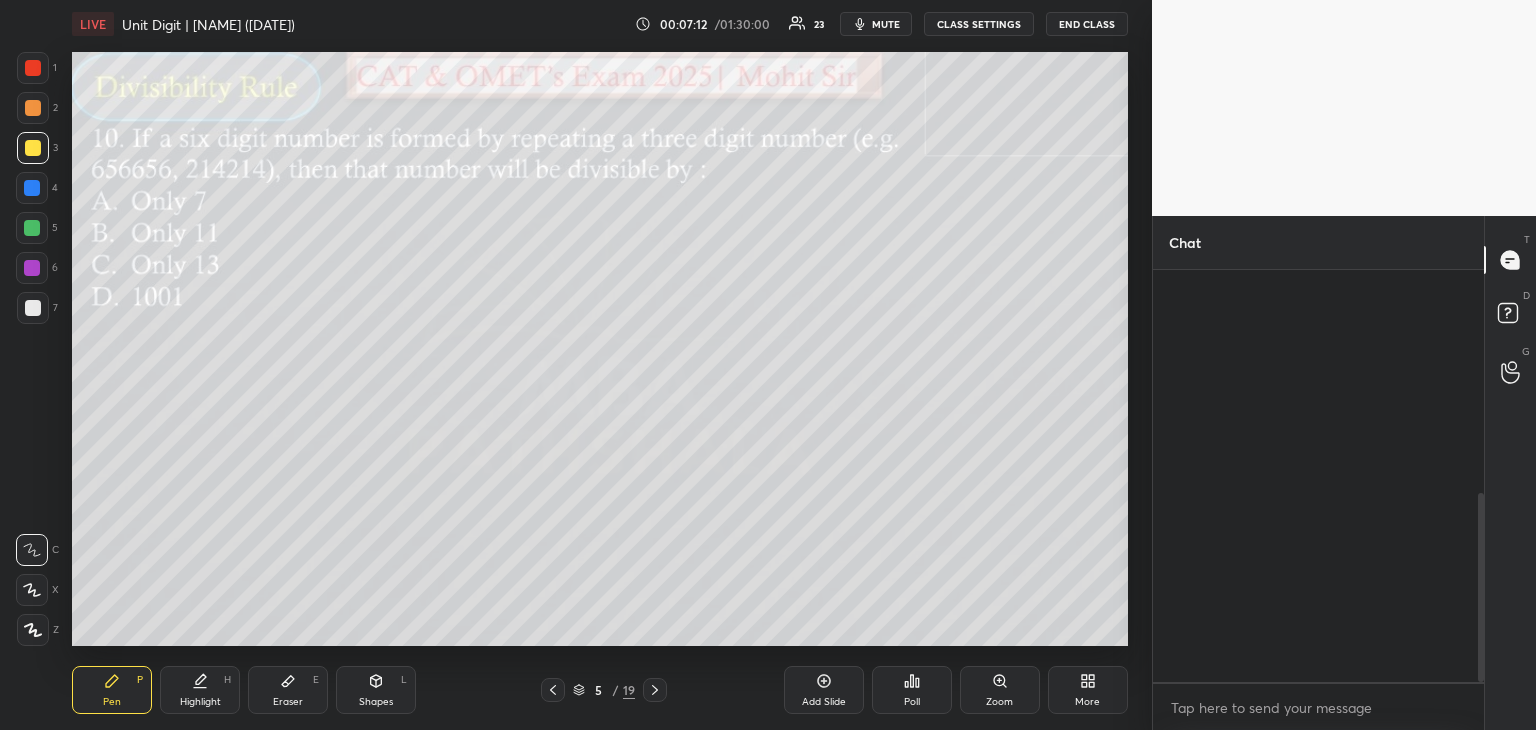scroll, scrollTop: 484, scrollLeft: 0, axis: vertical 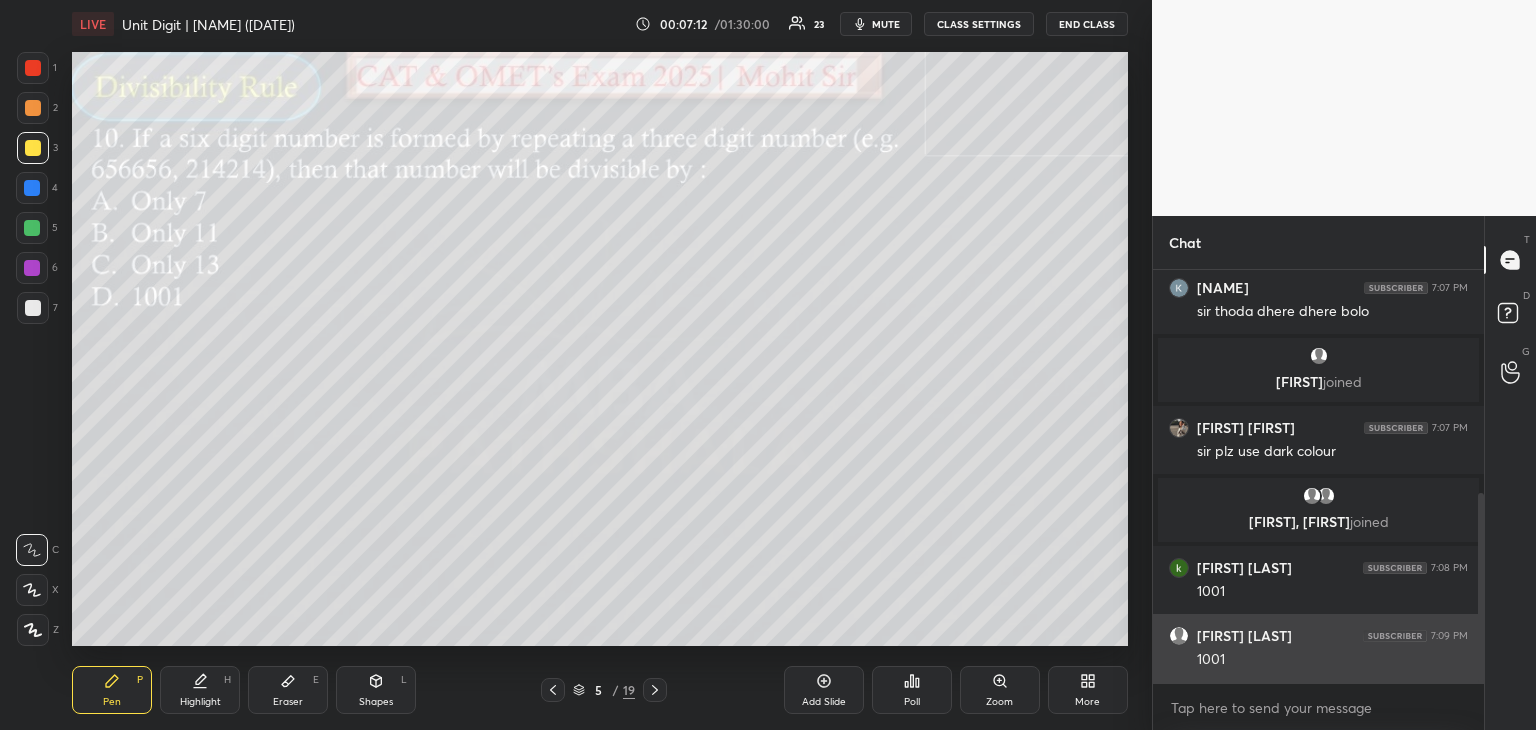 click on "1001" at bounding box center [1332, 660] 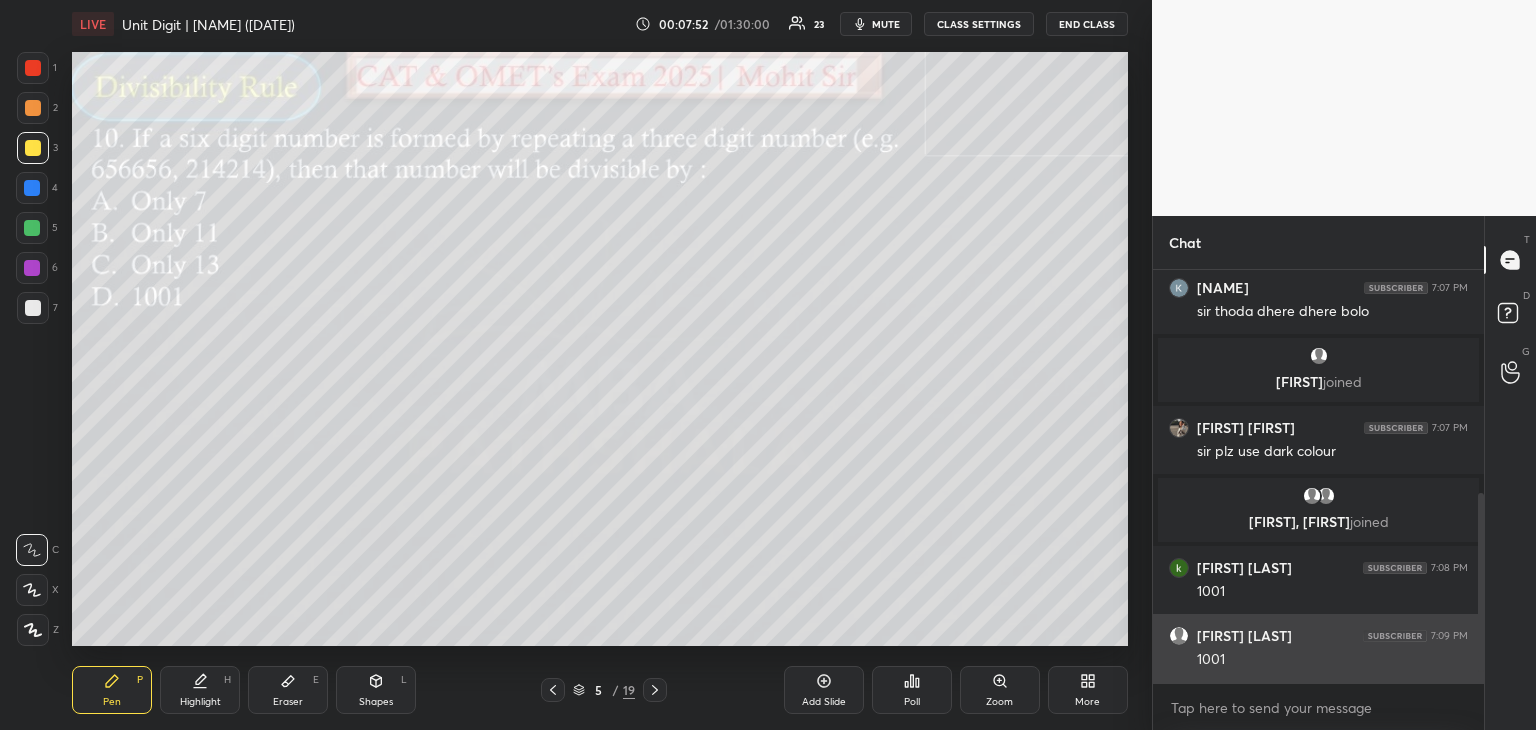 scroll, scrollTop: 556, scrollLeft: 0, axis: vertical 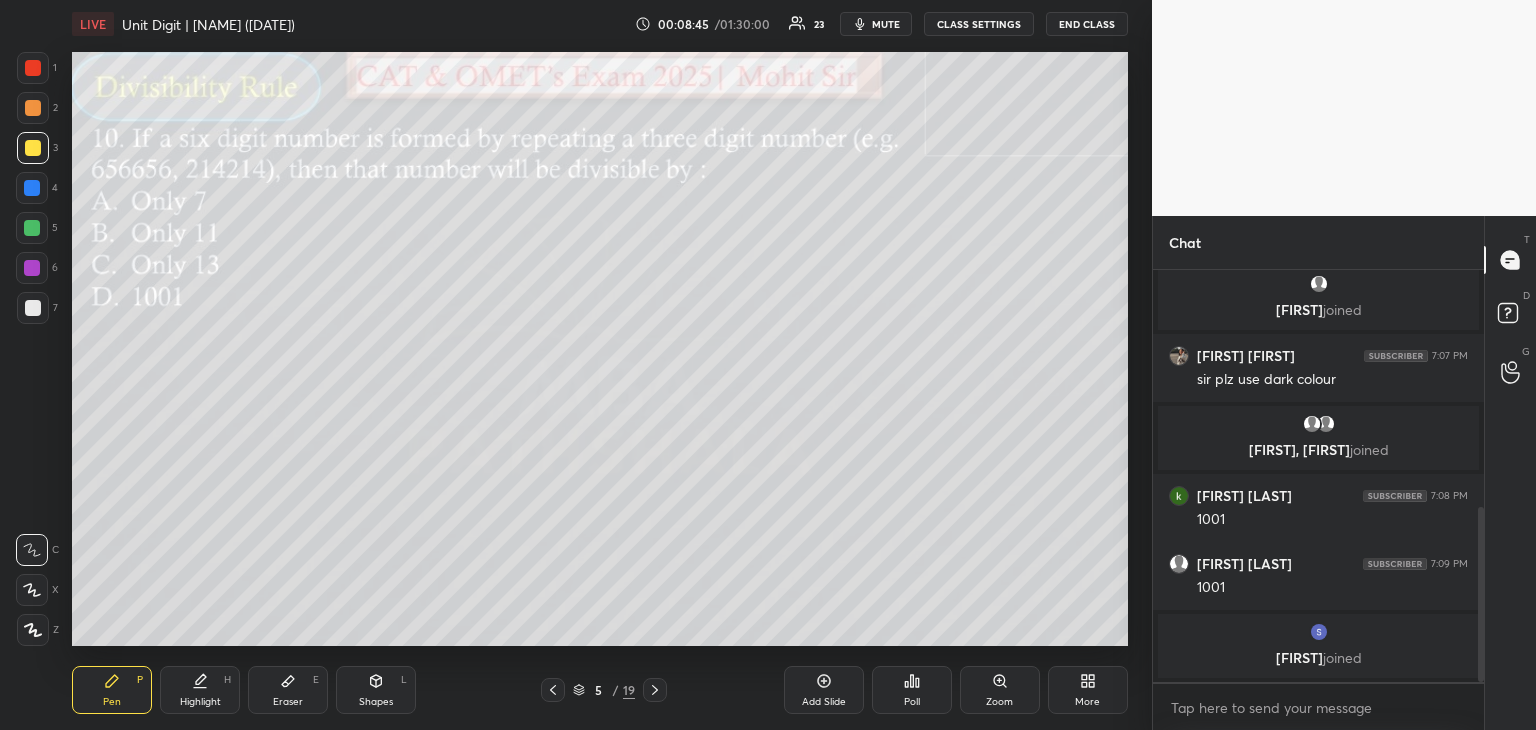 click on "Add Slide" at bounding box center (824, 690) 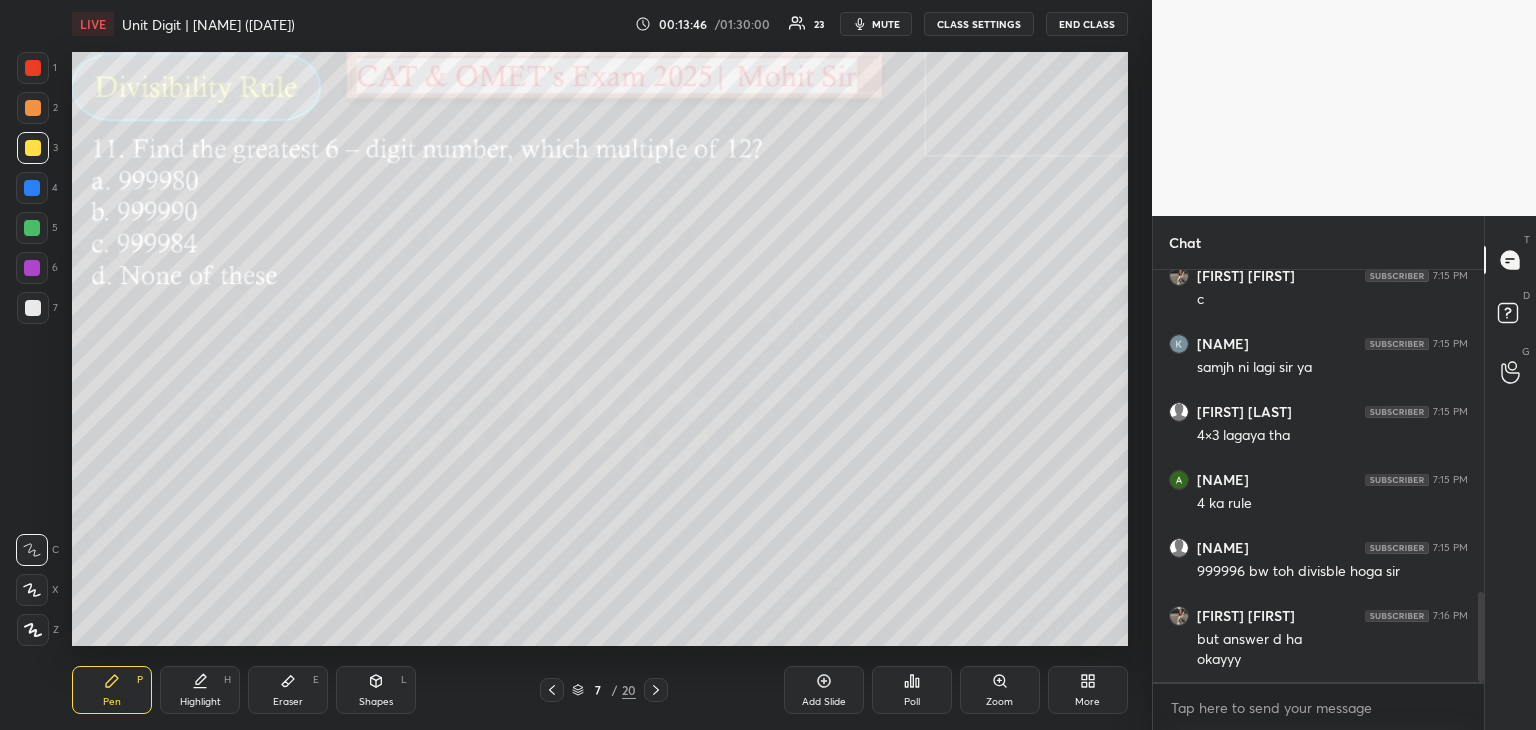 scroll, scrollTop: 1480, scrollLeft: 0, axis: vertical 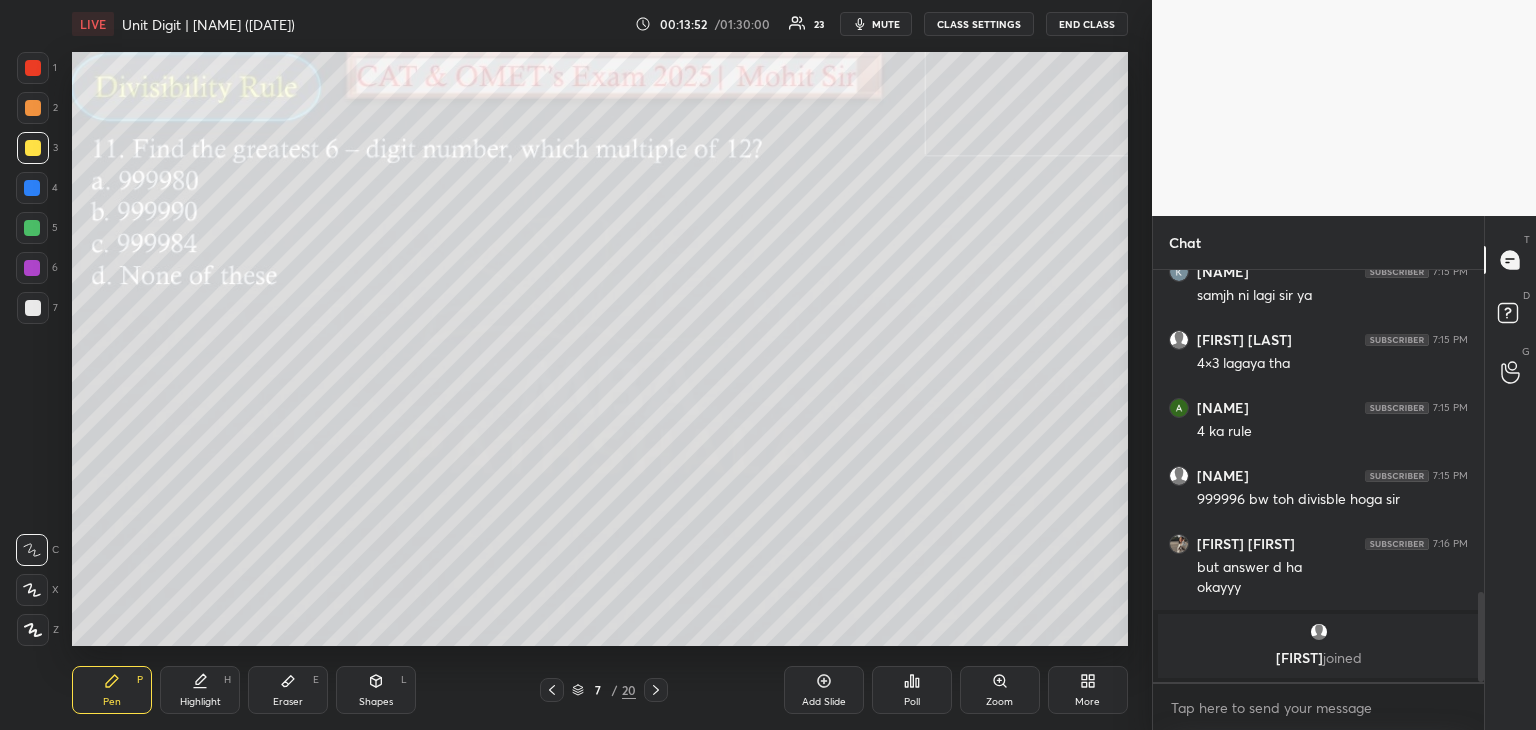 click 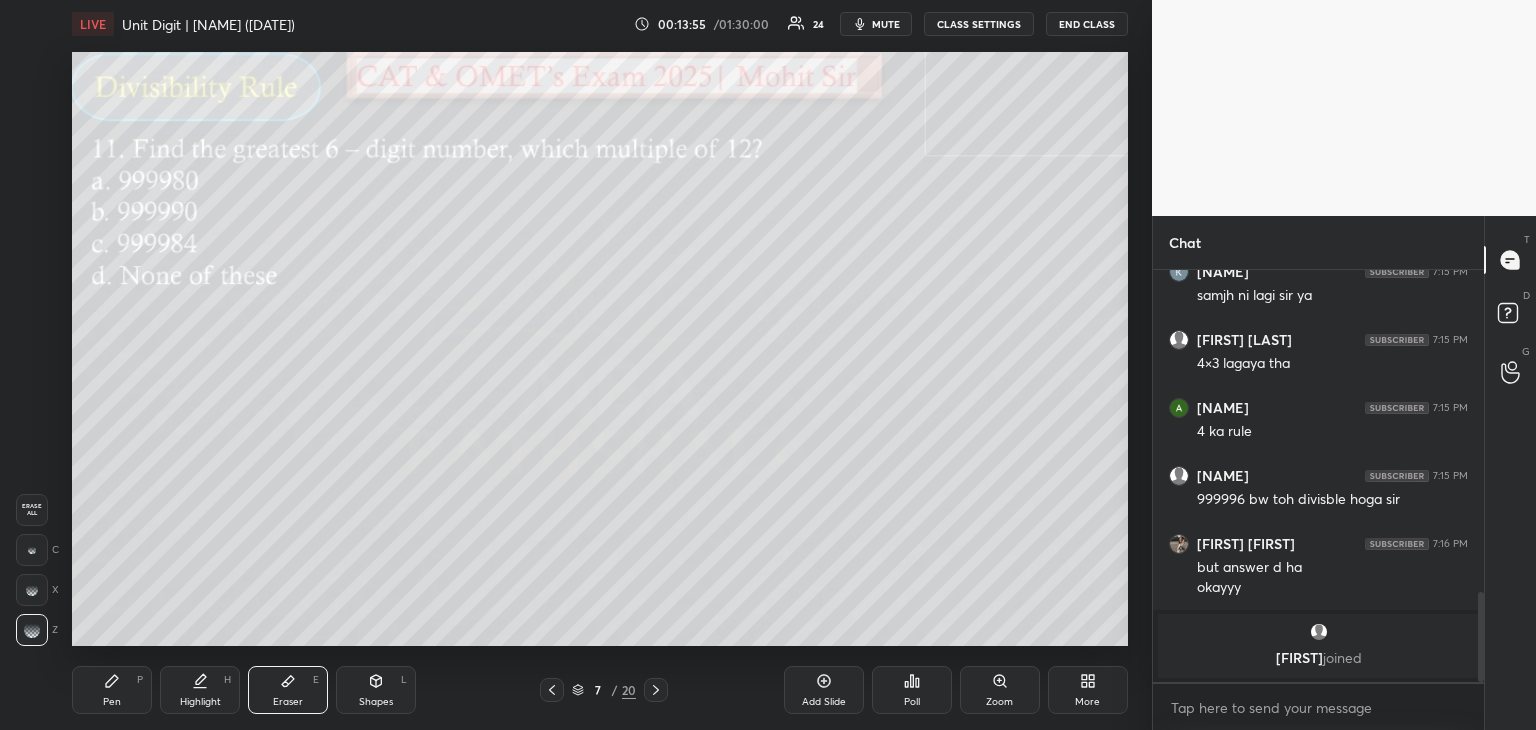click on "Pen P" at bounding box center [112, 690] 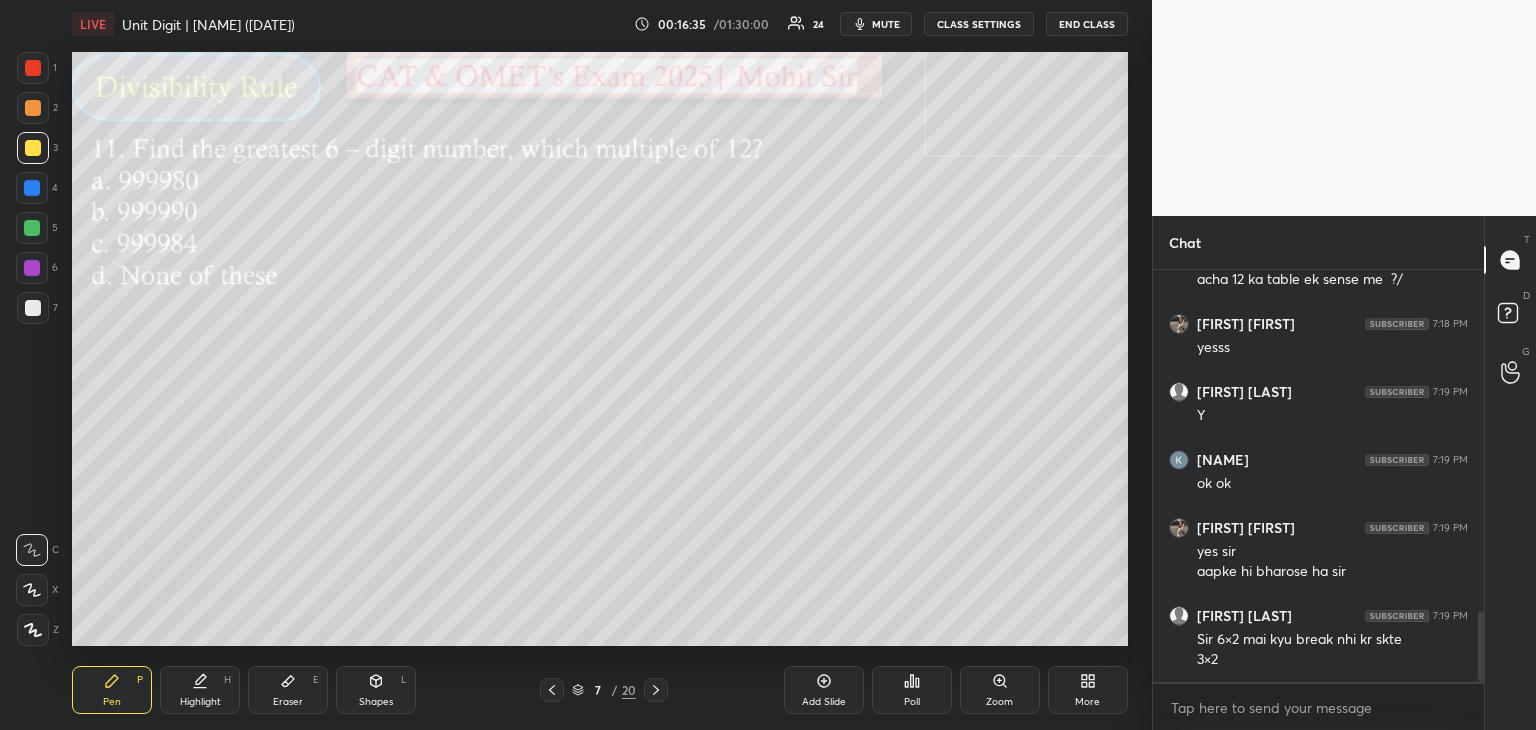 scroll, scrollTop: 2054, scrollLeft: 0, axis: vertical 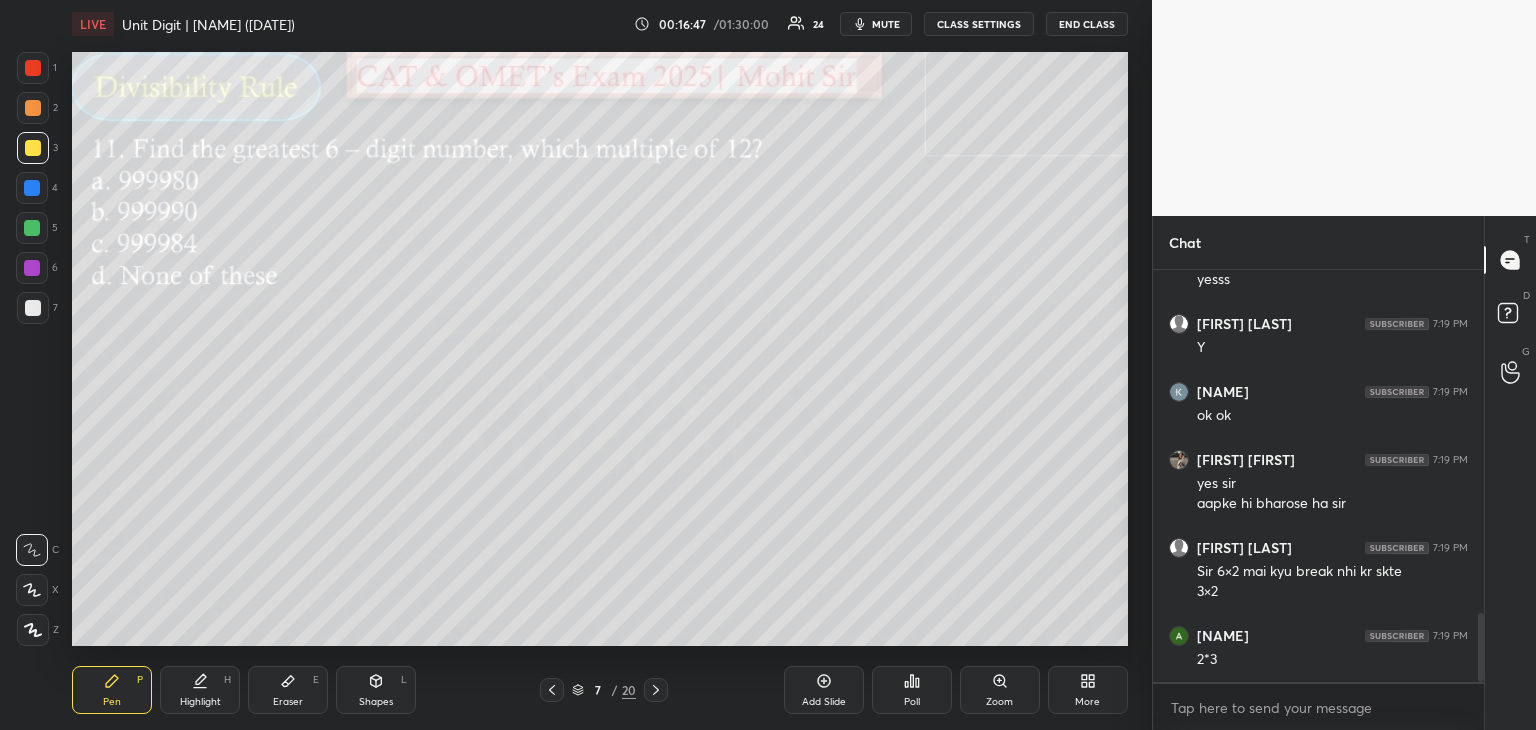 click on "Eraser E" at bounding box center [288, 690] 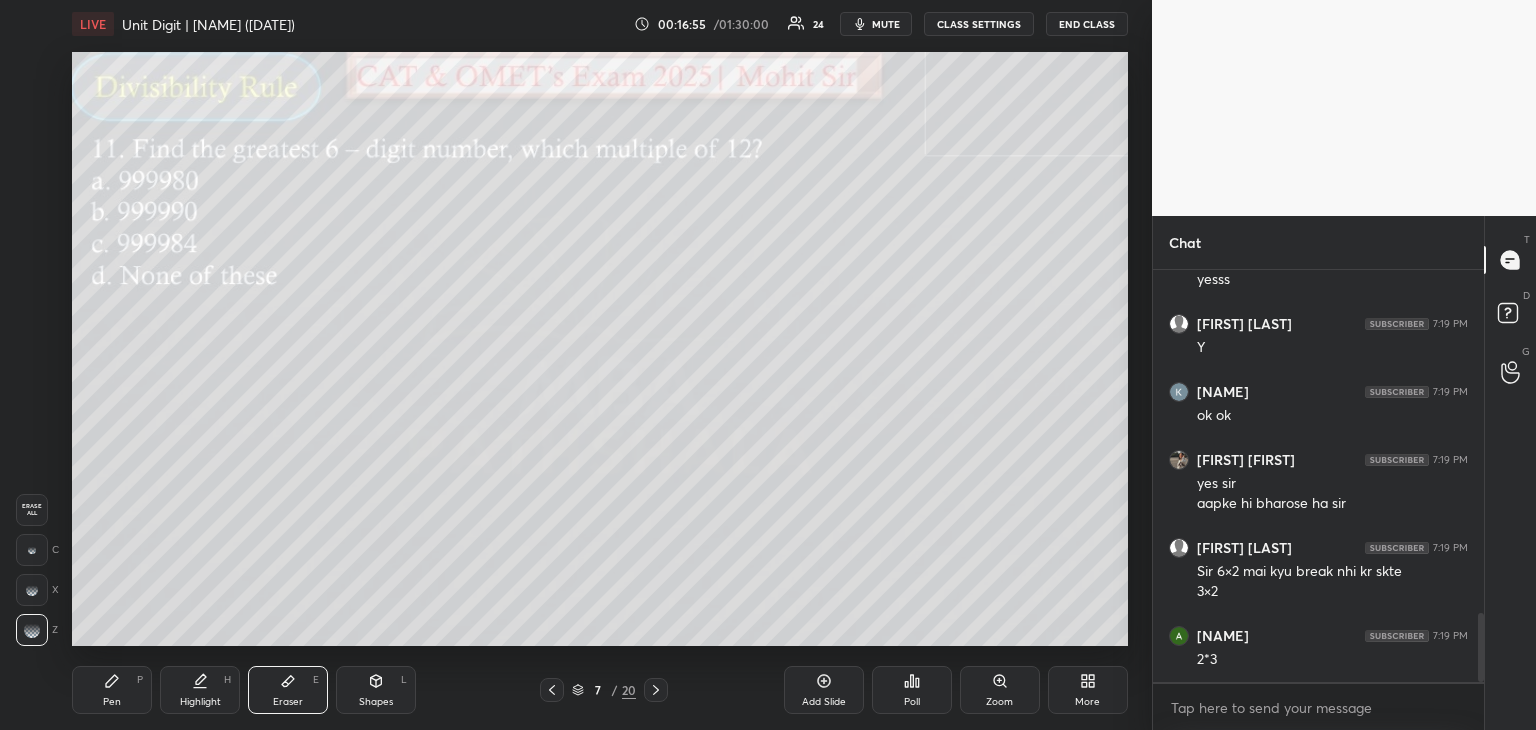 click on "Pen P" at bounding box center [112, 690] 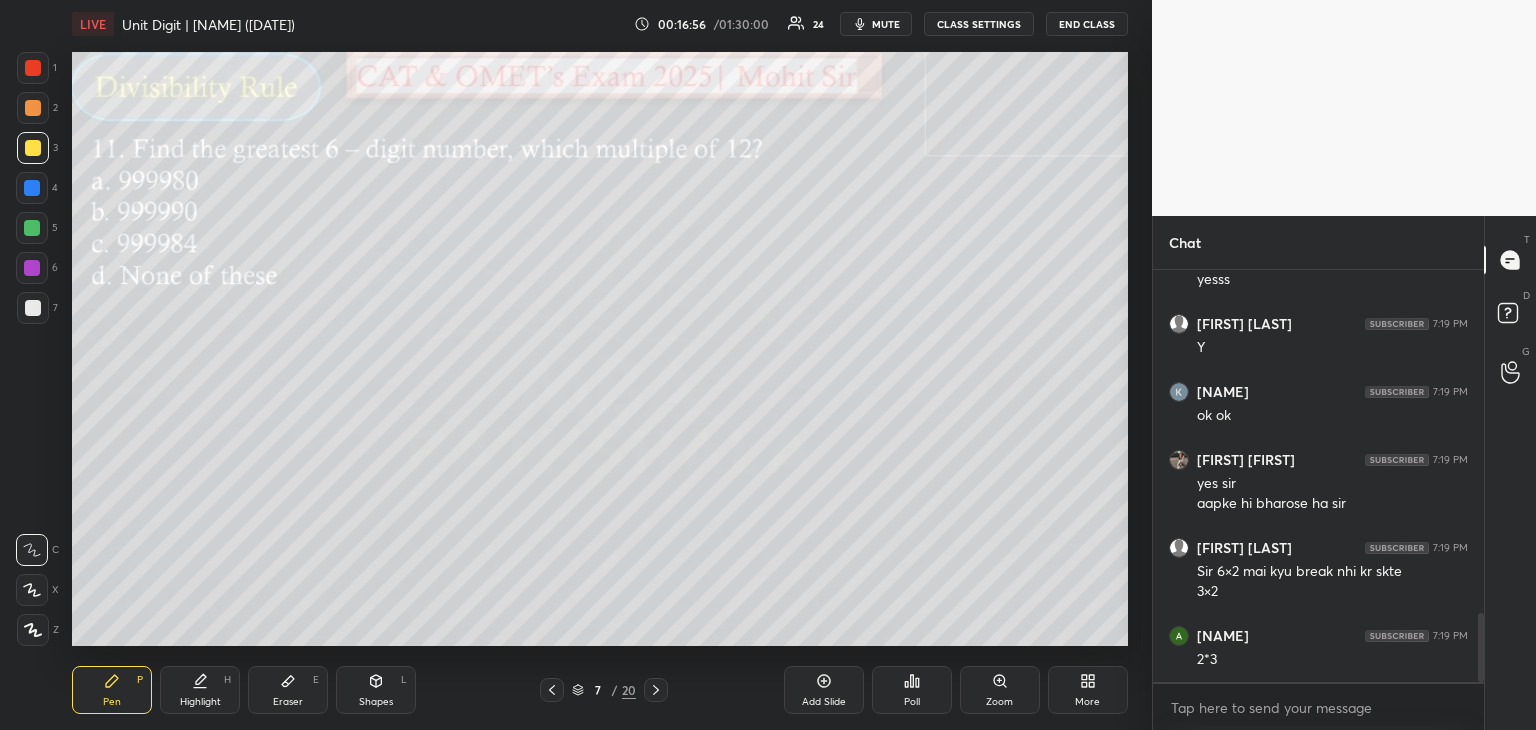 scroll, scrollTop: 2122, scrollLeft: 0, axis: vertical 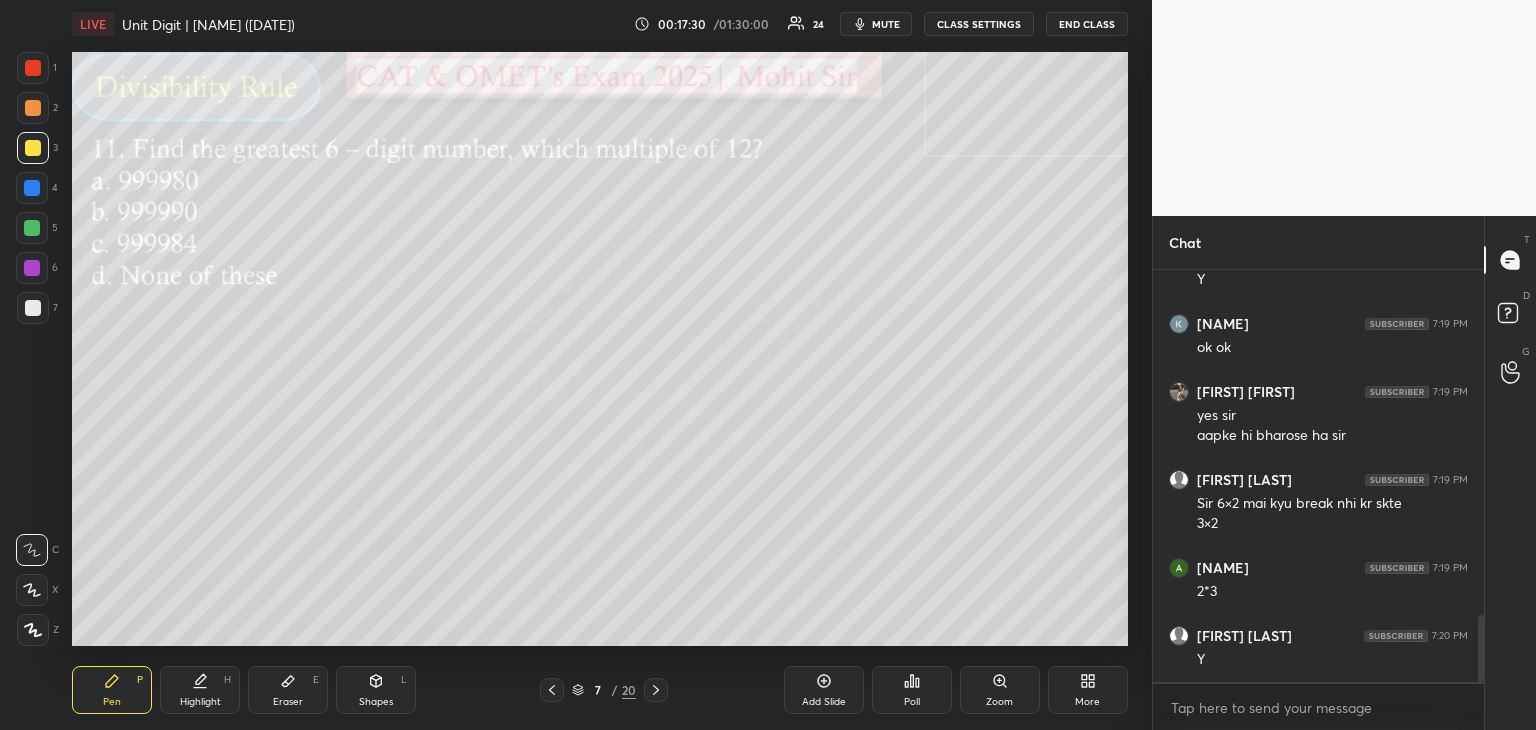 click on "Eraser E" at bounding box center (288, 690) 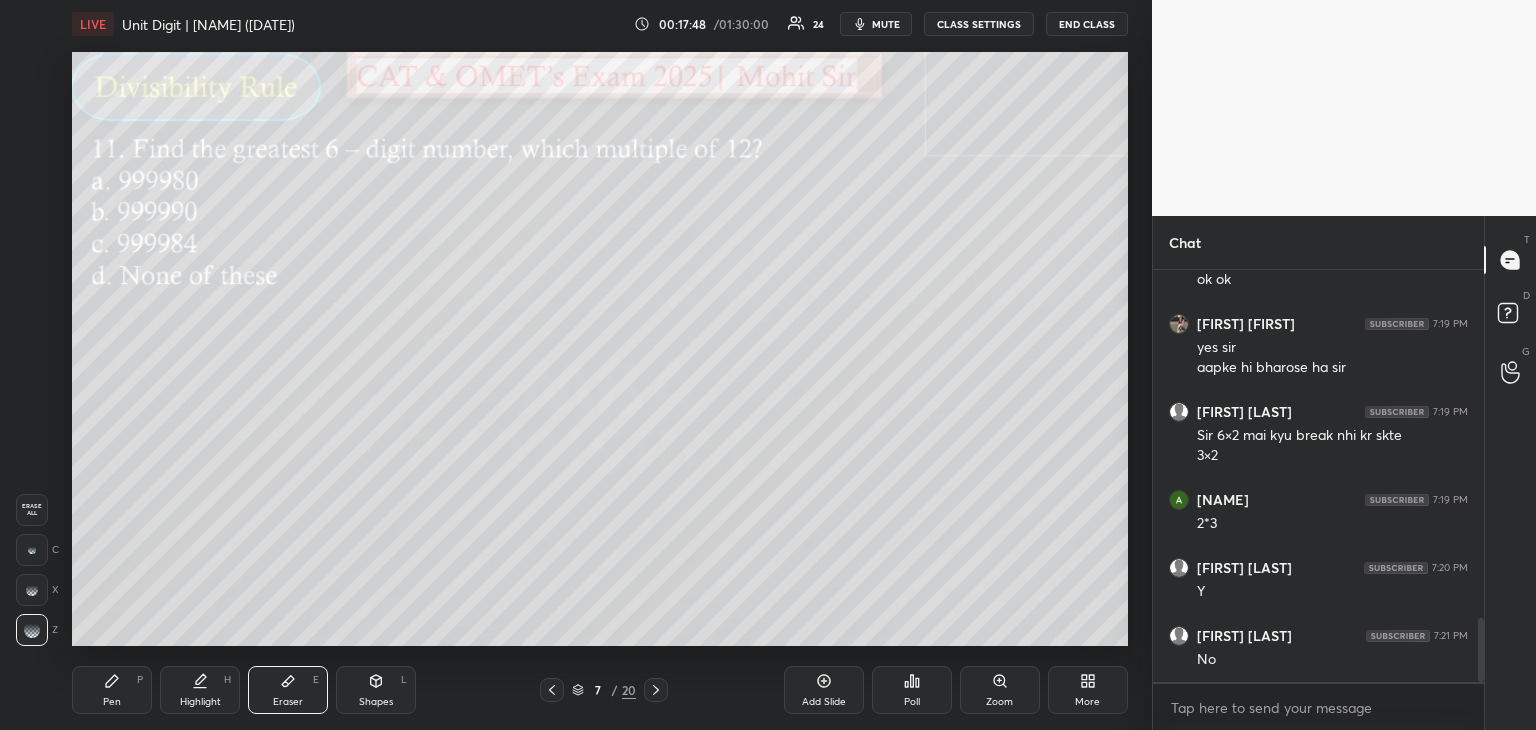 scroll, scrollTop: 2258, scrollLeft: 0, axis: vertical 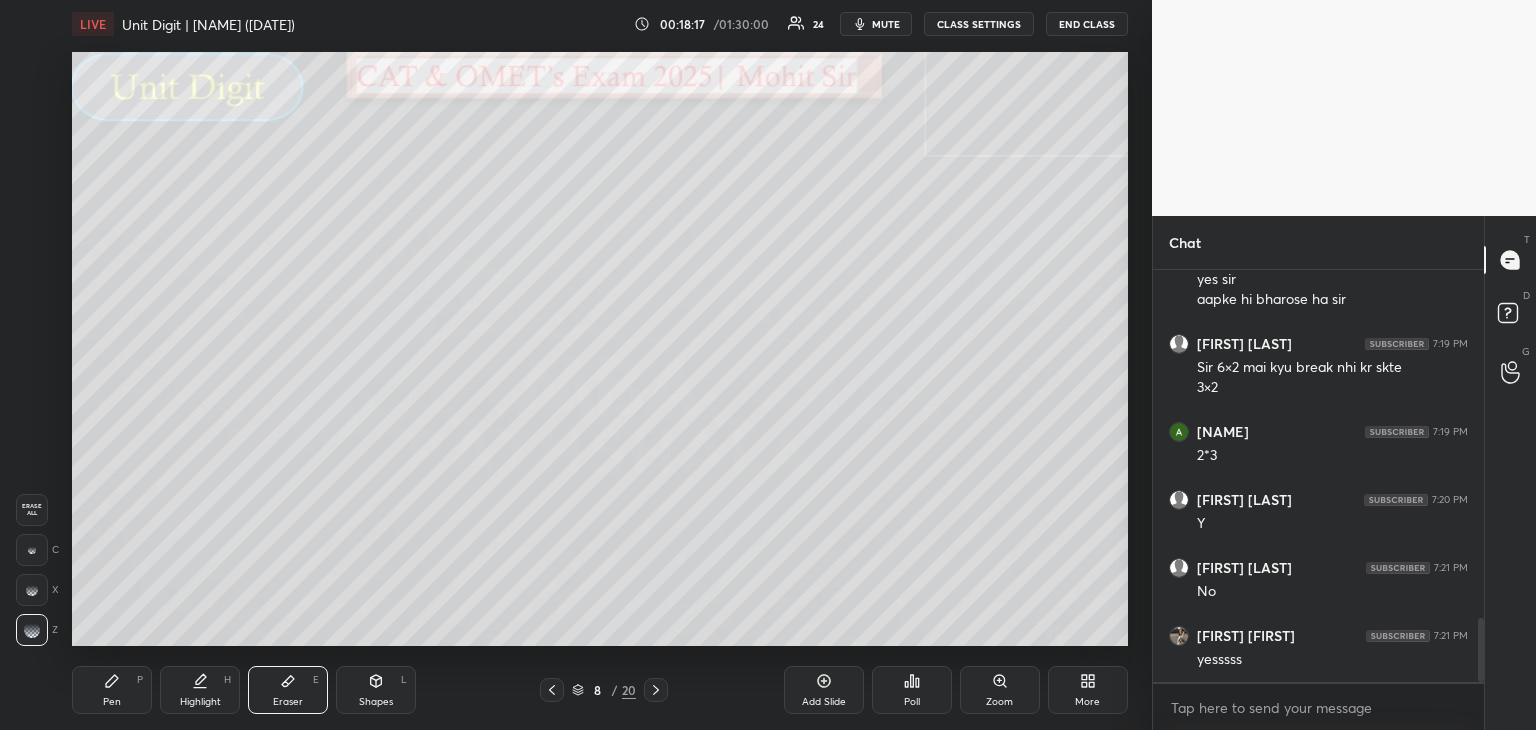 click on "Pen P" at bounding box center (112, 690) 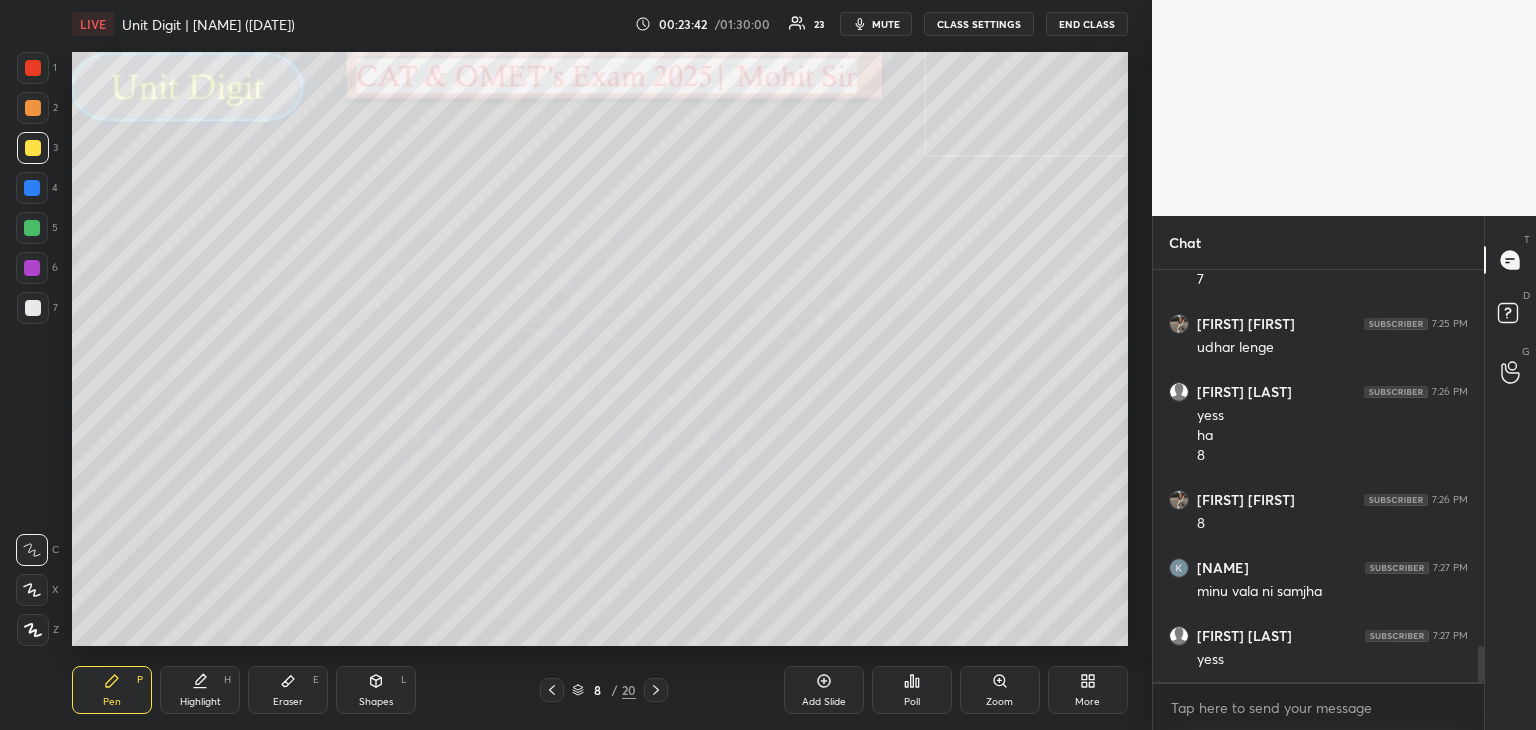 scroll, scrollTop: 4338, scrollLeft: 0, axis: vertical 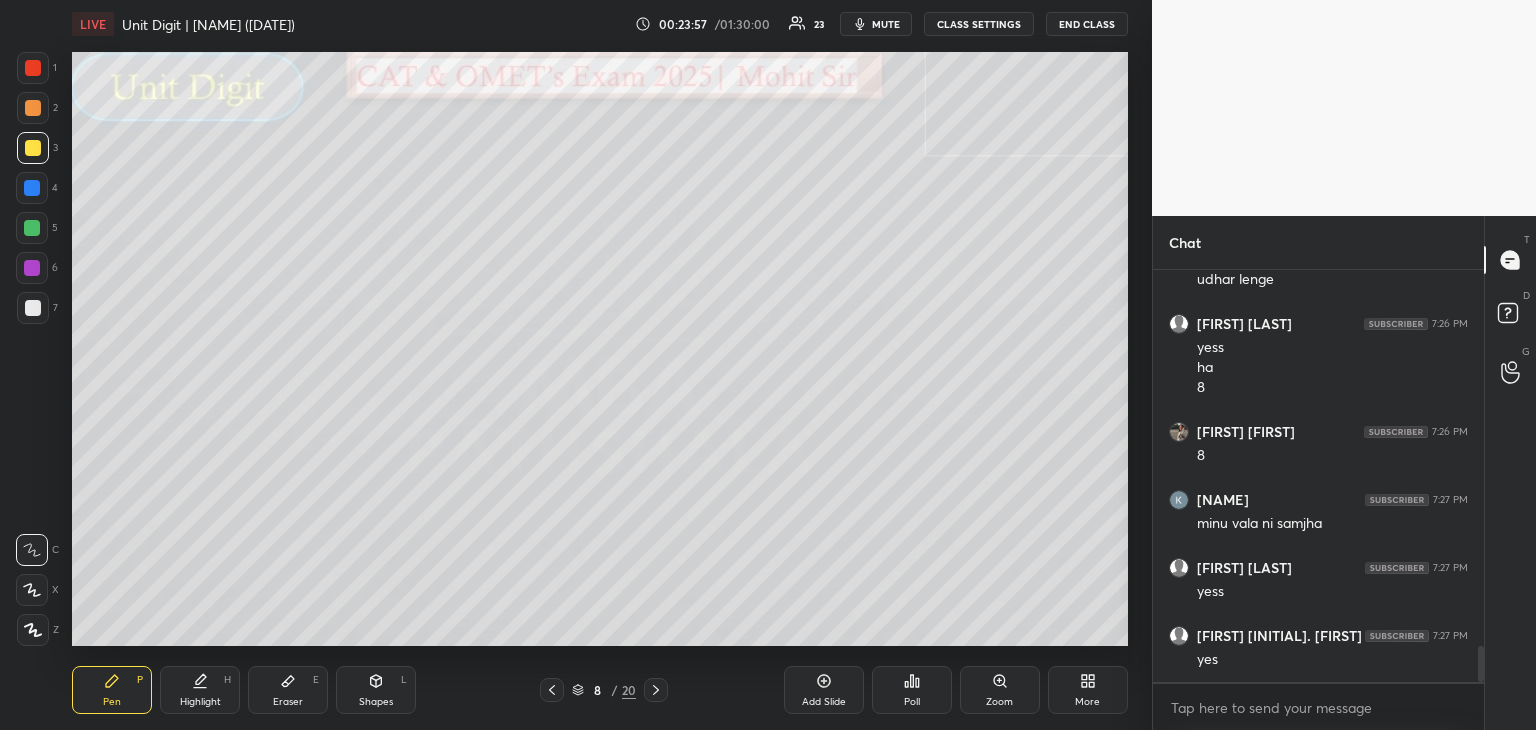 click on "Eraser E" at bounding box center [288, 690] 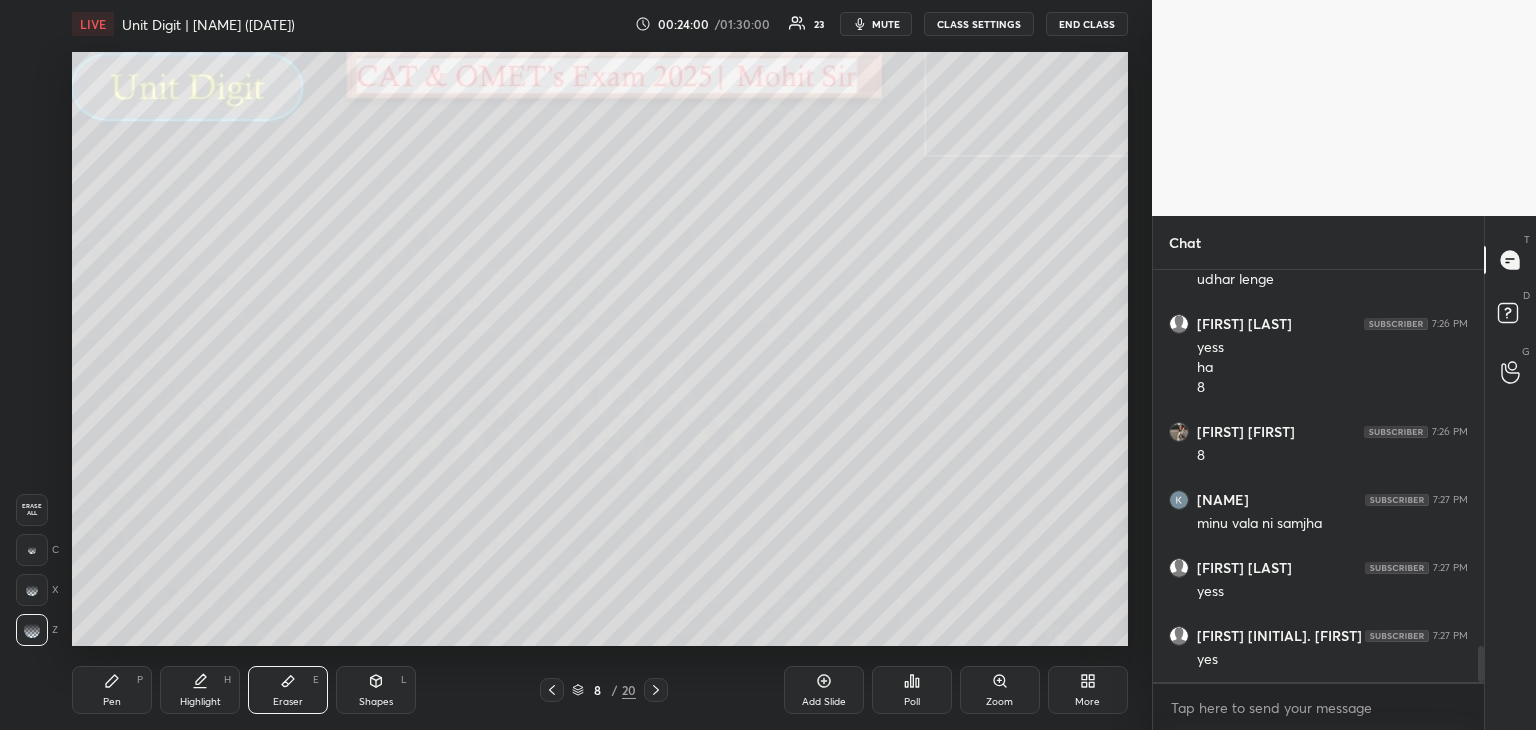 click 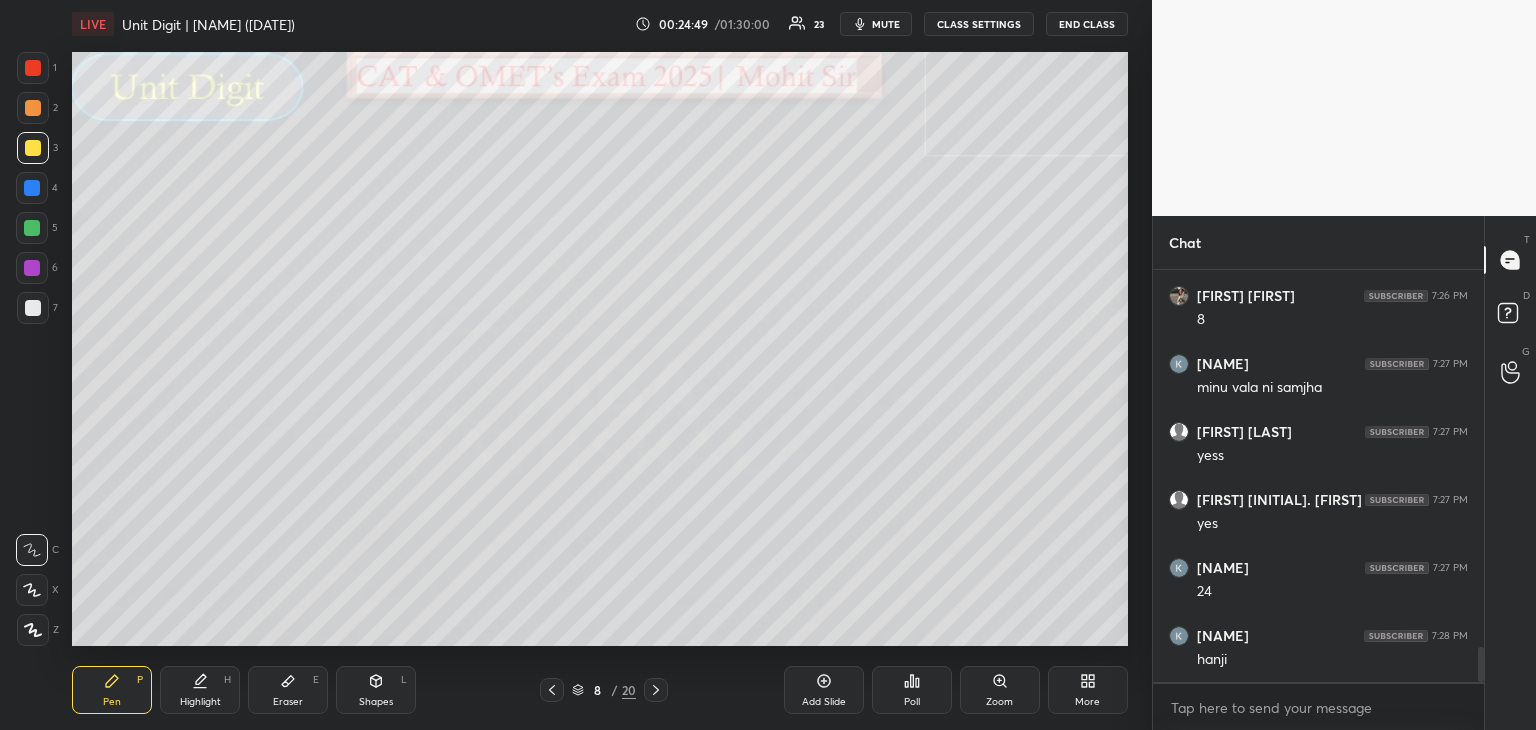scroll, scrollTop: 4494, scrollLeft: 0, axis: vertical 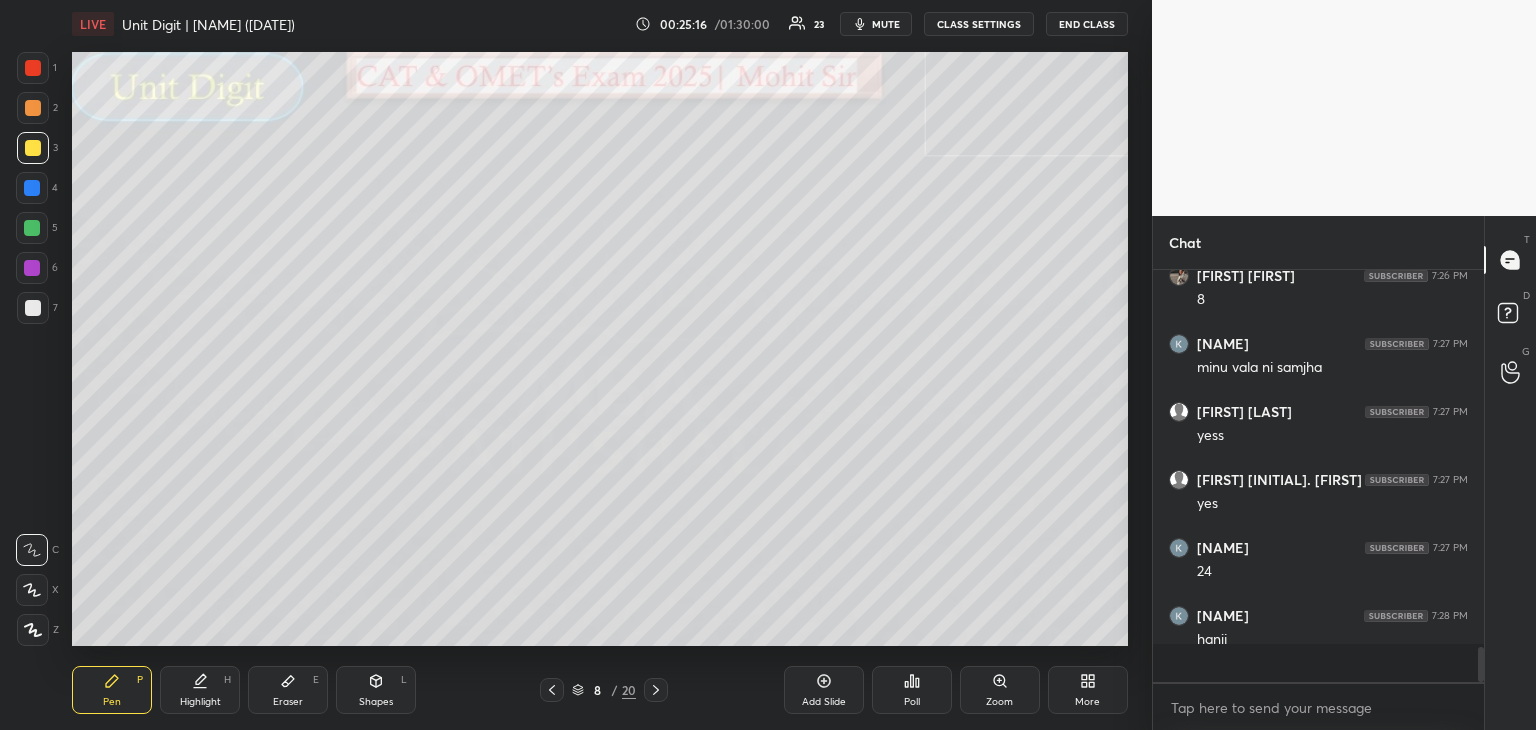 click on "Add Slide" at bounding box center [824, 690] 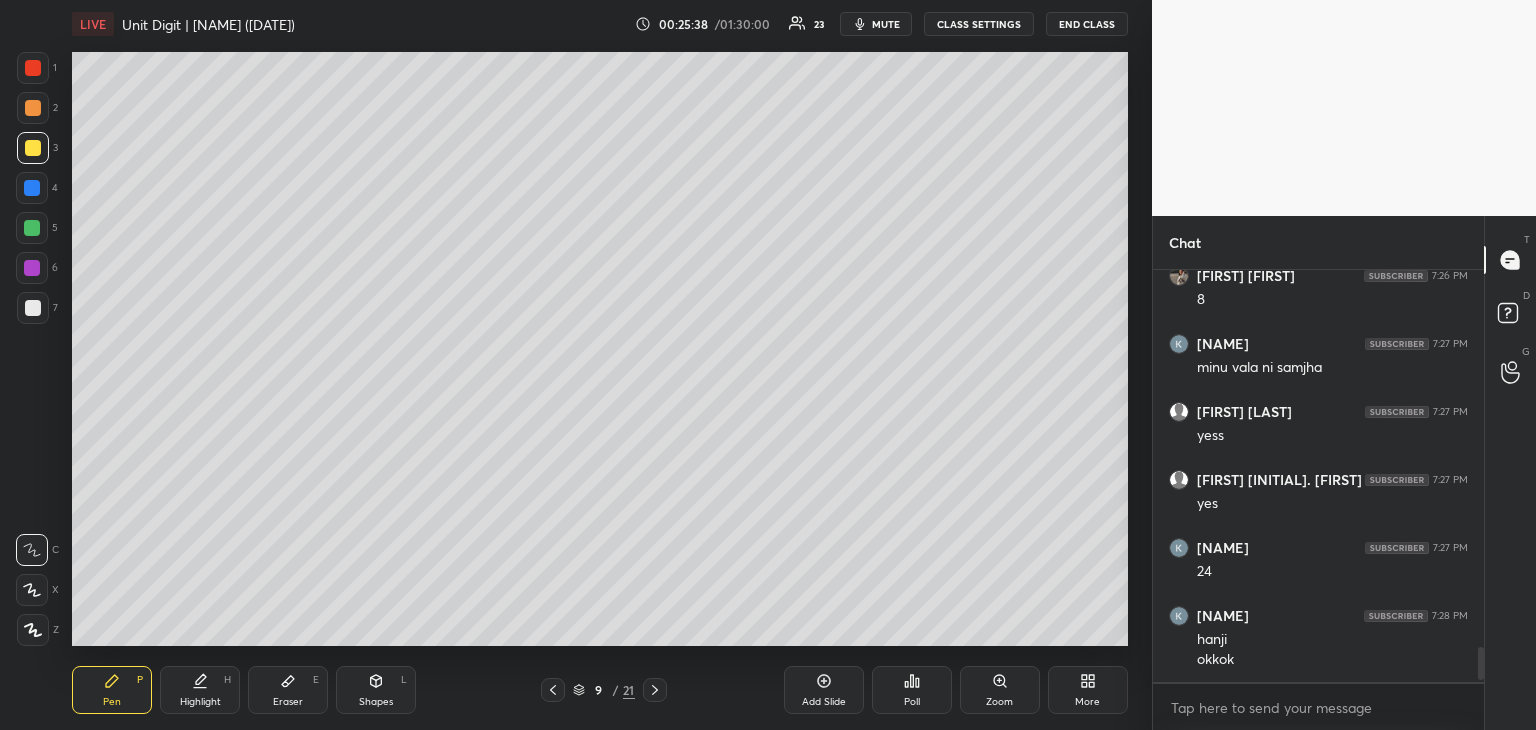 click on "Eraser E" at bounding box center (288, 690) 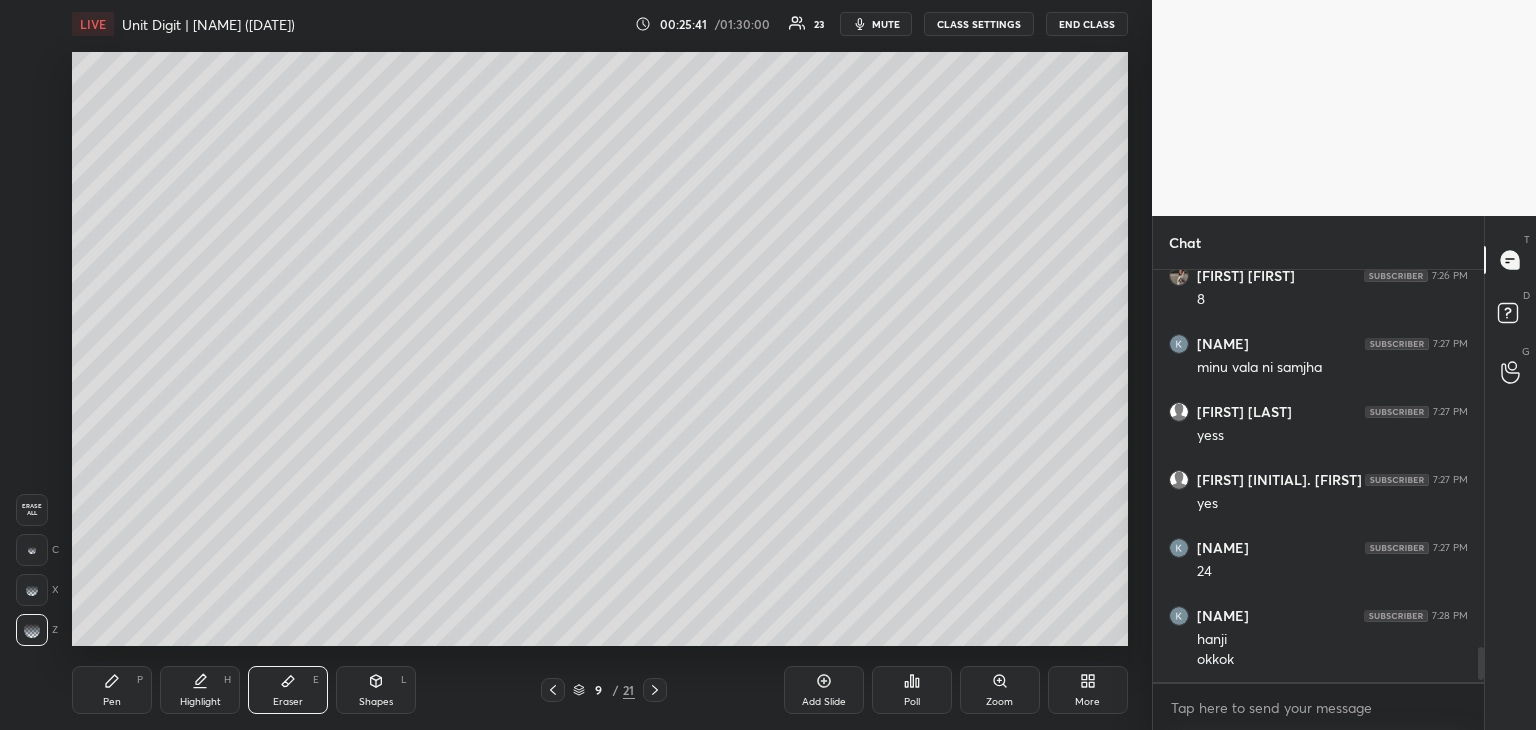 click on "Pen P" at bounding box center (112, 690) 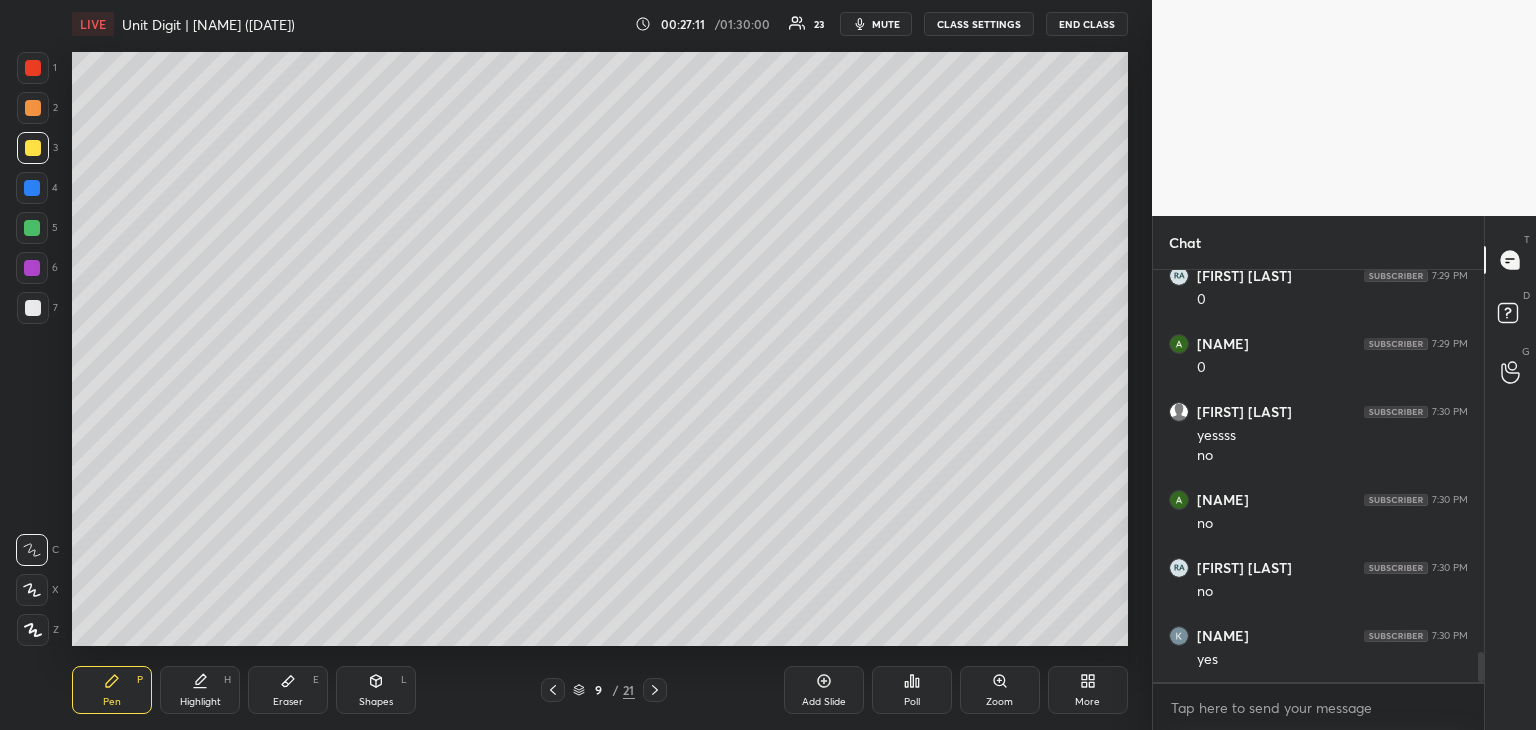 scroll, scrollTop: 5262, scrollLeft: 0, axis: vertical 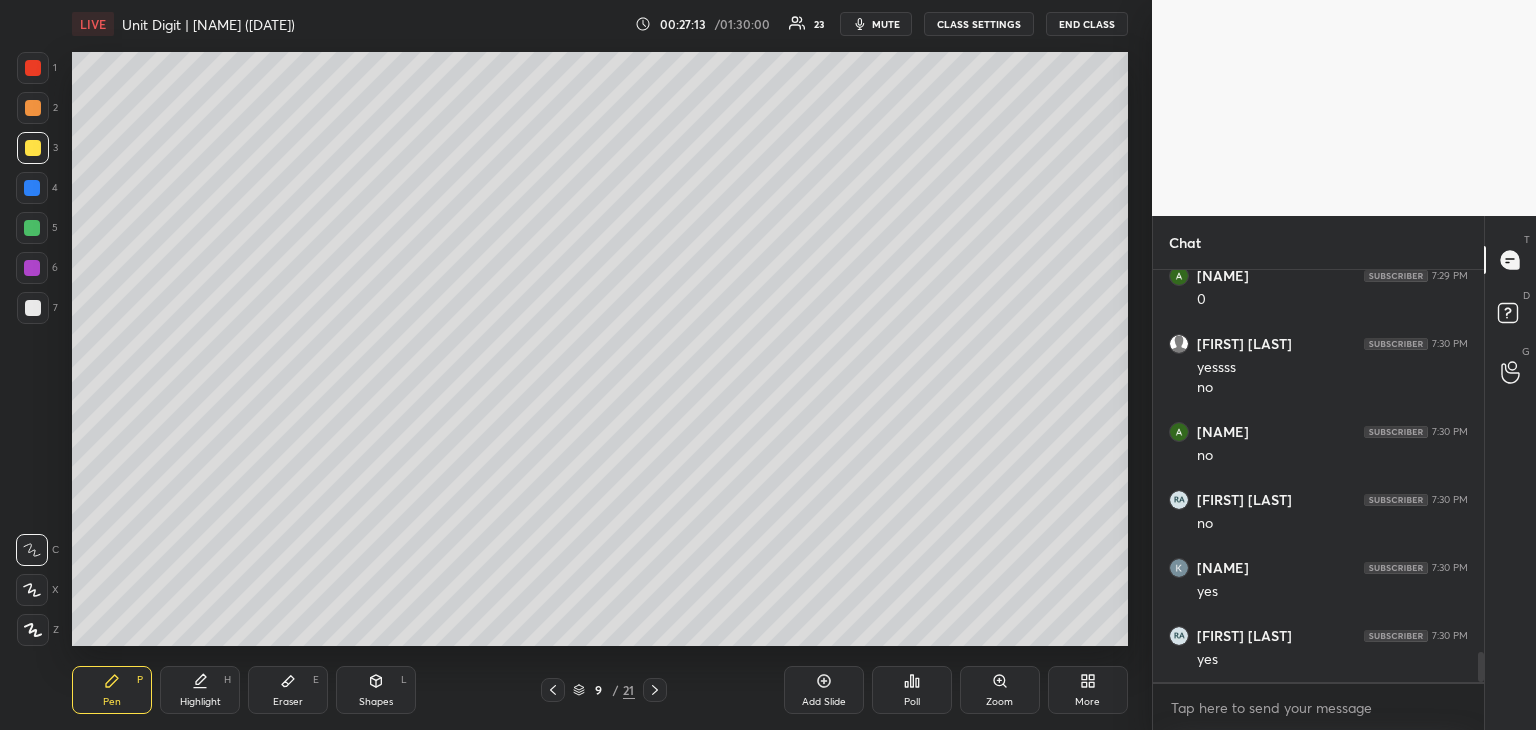 click 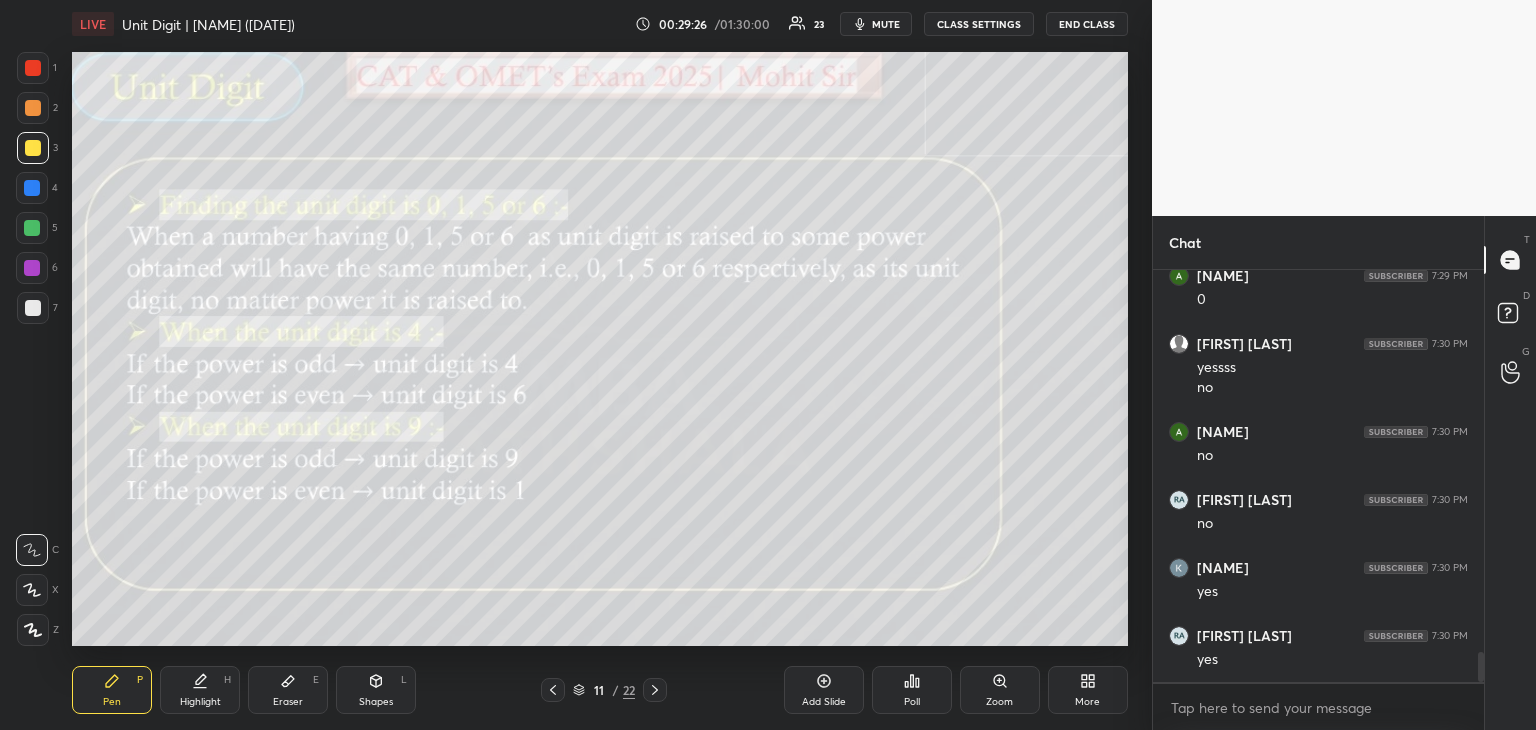 scroll, scrollTop: 5330, scrollLeft: 0, axis: vertical 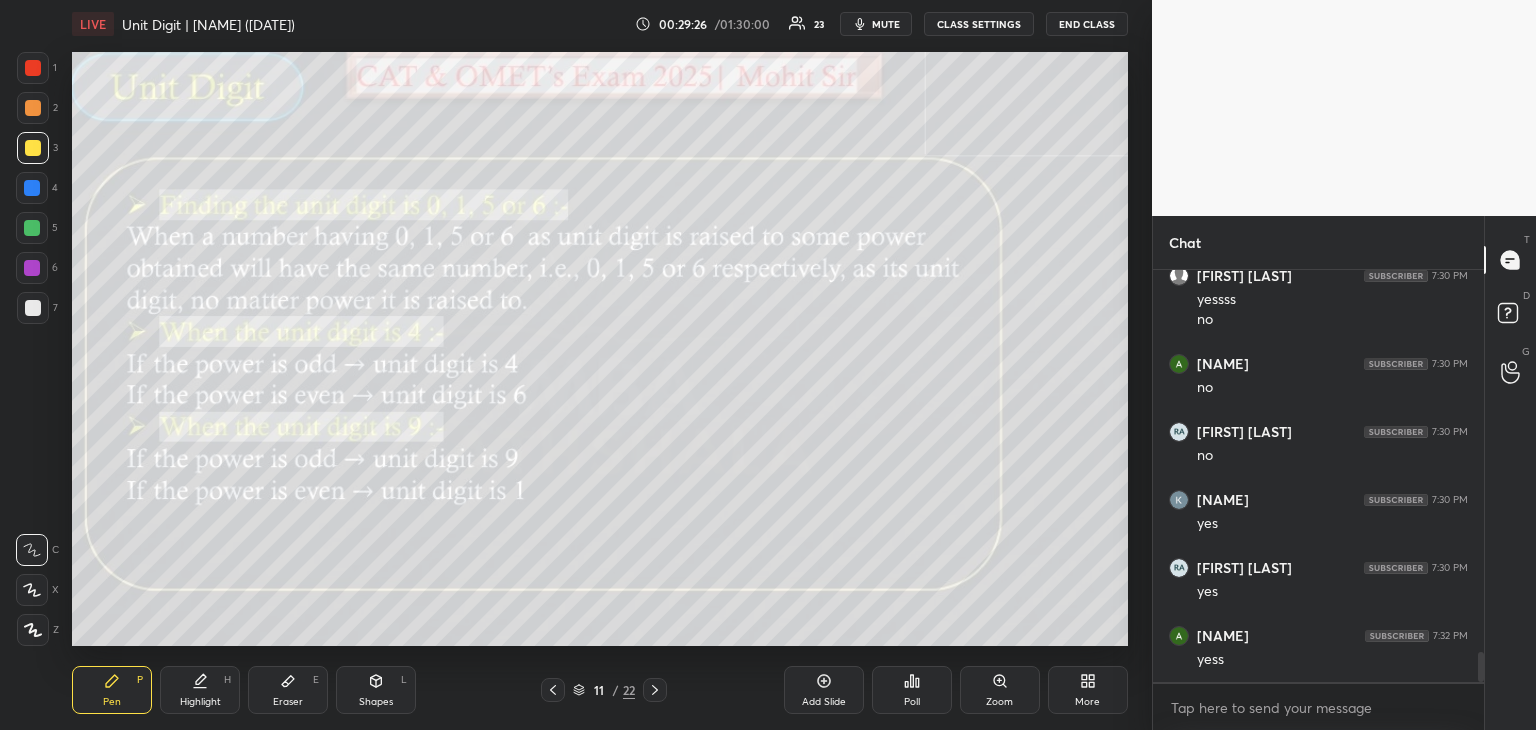 click on "Add Slide" at bounding box center (824, 690) 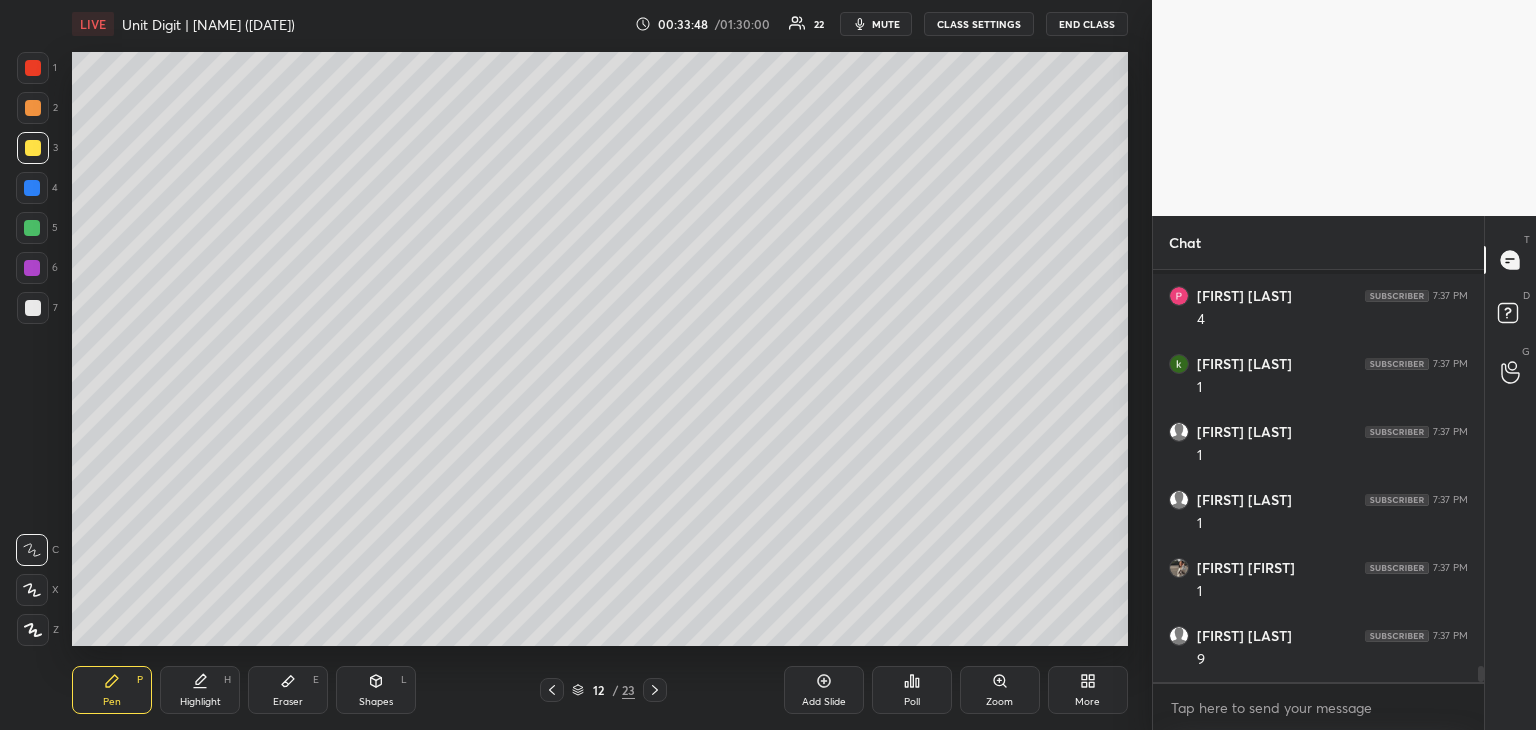 scroll, scrollTop: 10090, scrollLeft: 0, axis: vertical 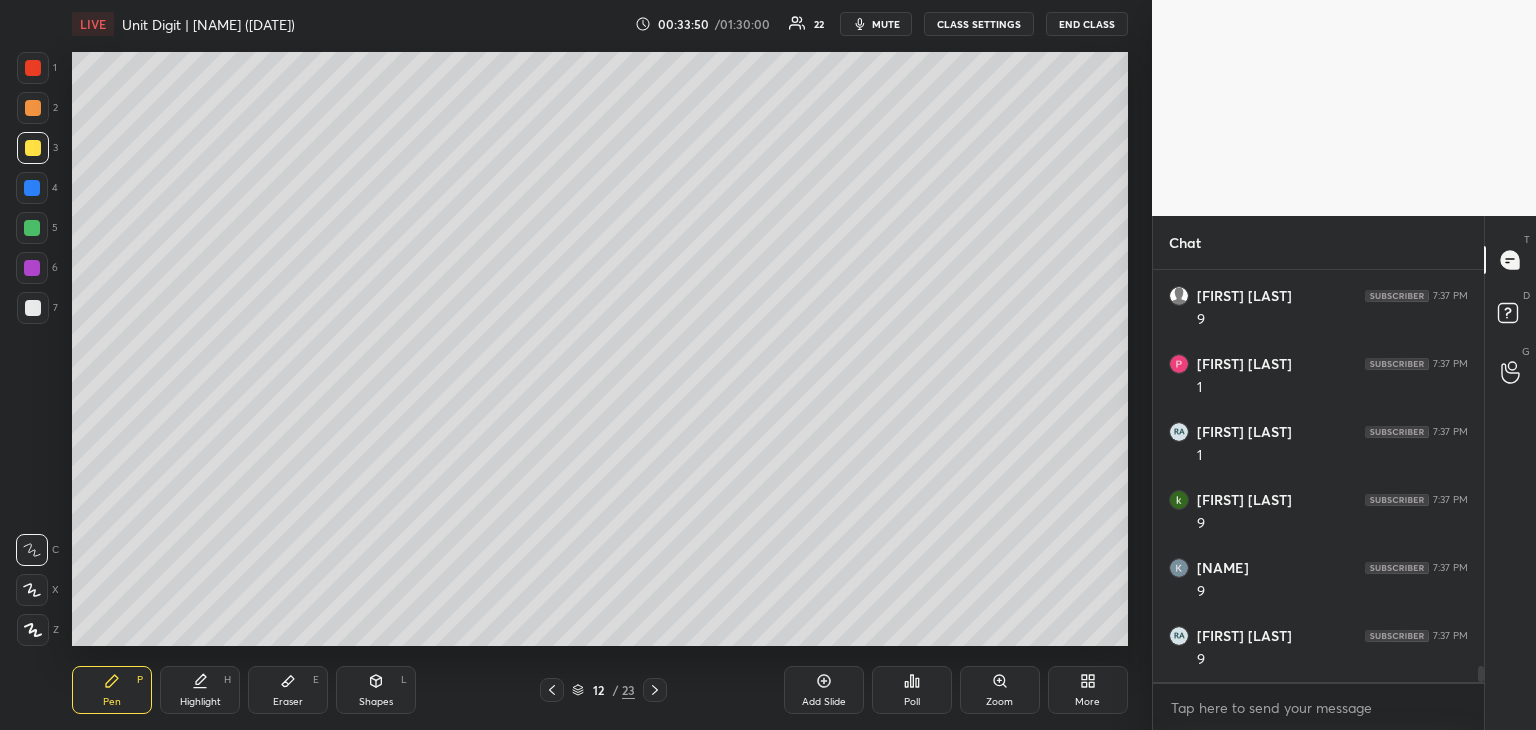 click at bounding box center [33, 108] 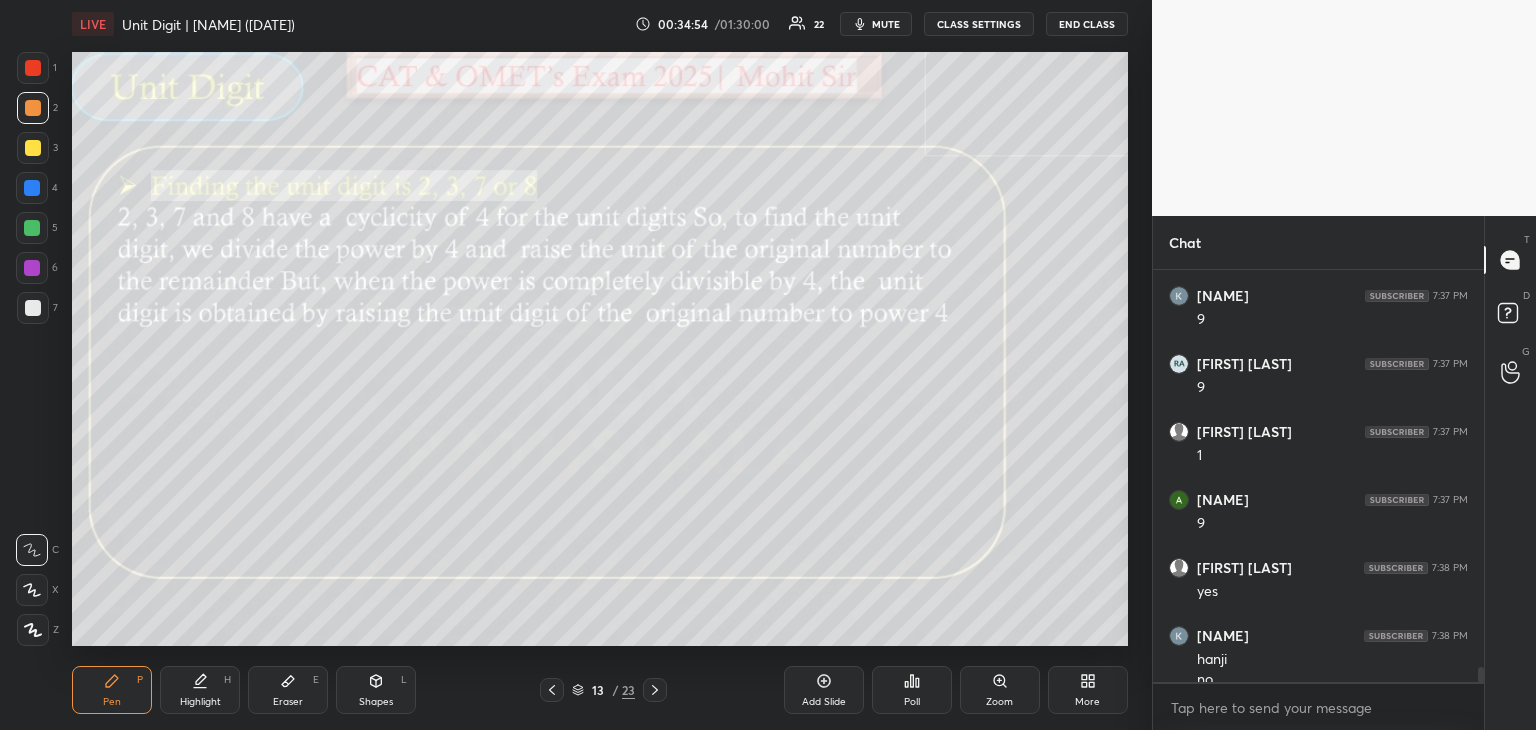 scroll, scrollTop: 10586, scrollLeft: 0, axis: vertical 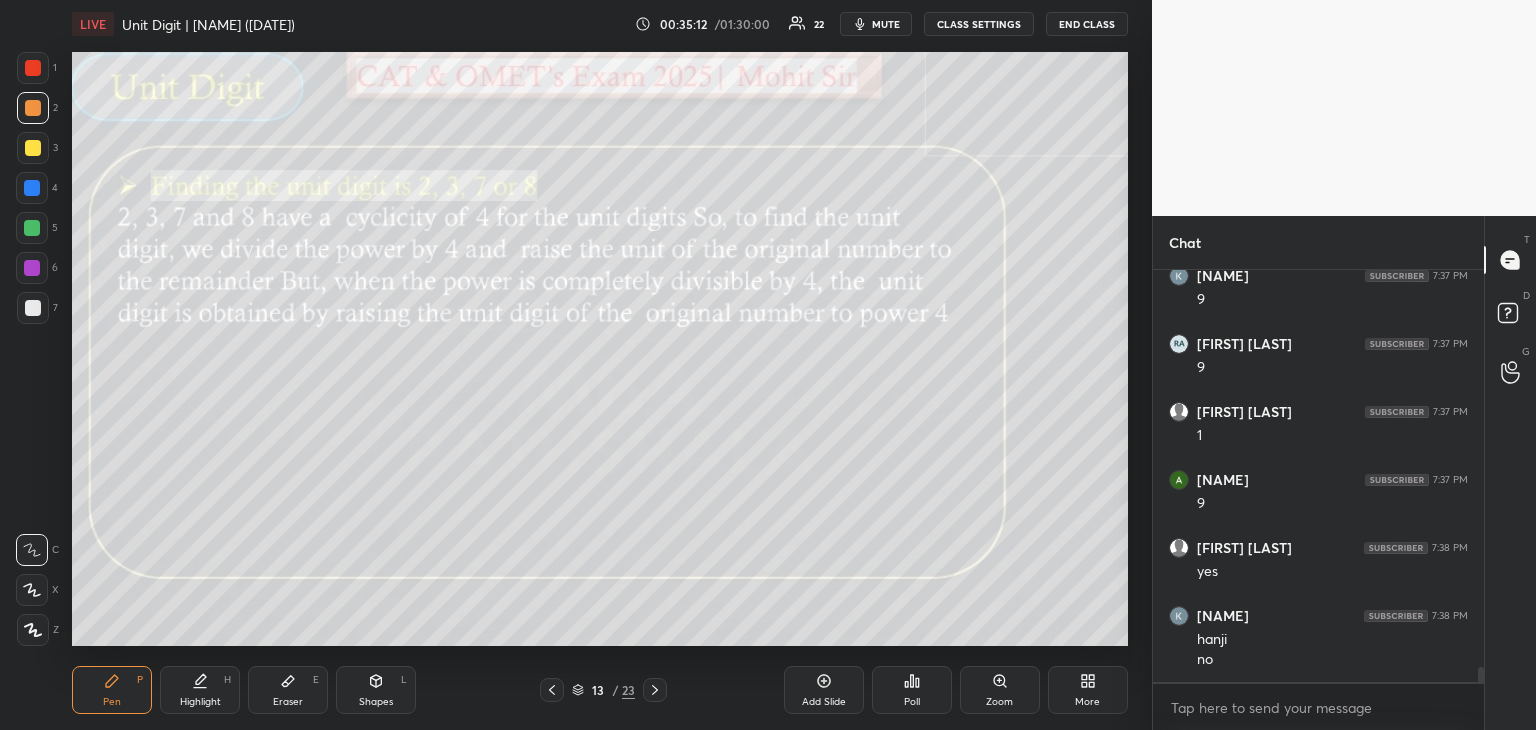 click on "Add Slide" at bounding box center [824, 690] 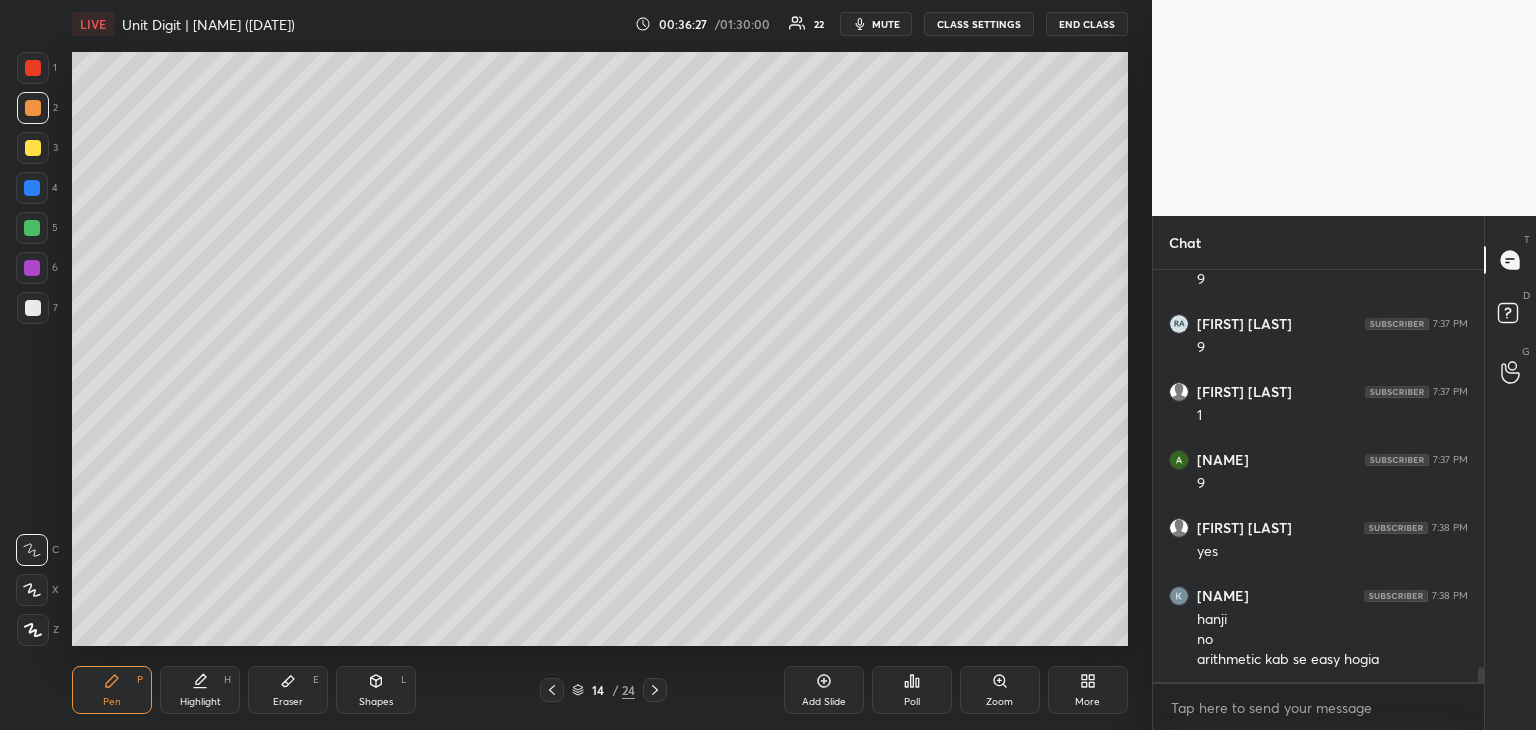 scroll, scrollTop: 10692, scrollLeft: 0, axis: vertical 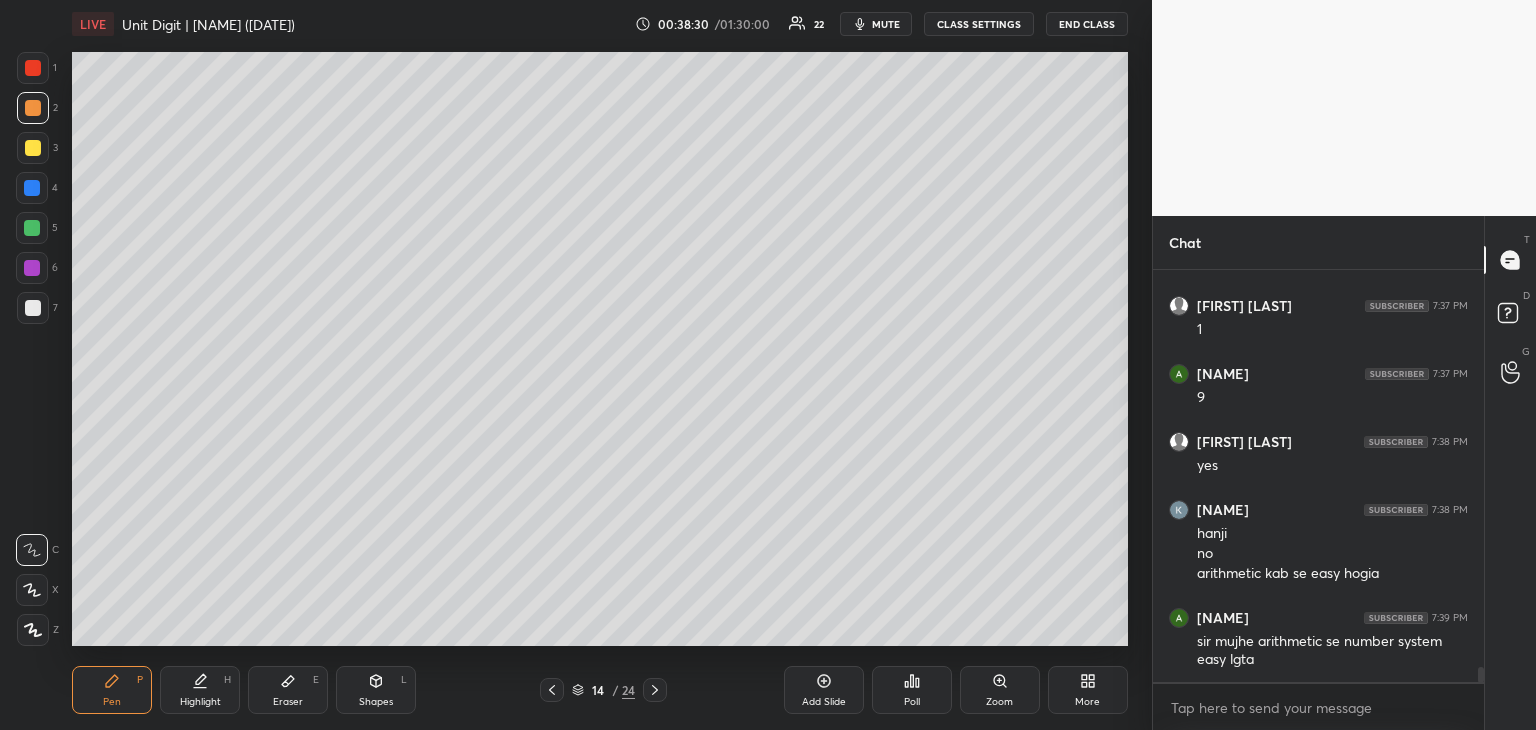 click 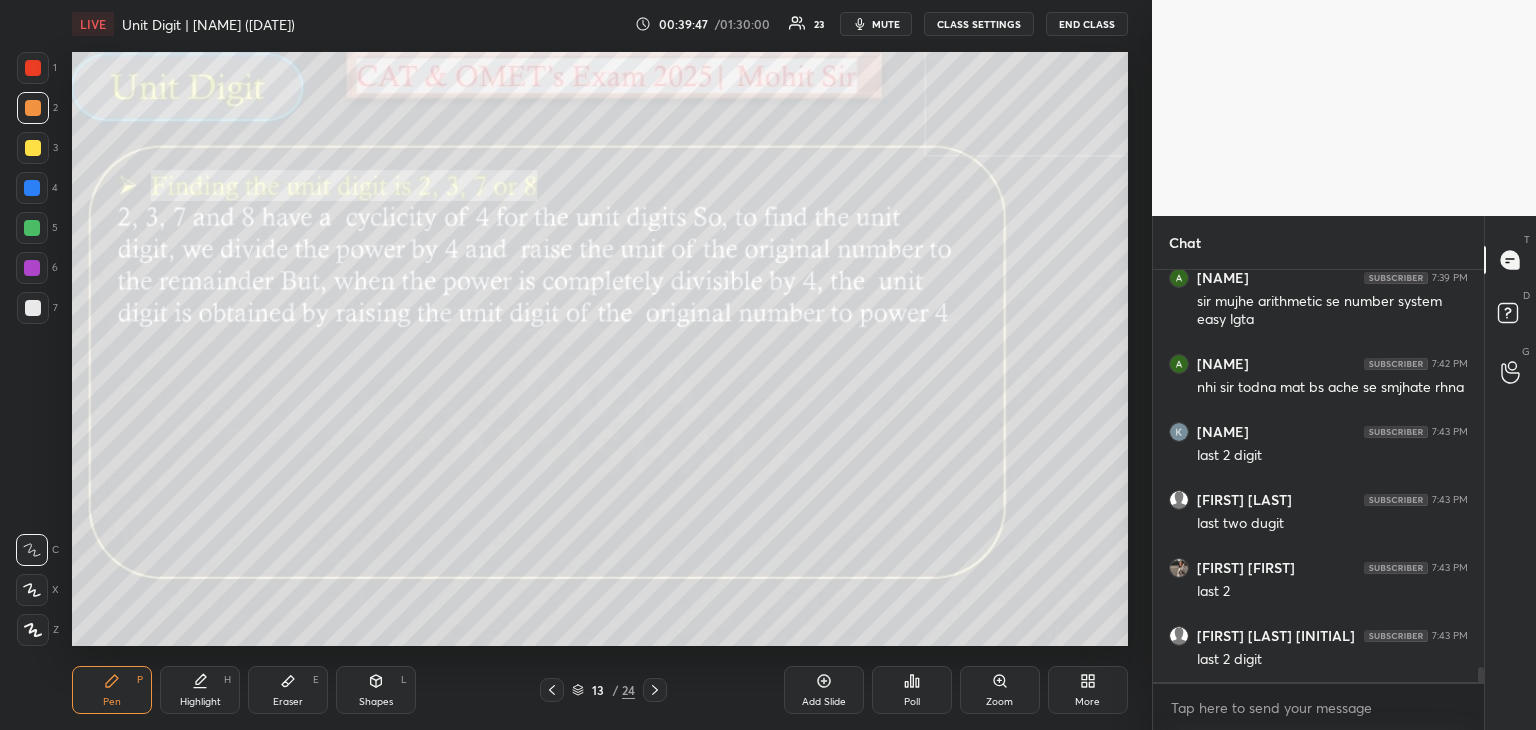 scroll, scrollTop: 11100, scrollLeft: 0, axis: vertical 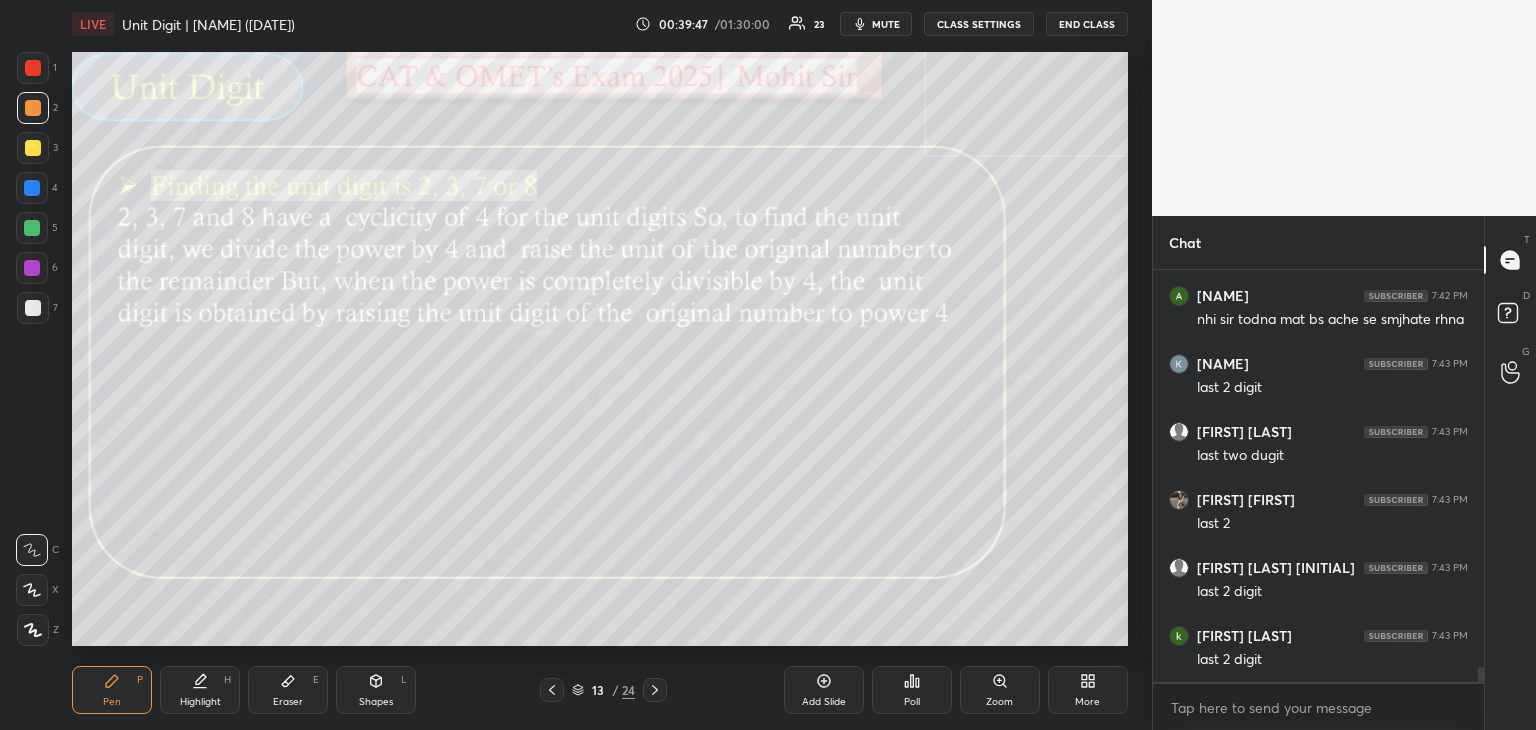 click at bounding box center (33, 148) 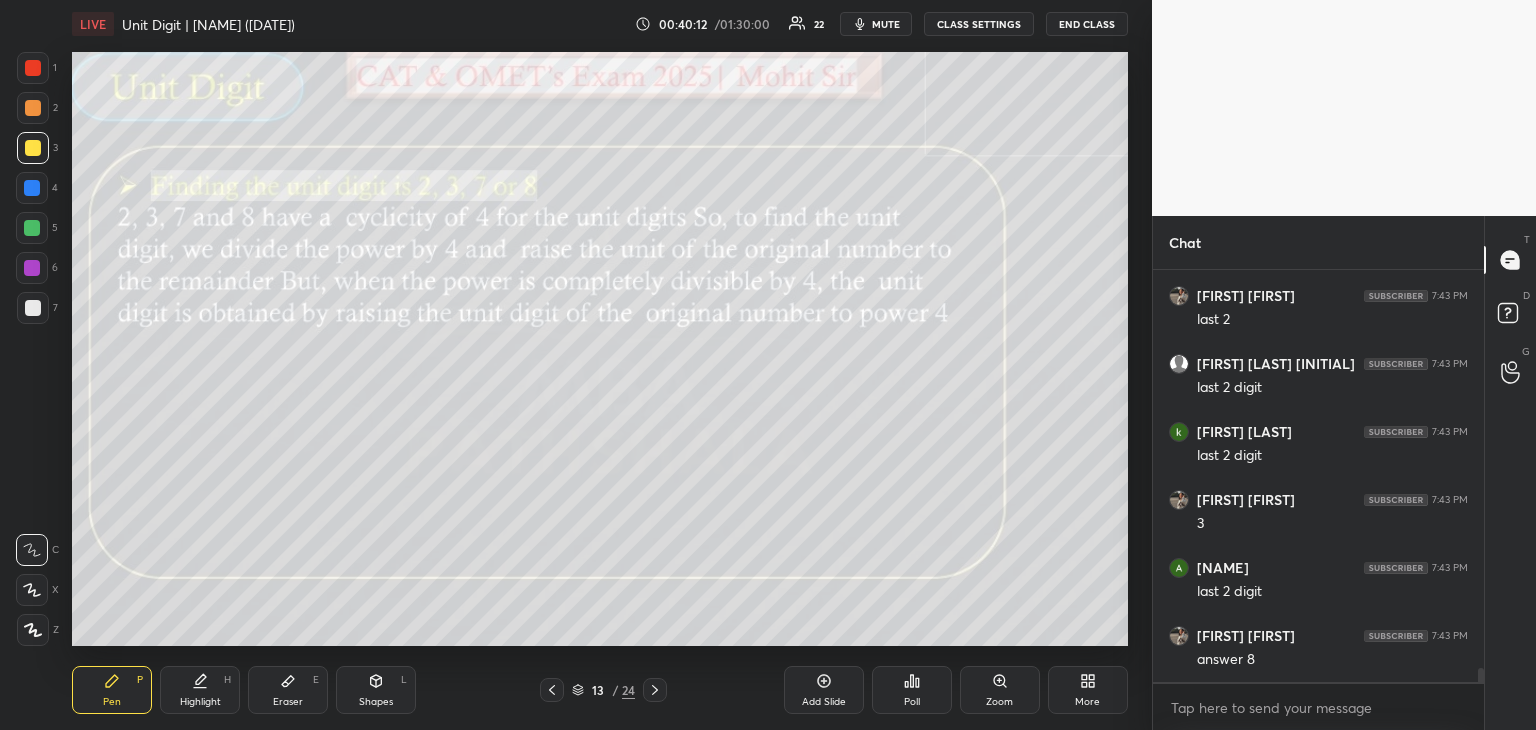 scroll, scrollTop: 11372, scrollLeft: 0, axis: vertical 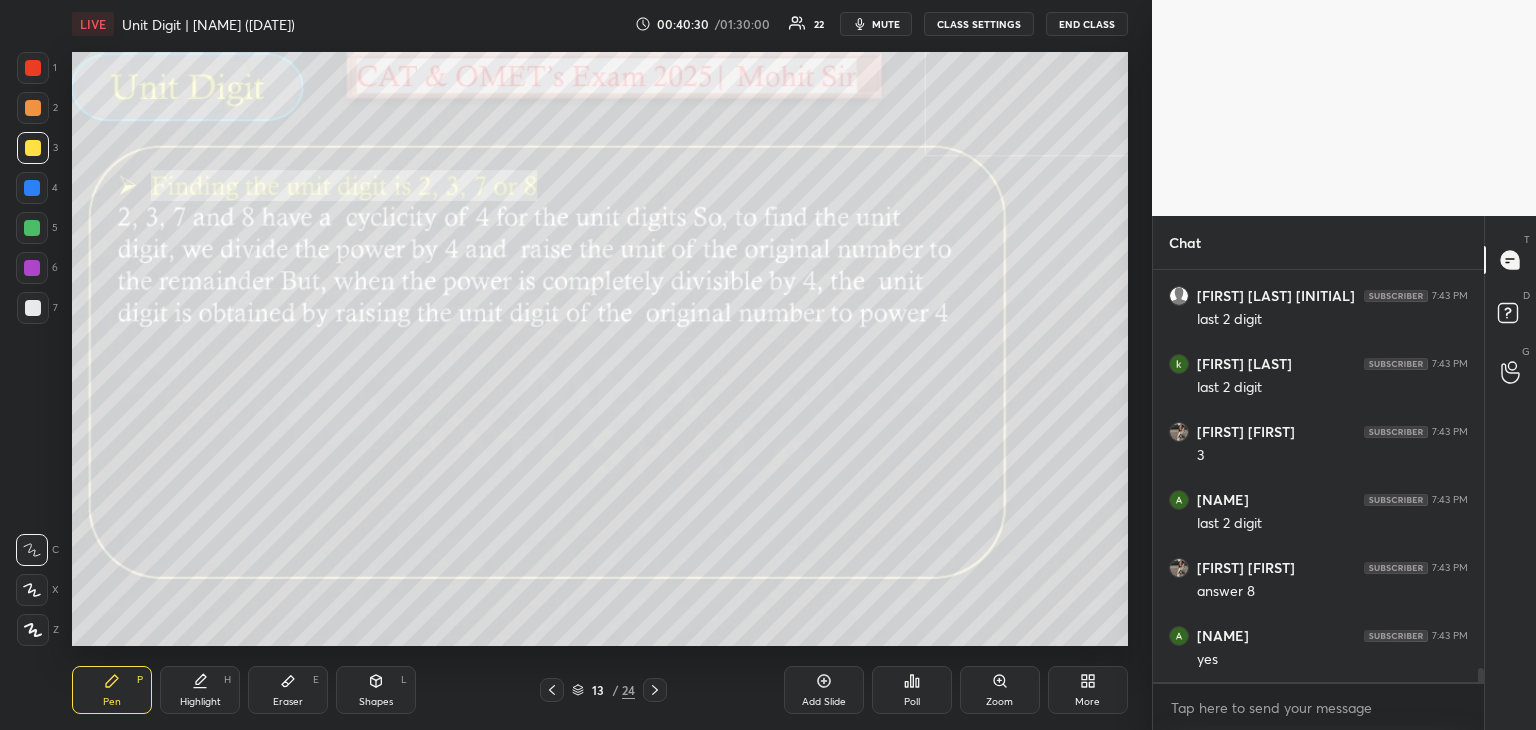 click at bounding box center (32, 228) 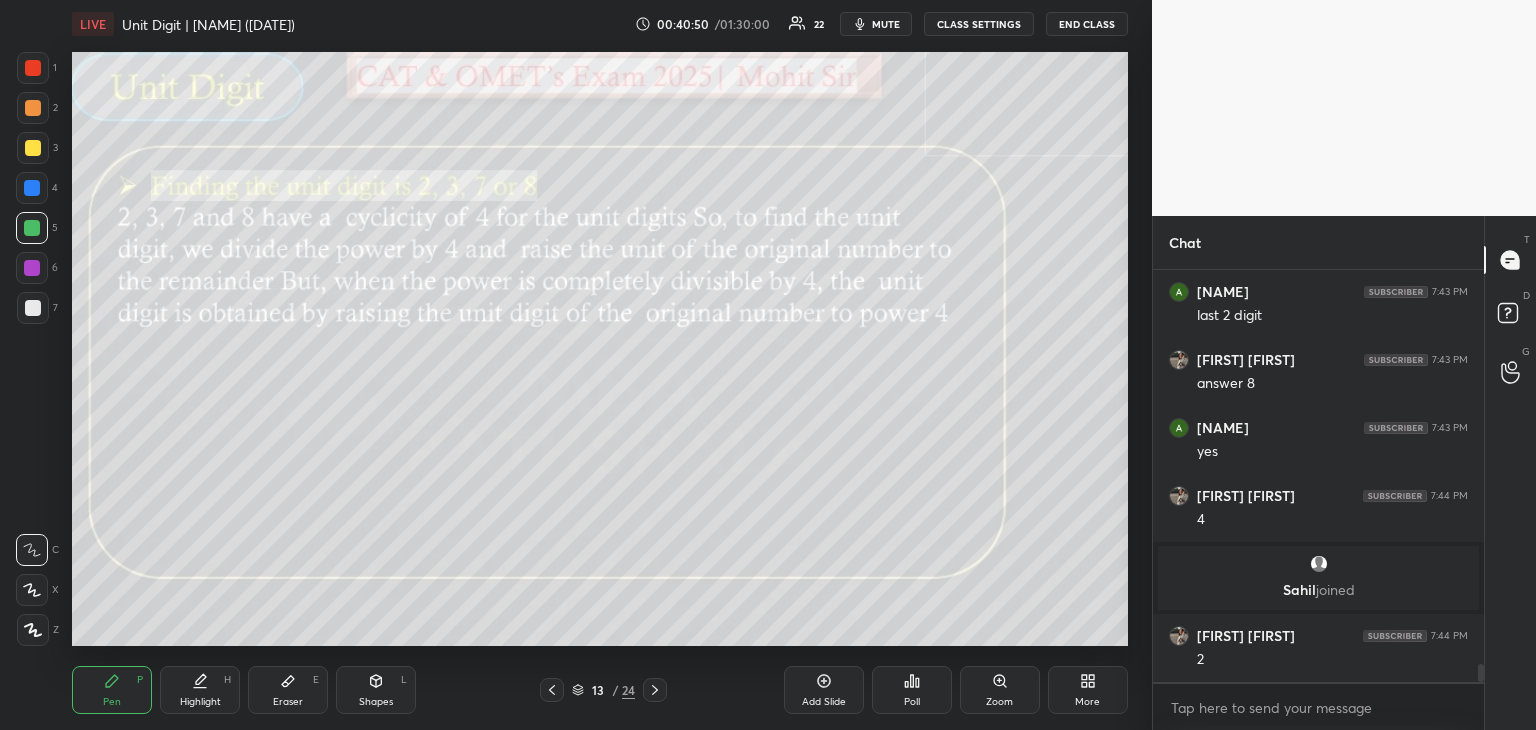 scroll, scrollTop: 8828, scrollLeft: 0, axis: vertical 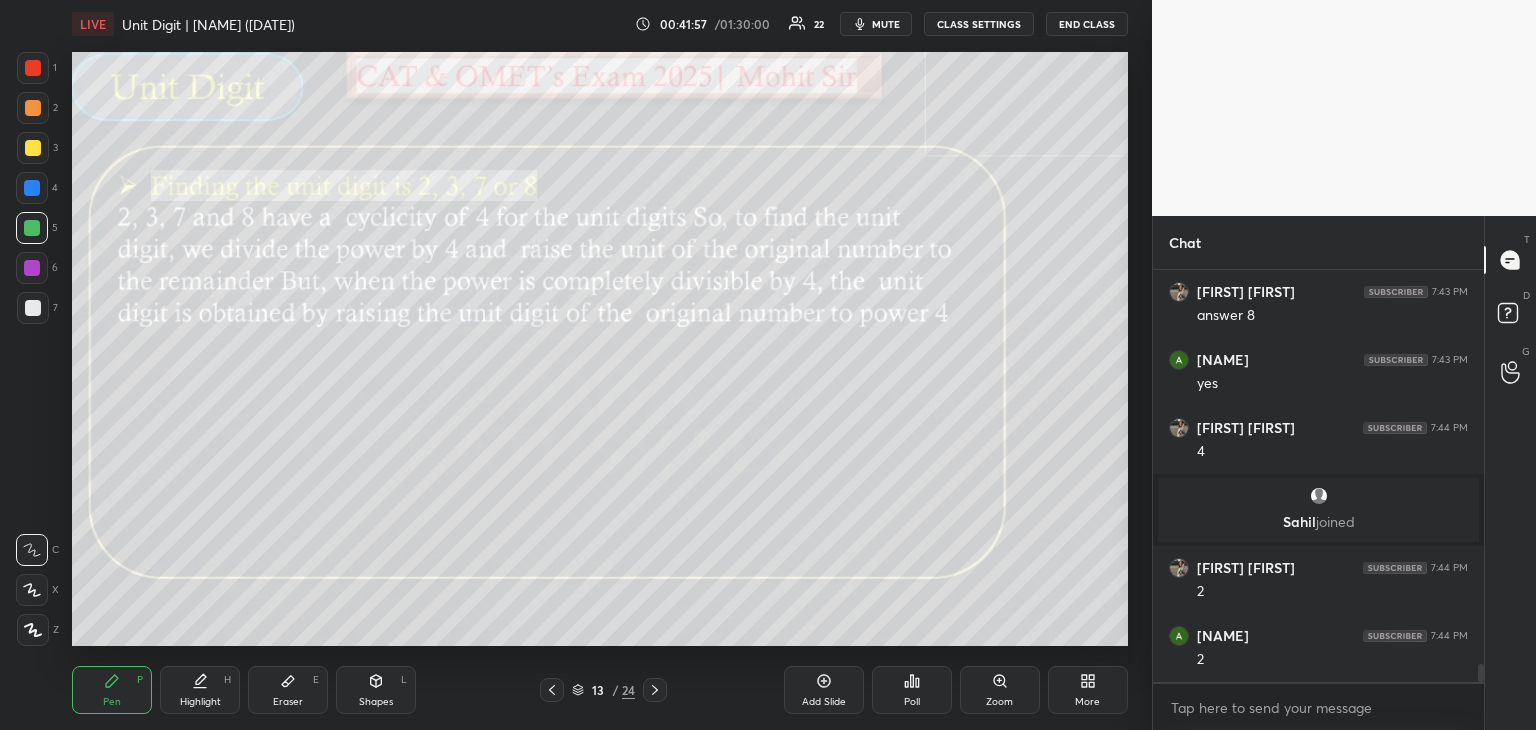 click at bounding box center [33, 108] 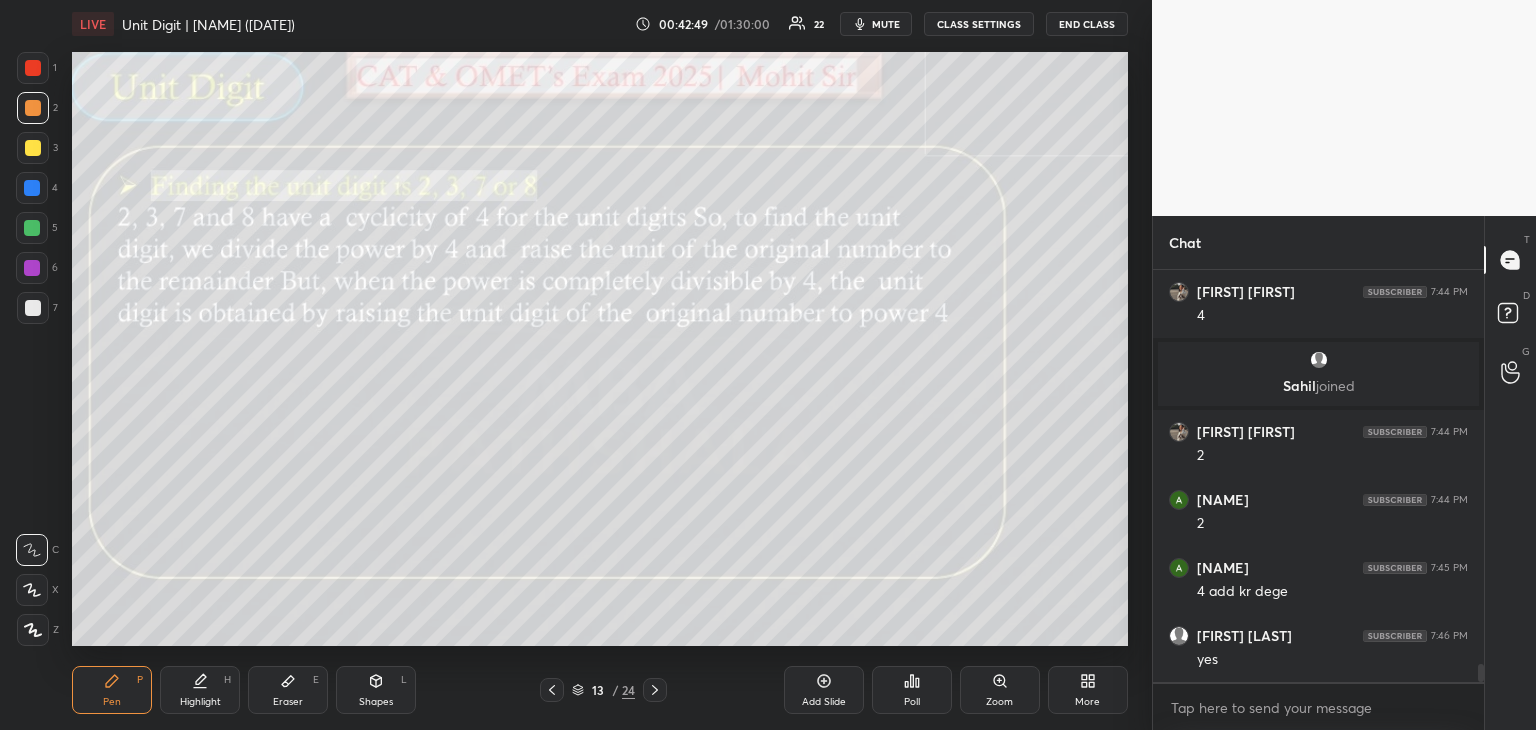 scroll, scrollTop: 9032, scrollLeft: 0, axis: vertical 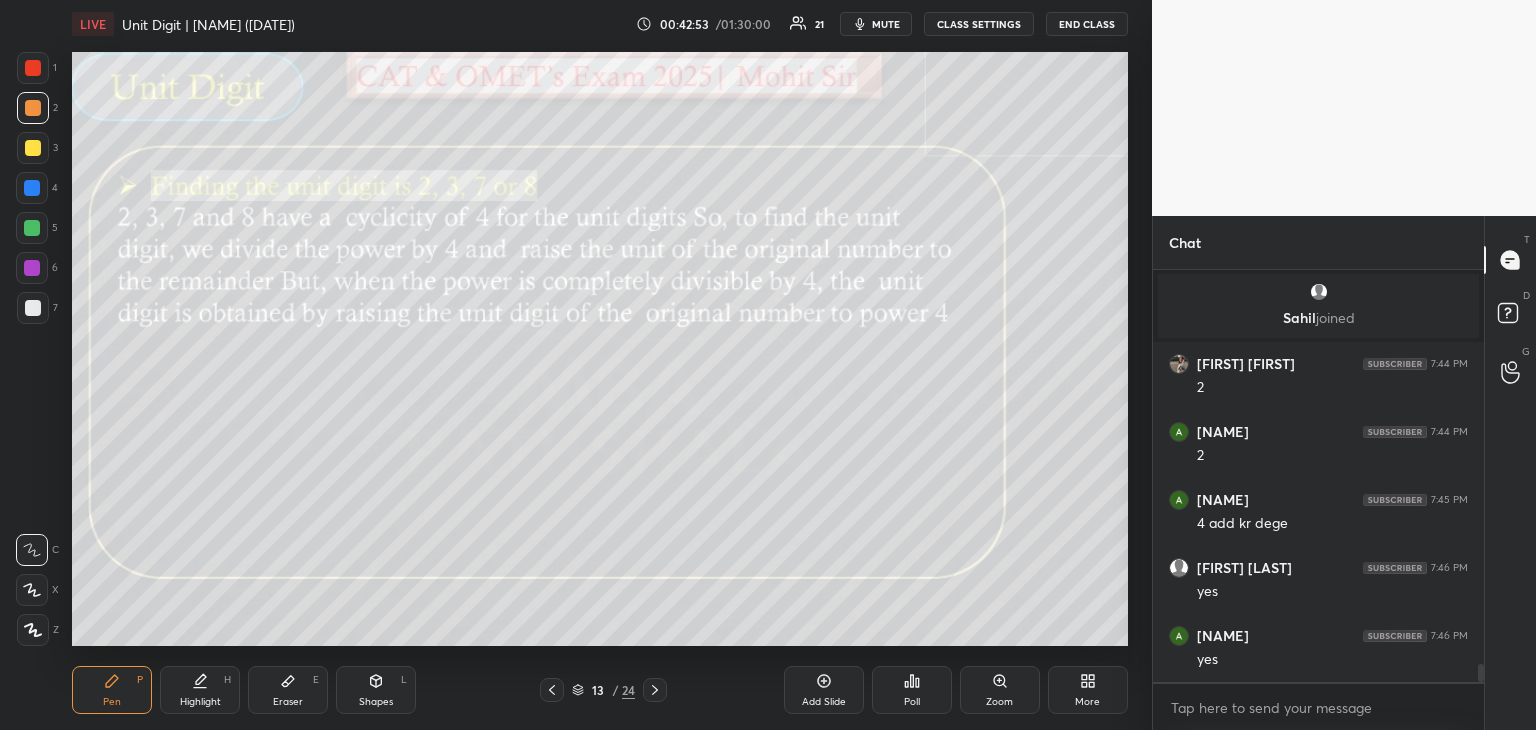 click 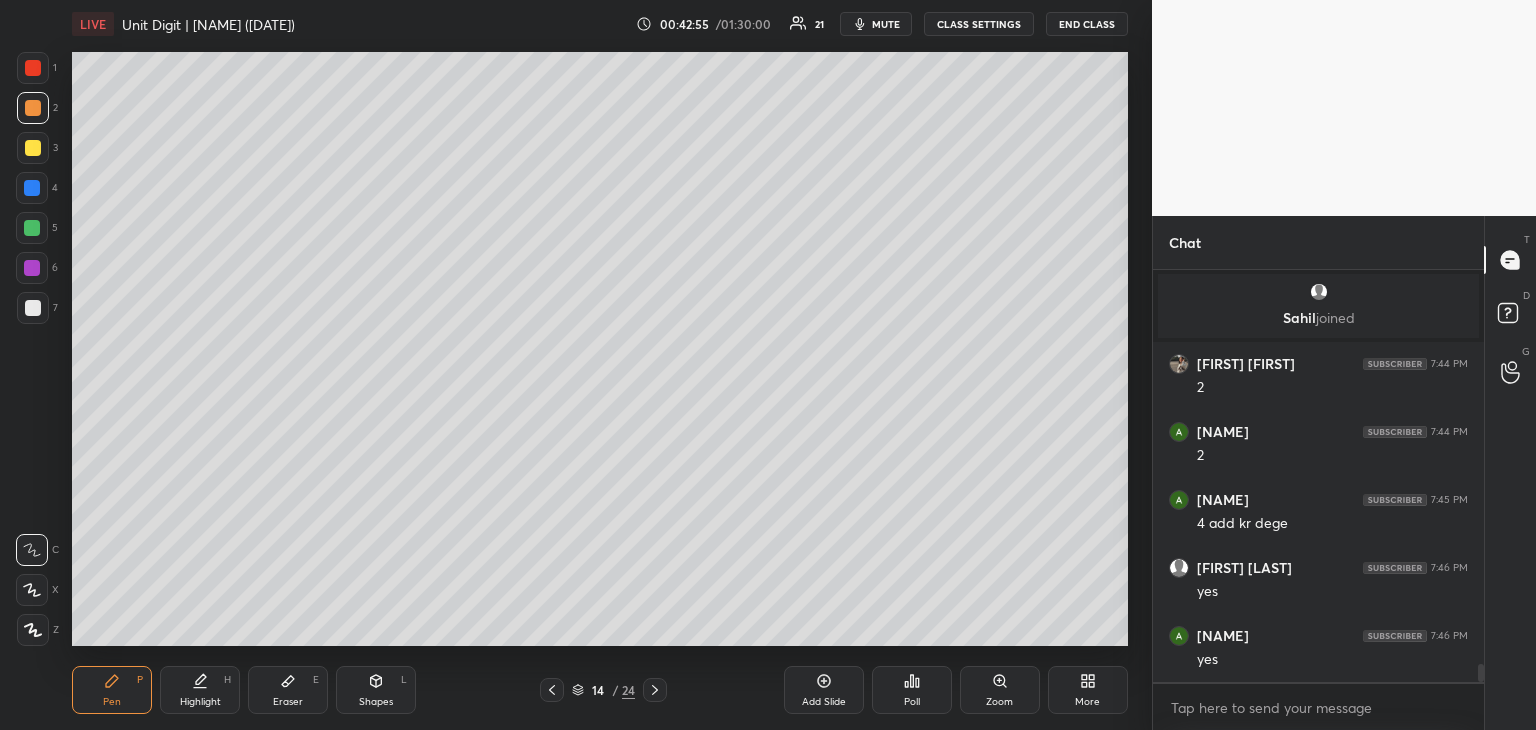 click on "Add Slide" at bounding box center [824, 690] 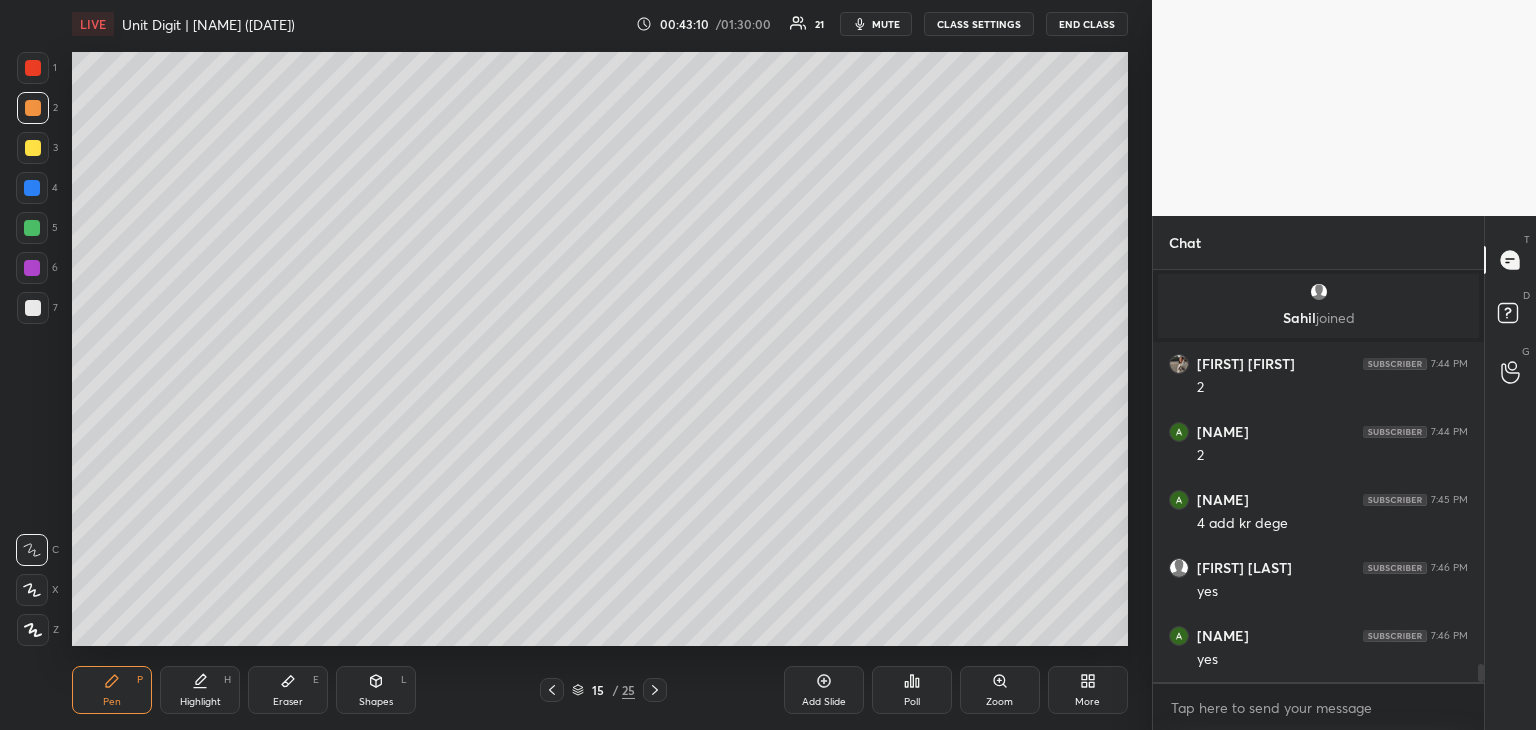 click at bounding box center [33, 148] 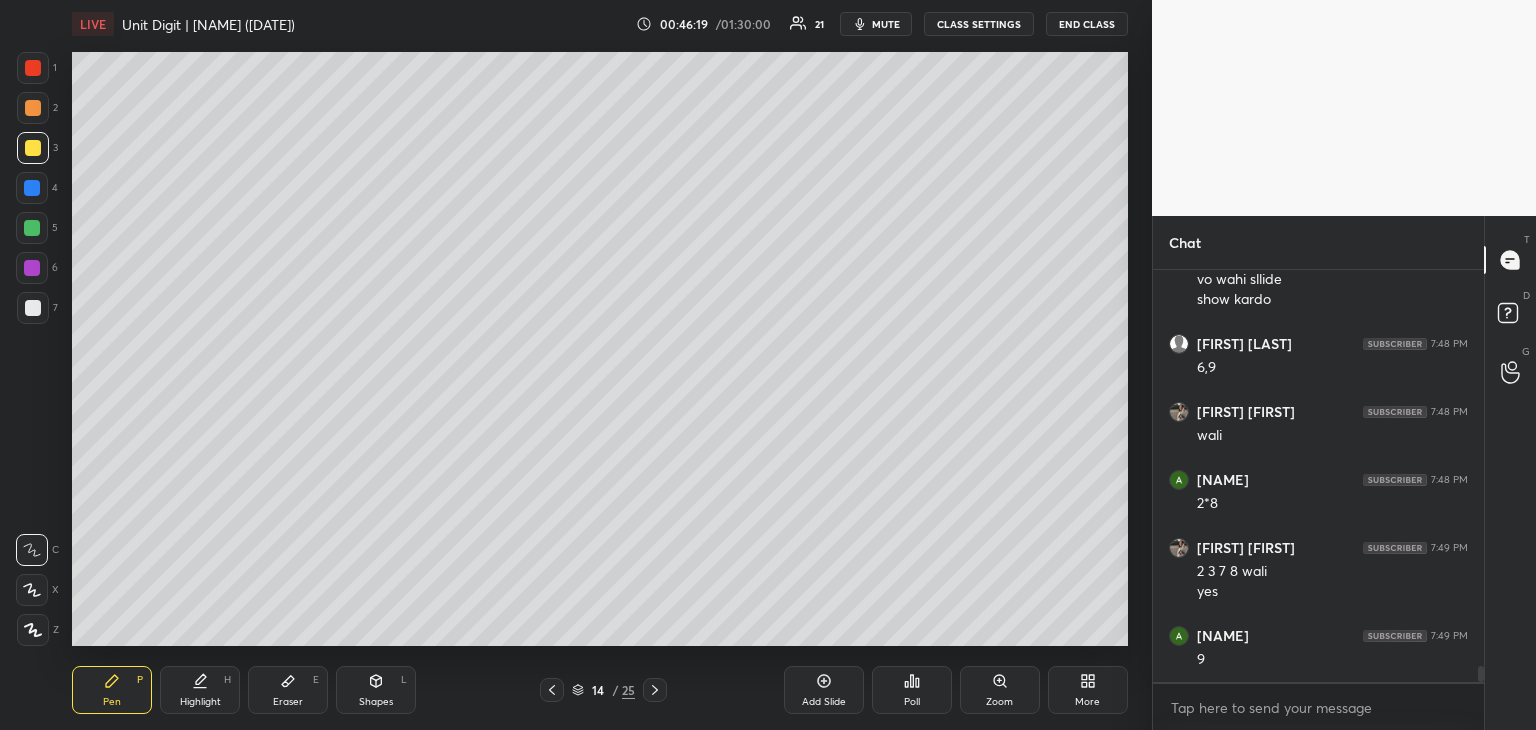 scroll, scrollTop: 10228, scrollLeft: 0, axis: vertical 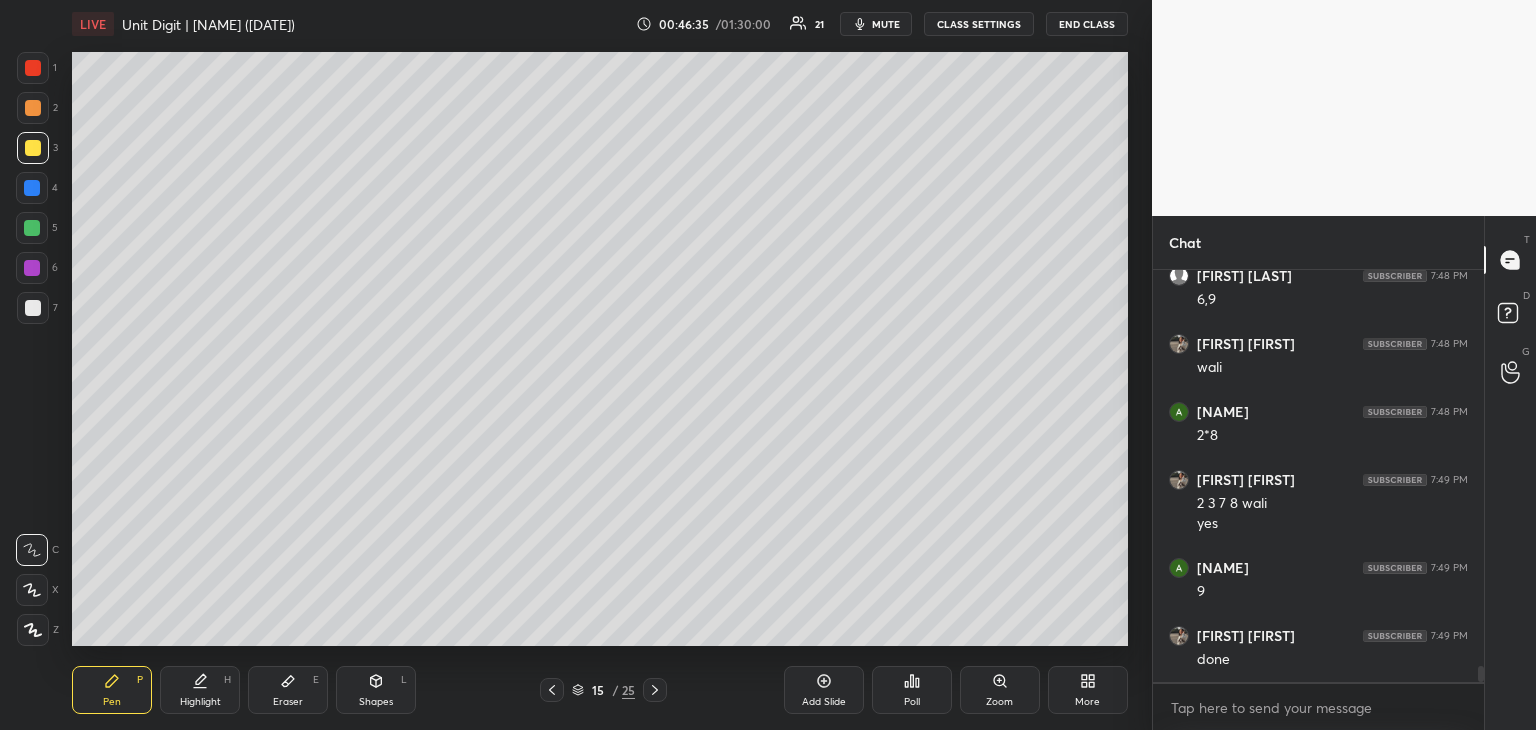click at bounding box center (33, 108) 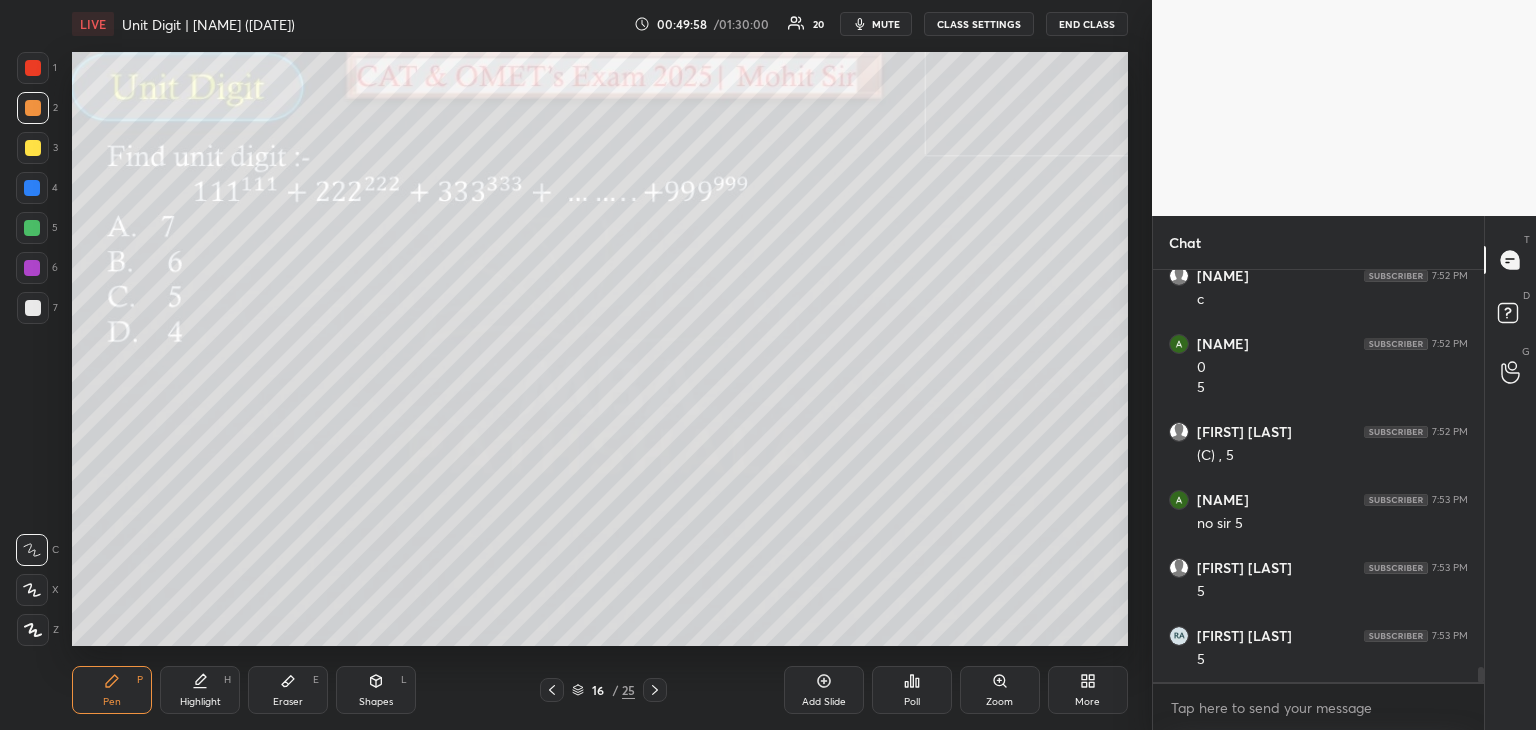 scroll, scrollTop: 11240, scrollLeft: 0, axis: vertical 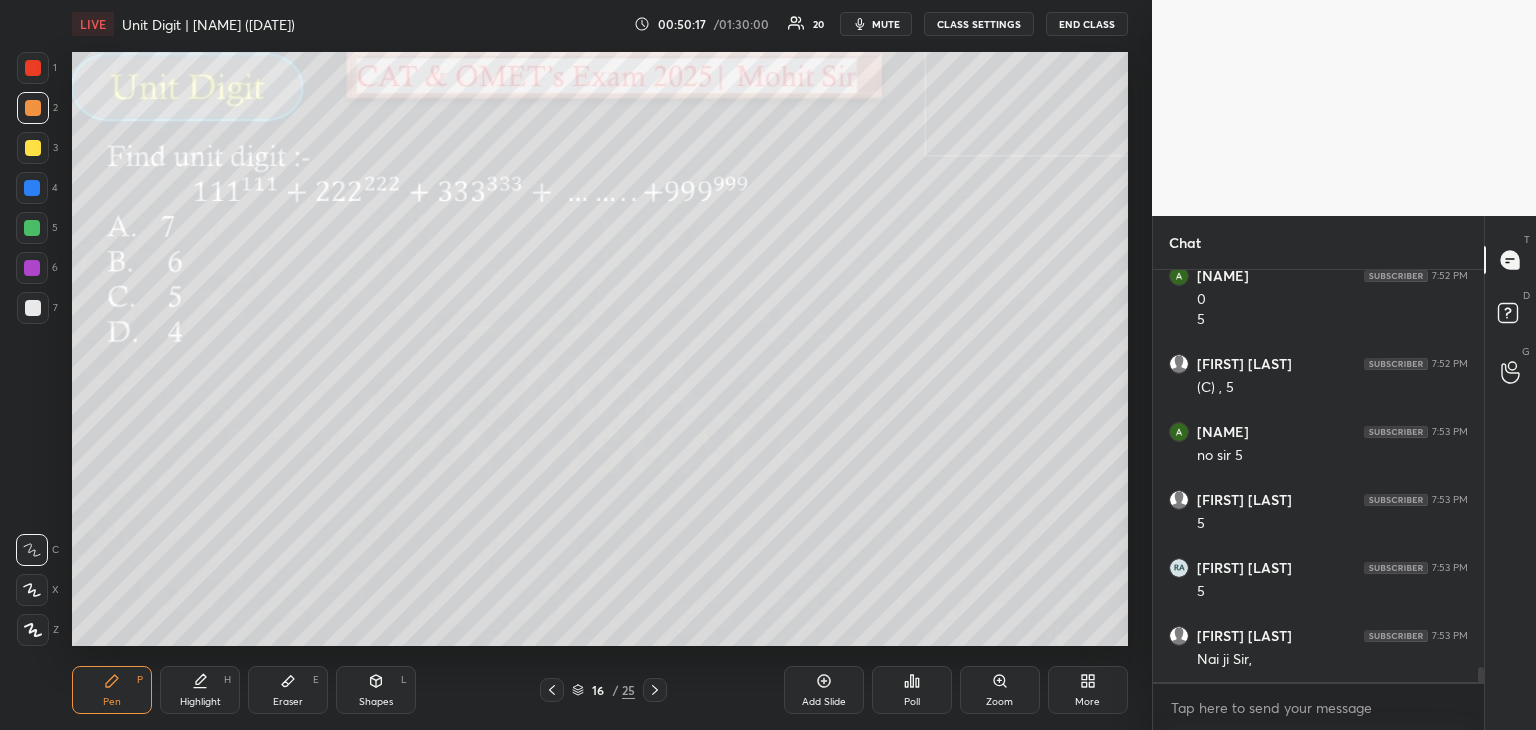 click 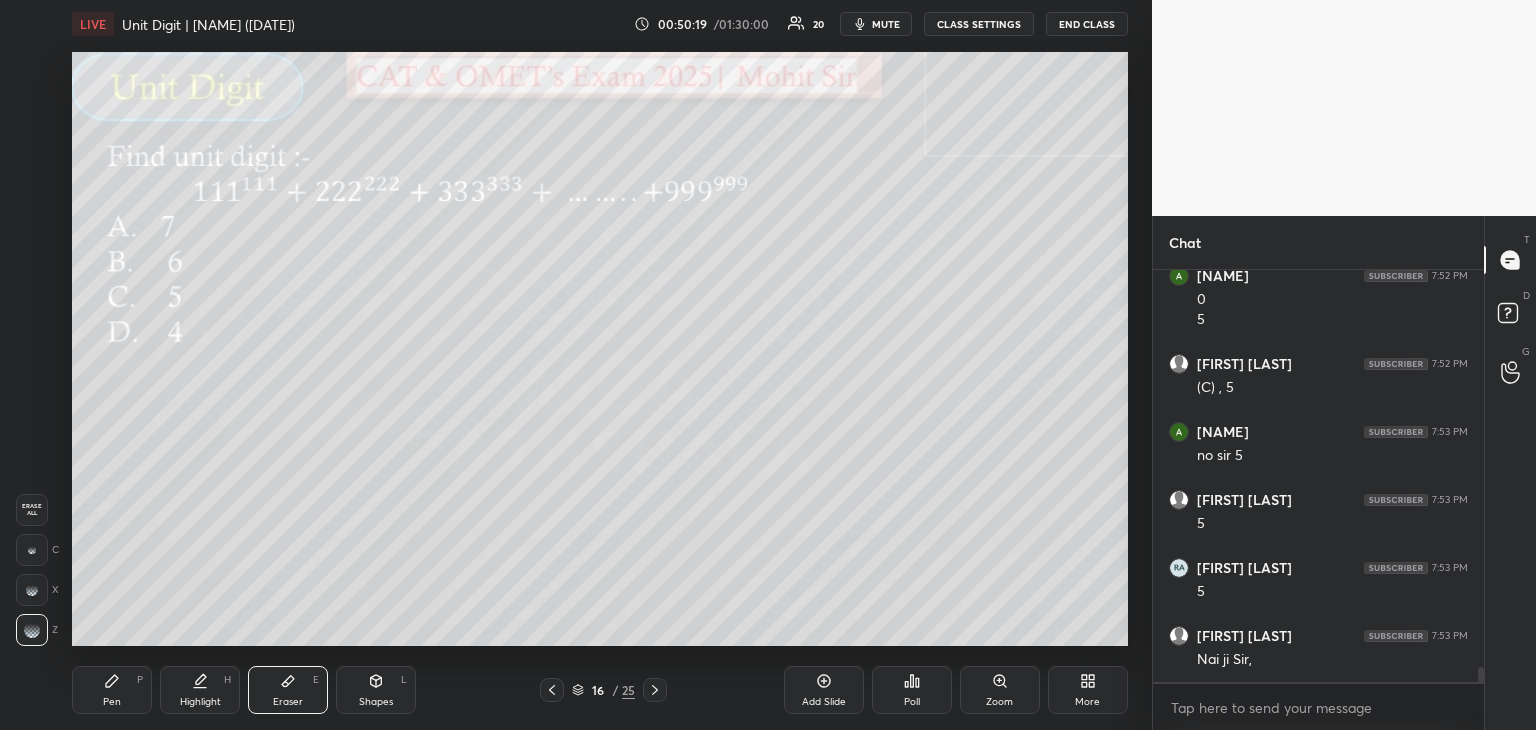 click 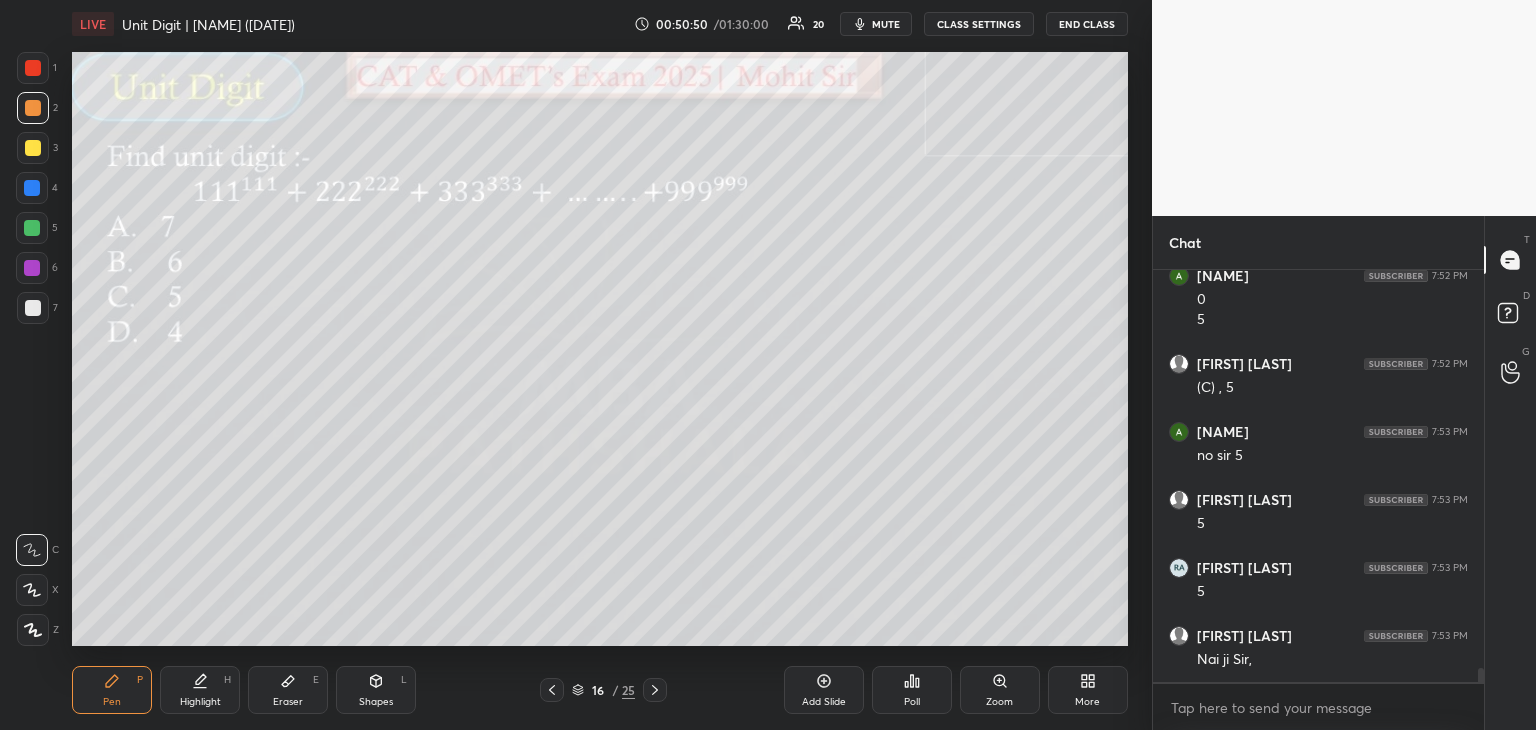 scroll, scrollTop: 11308, scrollLeft: 0, axis: vertical 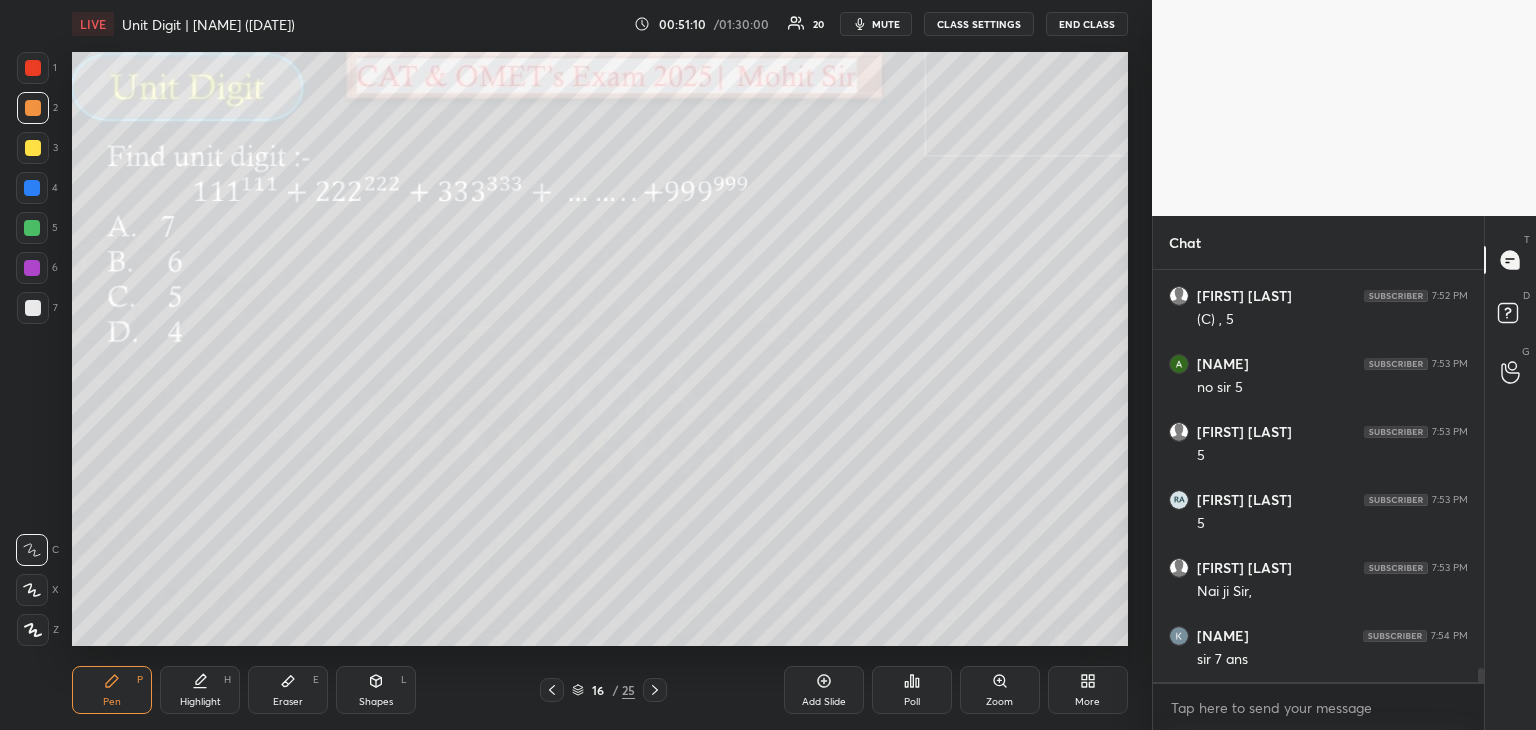 click at bounding box center (33, 148) 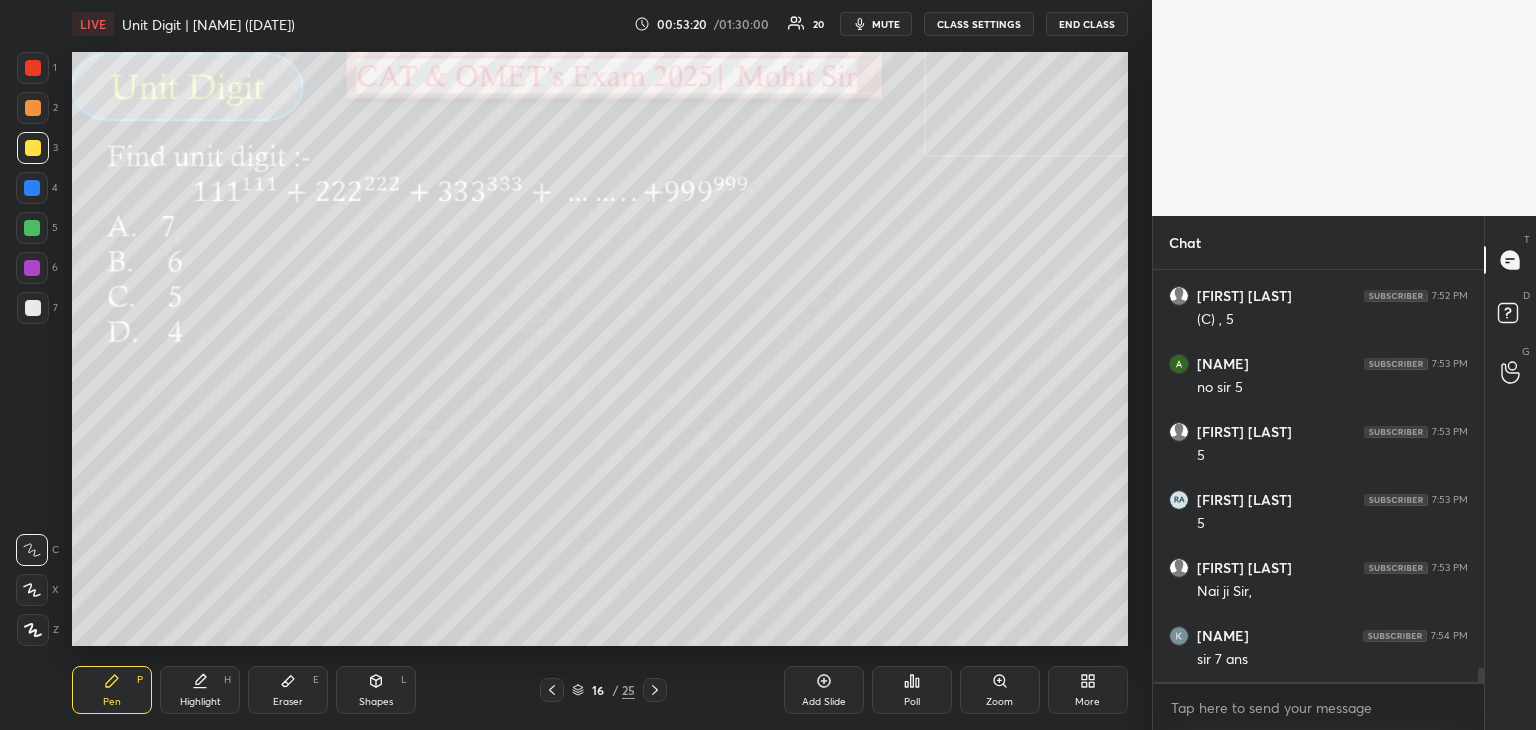 click at bounding box center [32, 228] 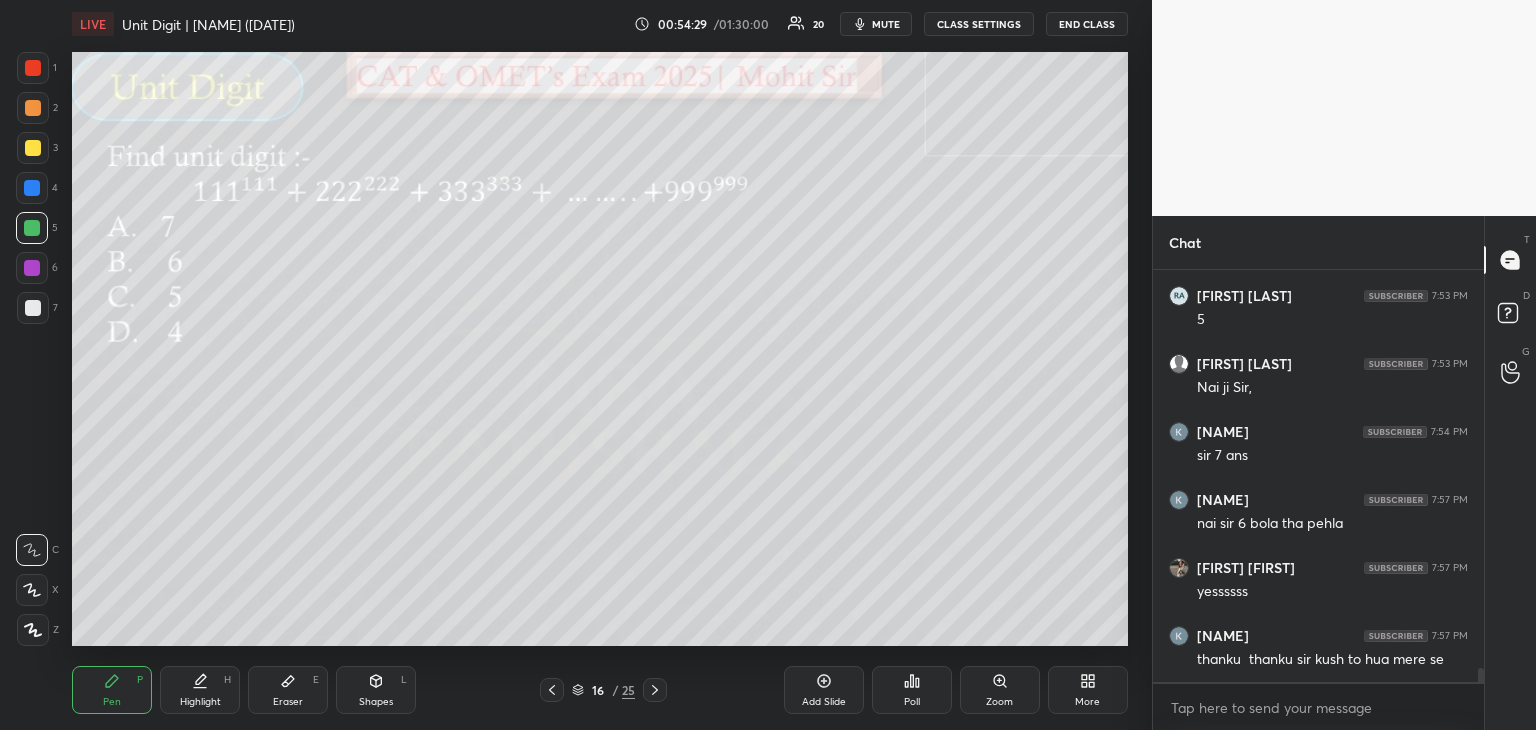 scroll, scrollTop: 11580, scrollLeft: 0, axis: vertical 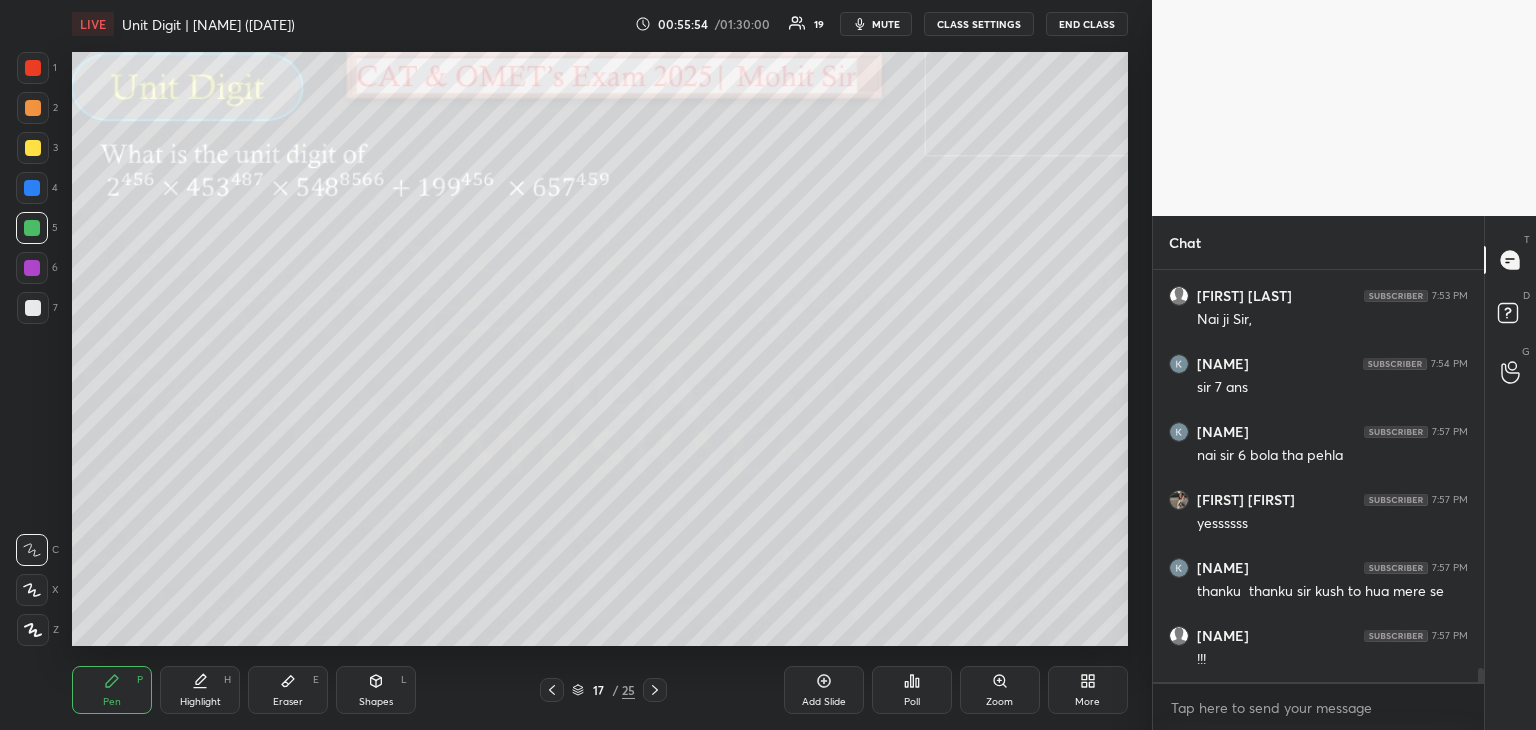 click at bounding box center [33, 108] 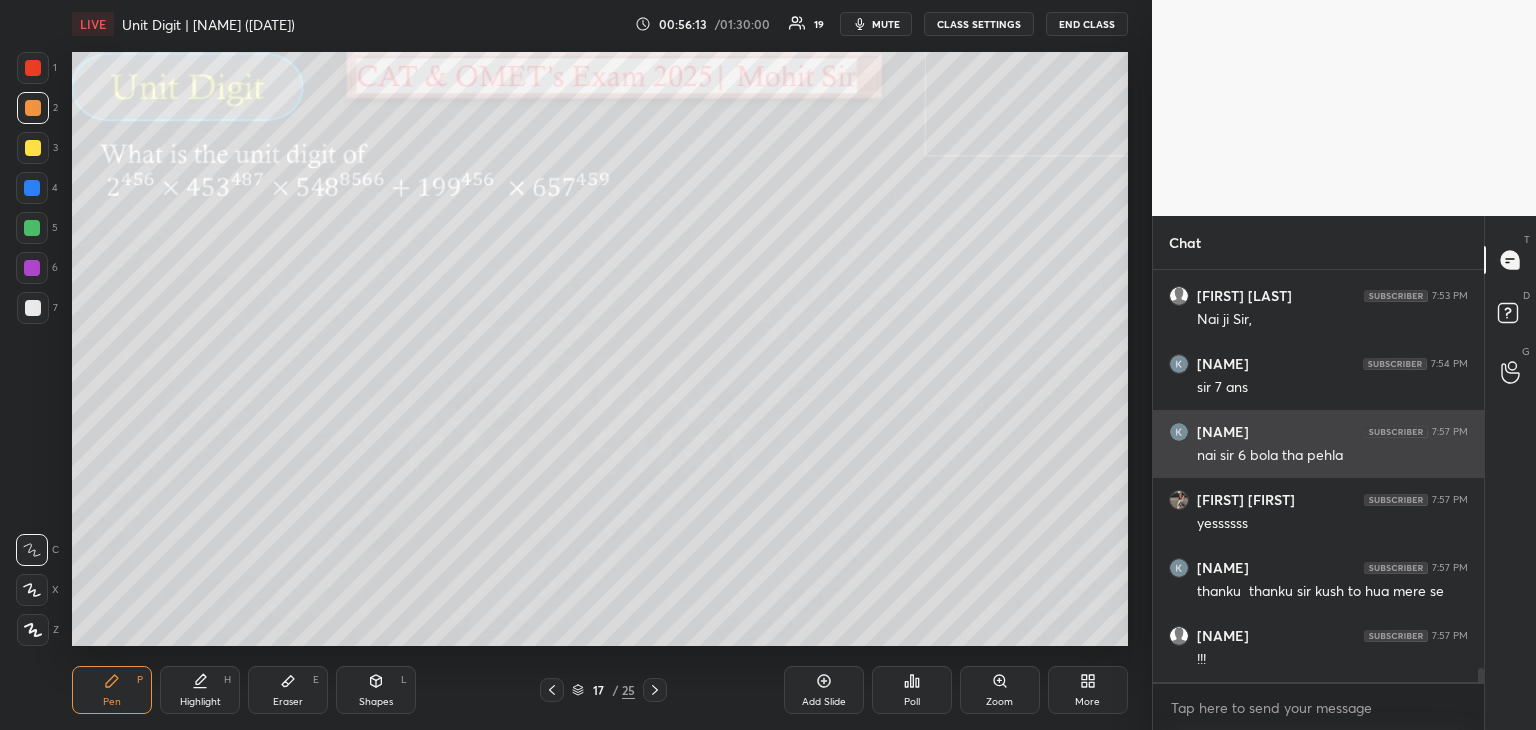 scroll, scrollTop: 11648, scrollLeft: 0, axis: vertical 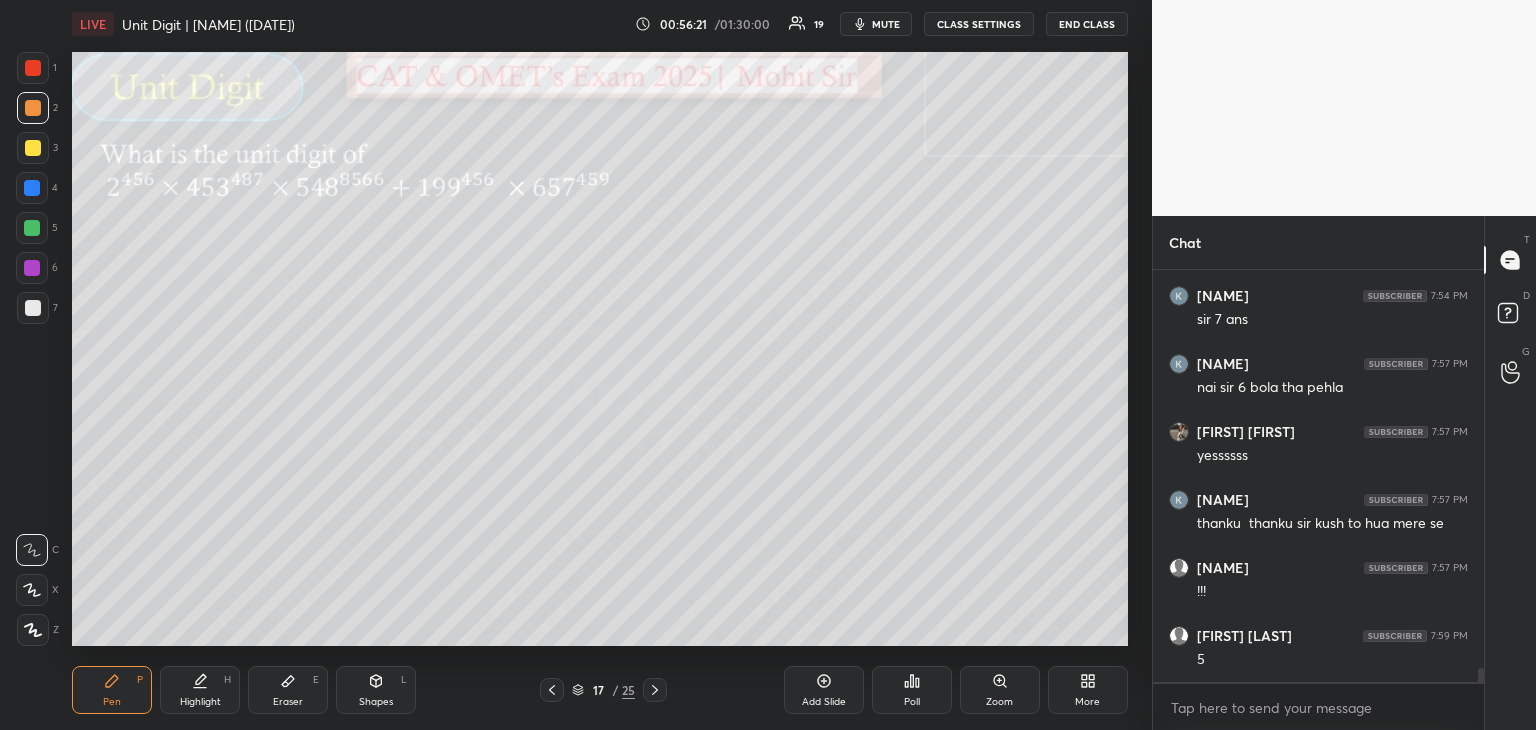 click 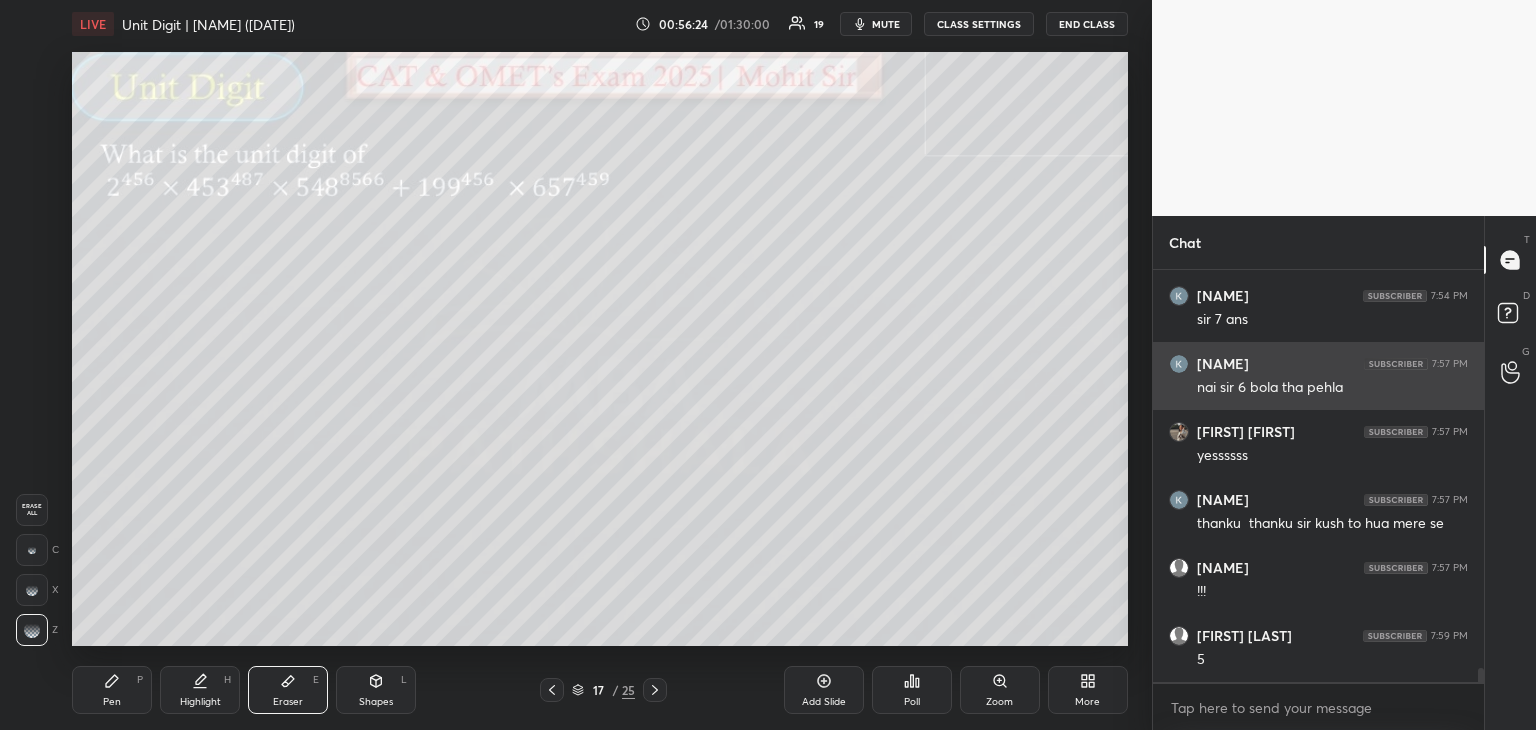 scroll, scrollTop: 11716, scrollLeft: 0, axis: vertical 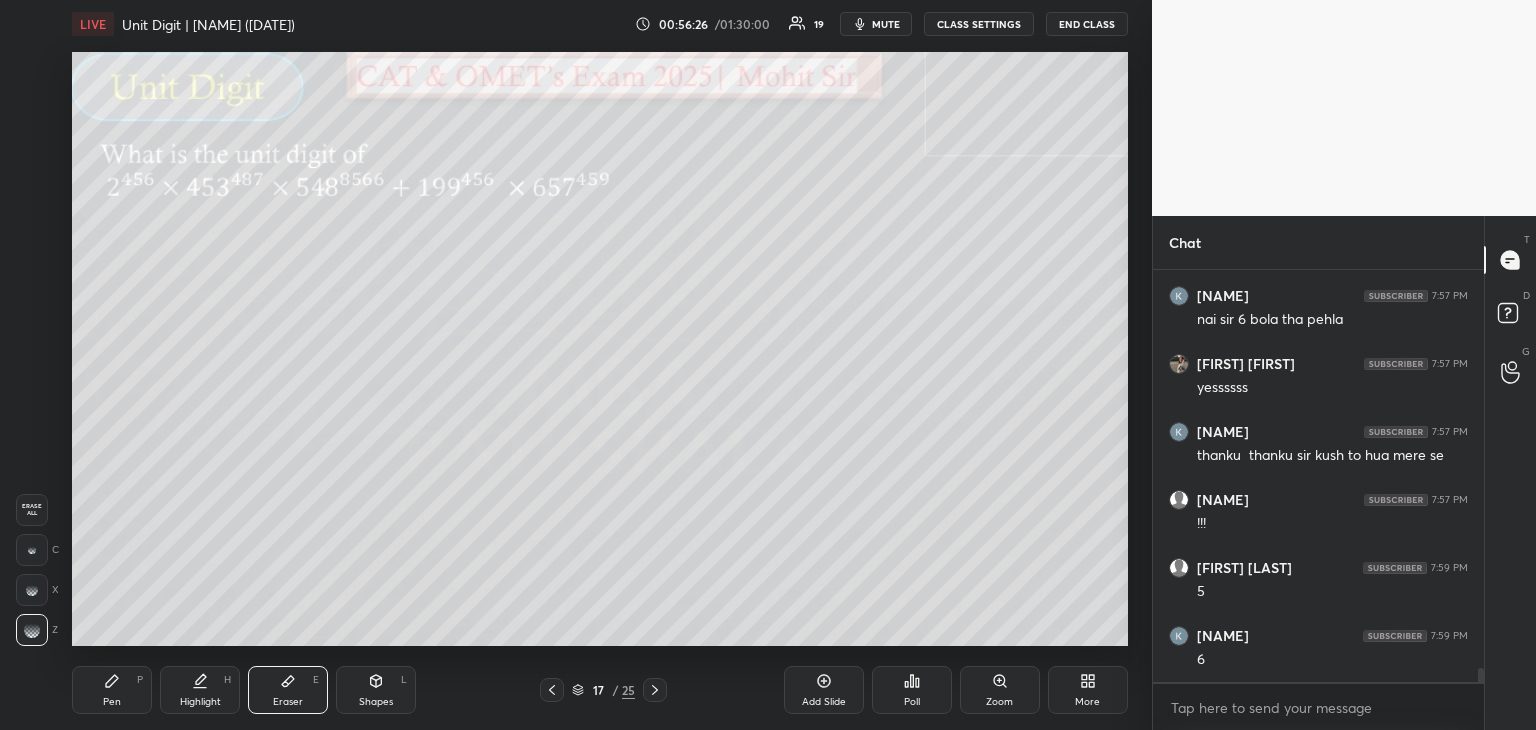 click on "Highlight H" at bounding box center (200, 690) 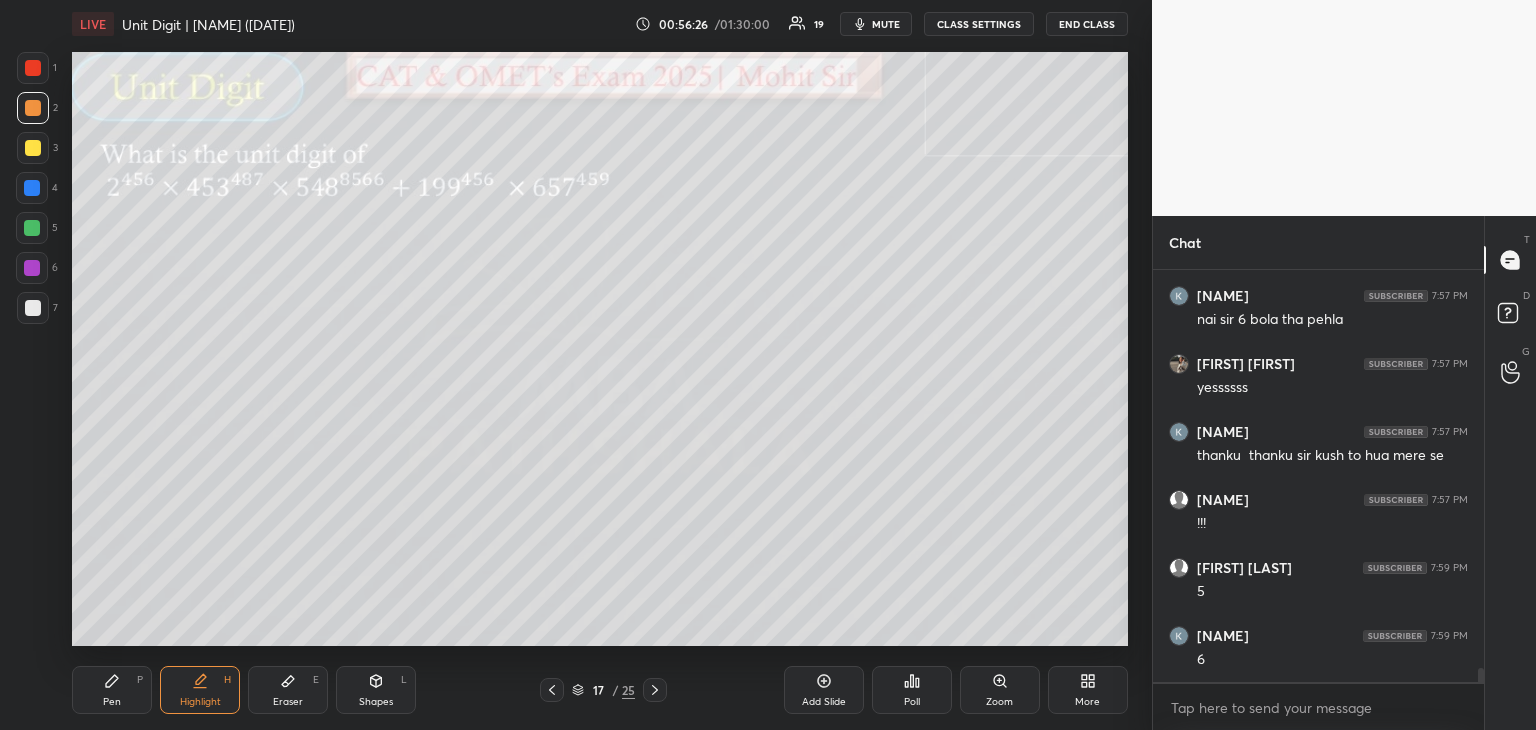 click on "Pen P Highlight H Eraser E Shapes L 17 / 25 Add Slide Poll Zoom More" at bounding box center [600, 690] 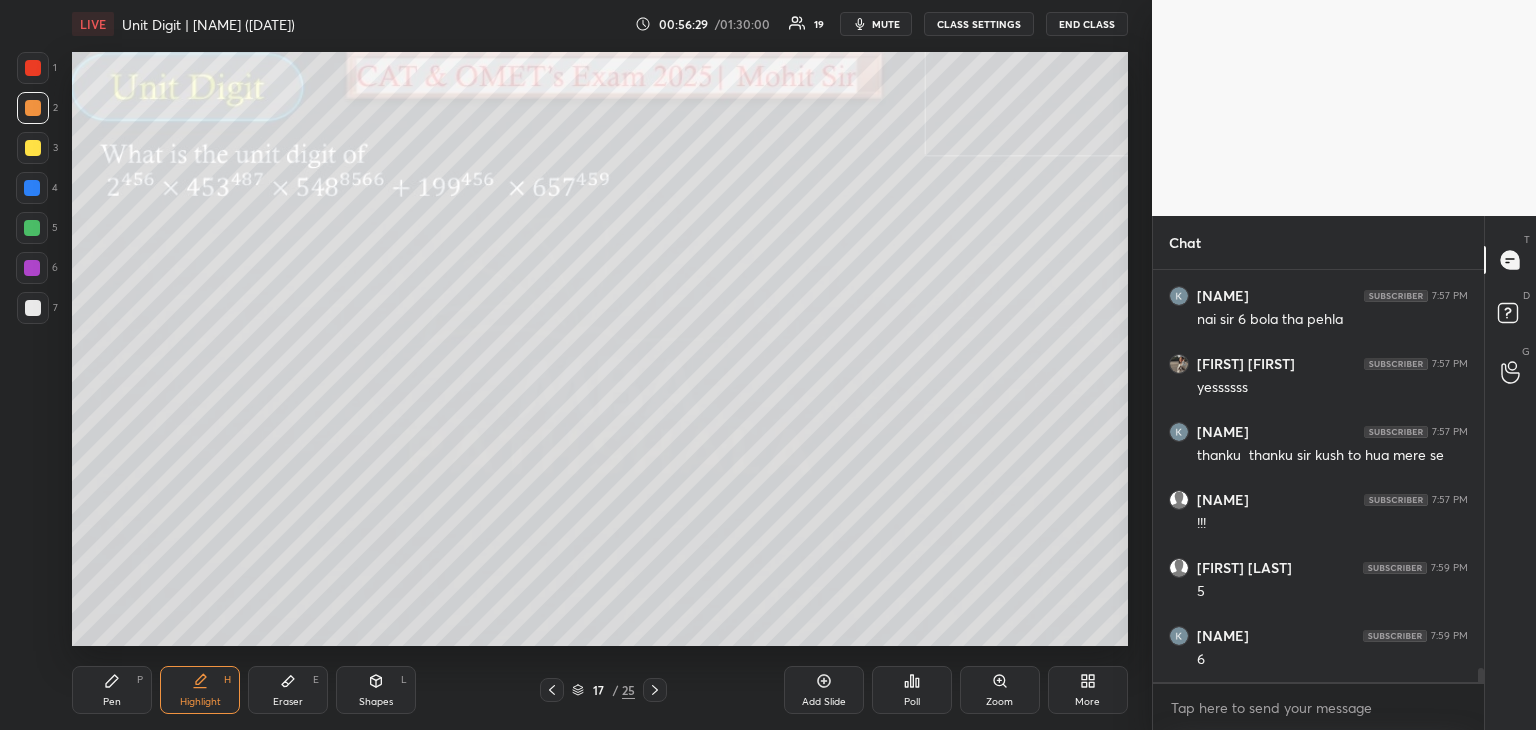click on "Pen P" at bounding box center [112, 690] 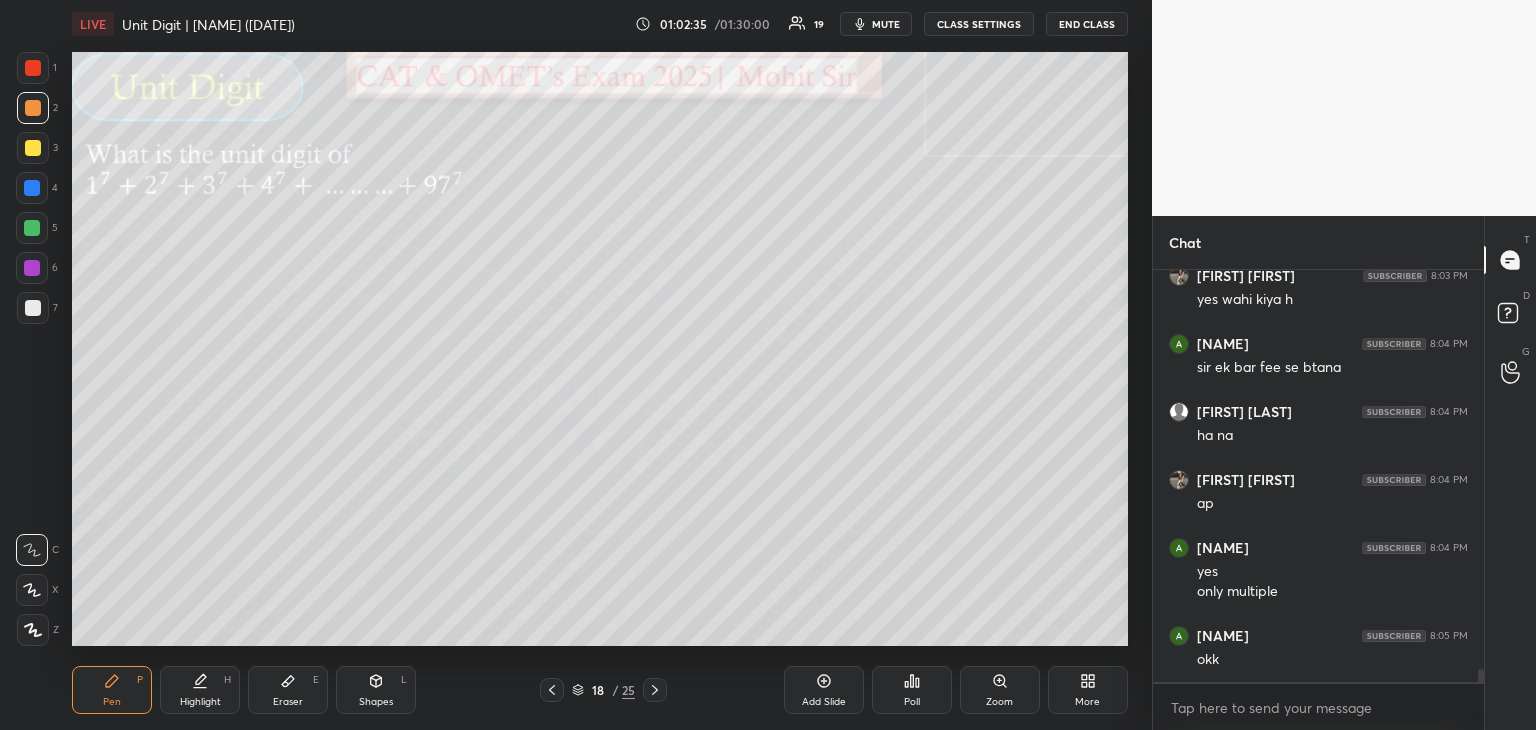 scroll, scrollTop: 13182, scrollLeft: 0, axis: vertical 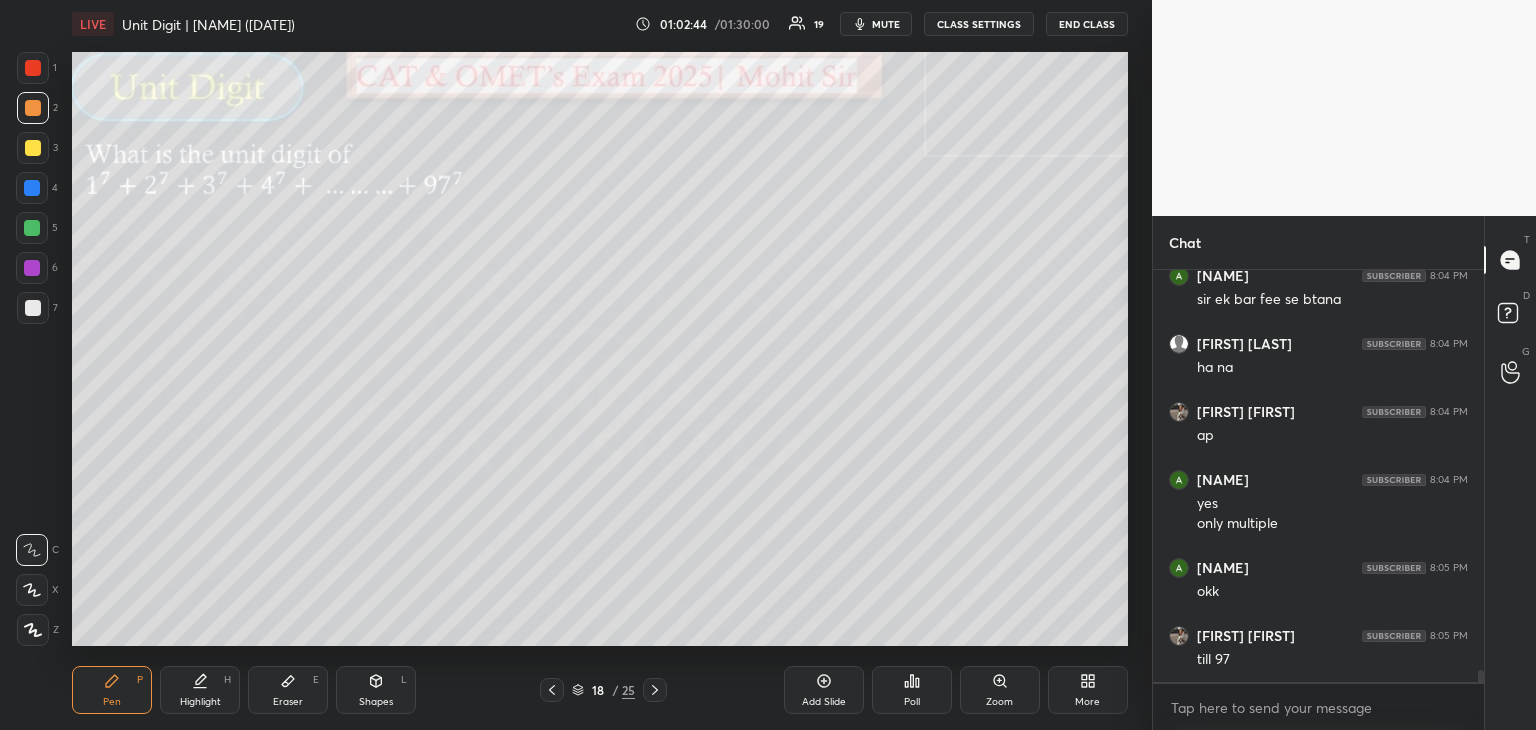 click at bounding box center (33, 148) 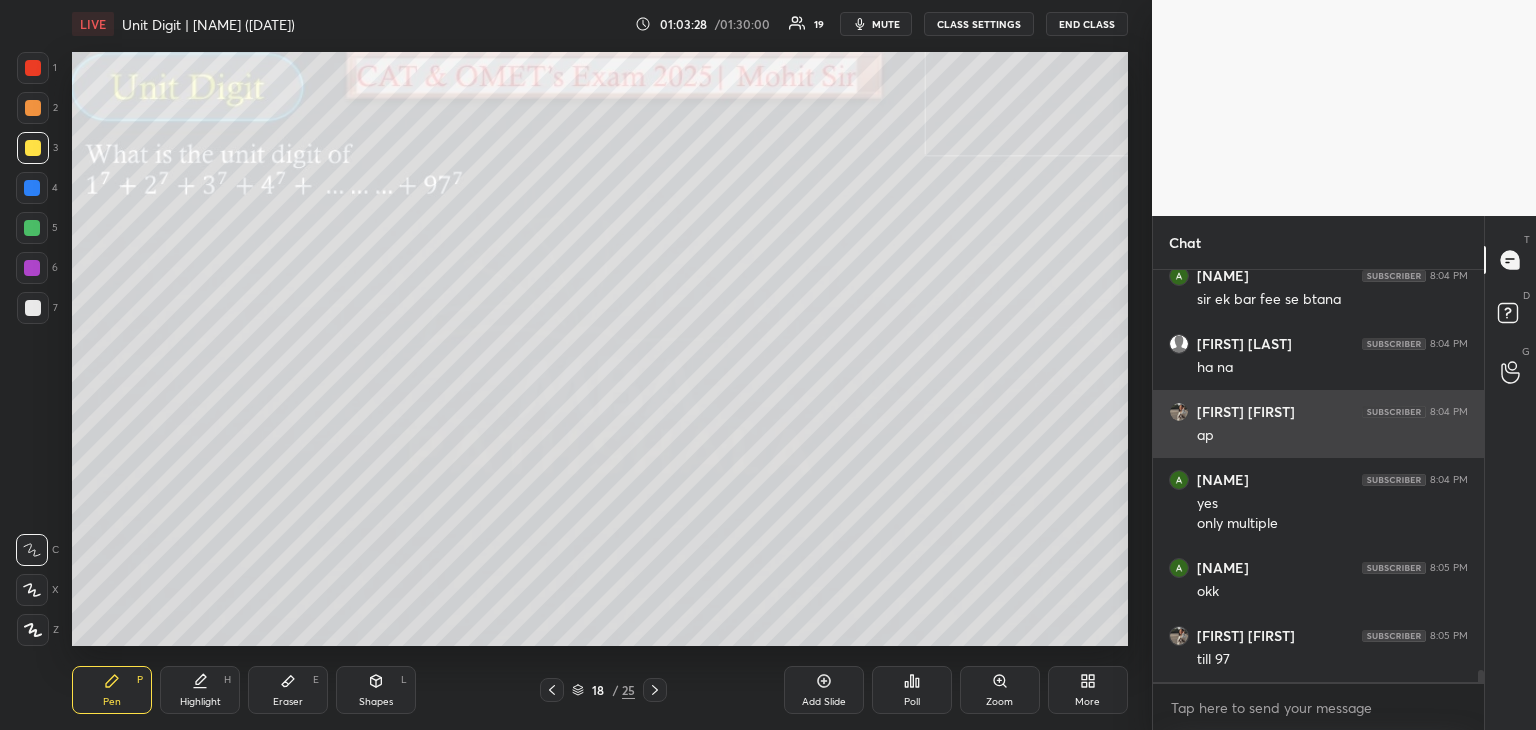 scroll, scrollTop: 13250, scrollLeft: 0, axis: vertical 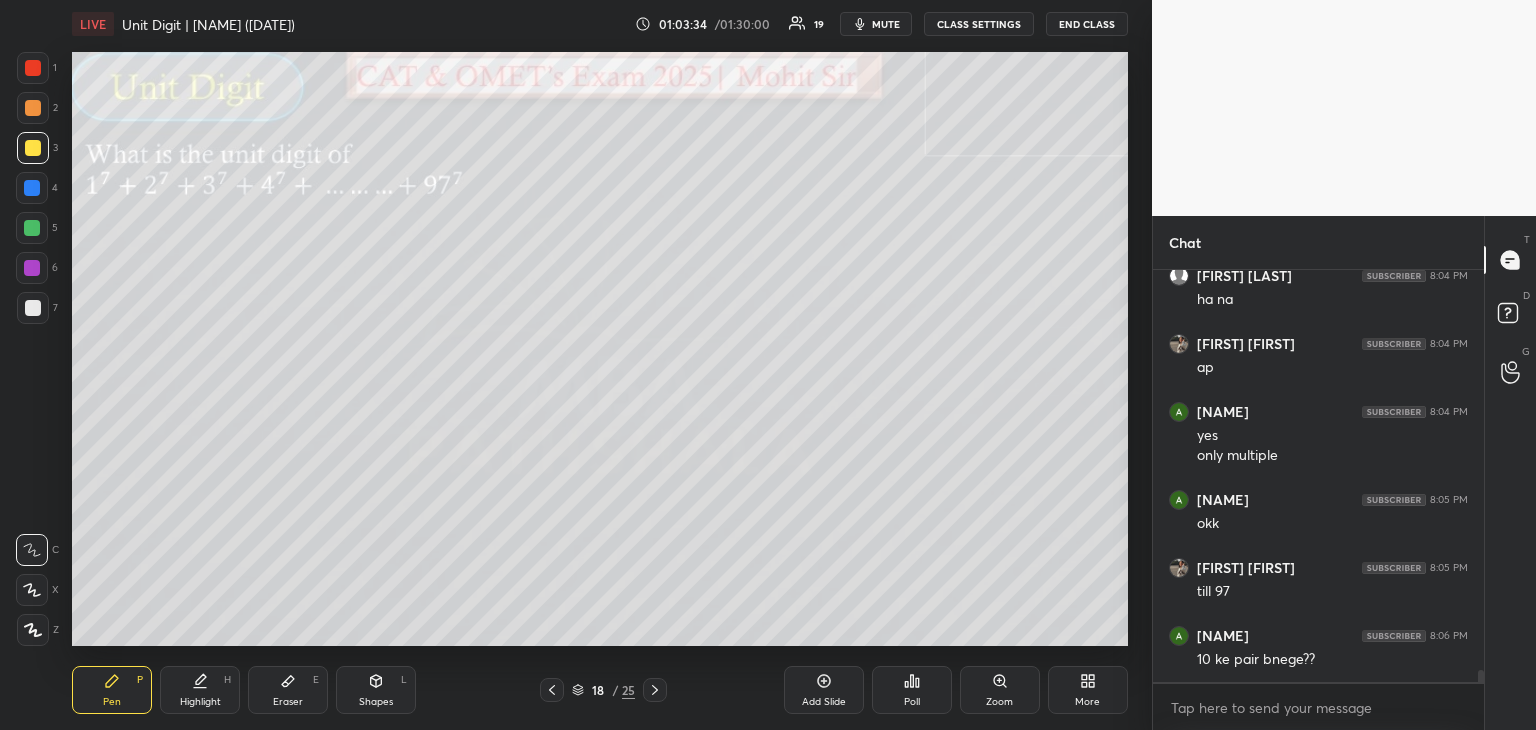 click at bounding box center [33, 68] 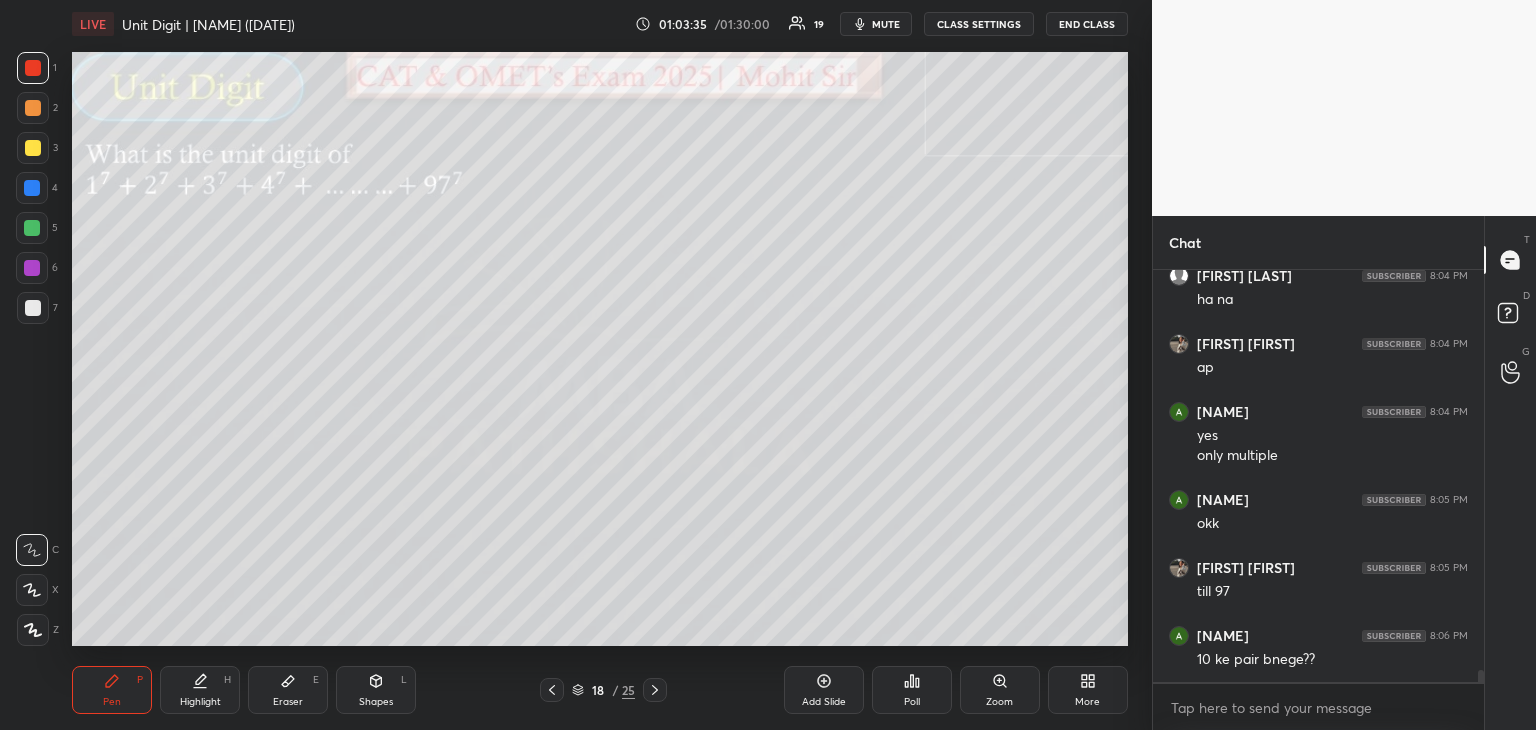 click at bounding box center (33, 108) 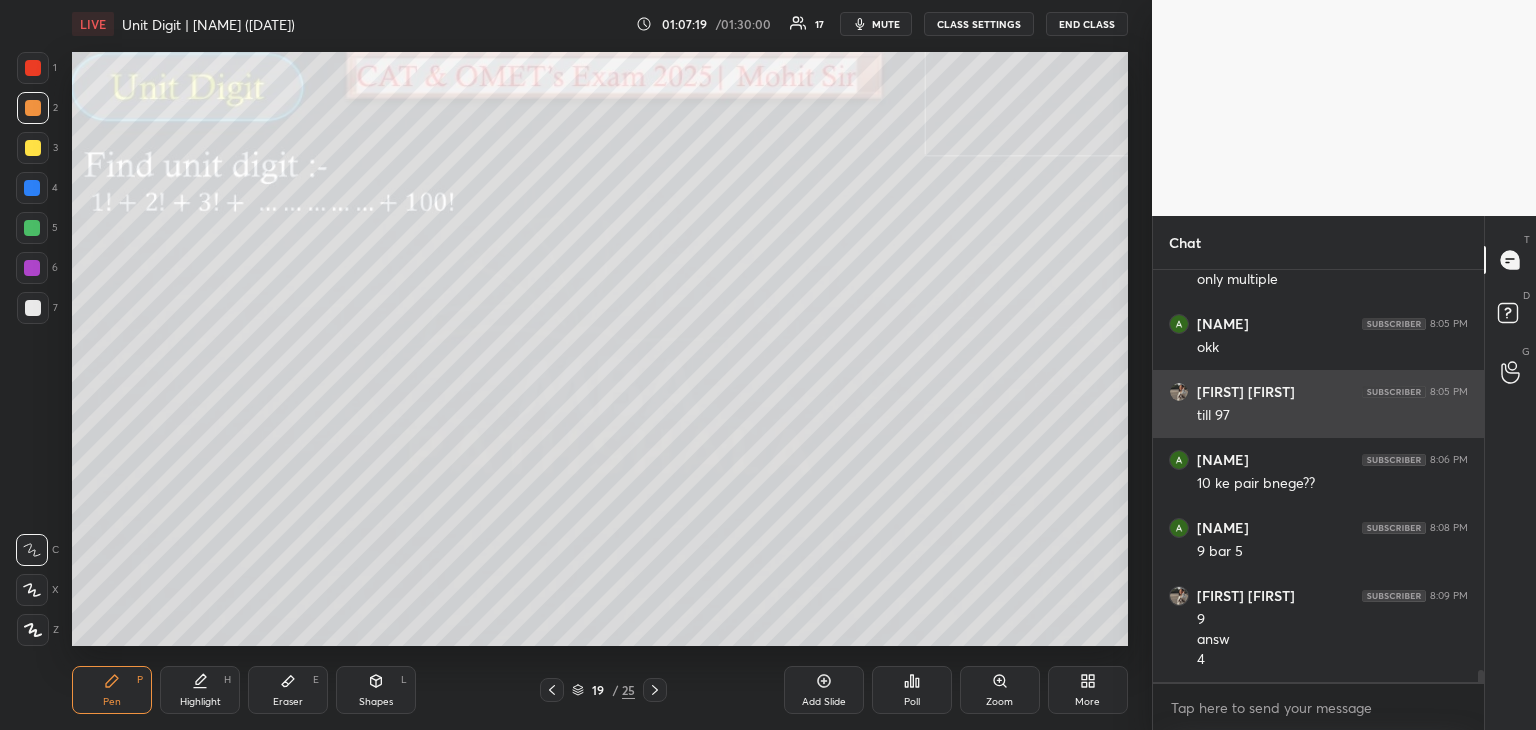 scroll, scrollTop: 13494, scrollLeft: 0, axis: vertical 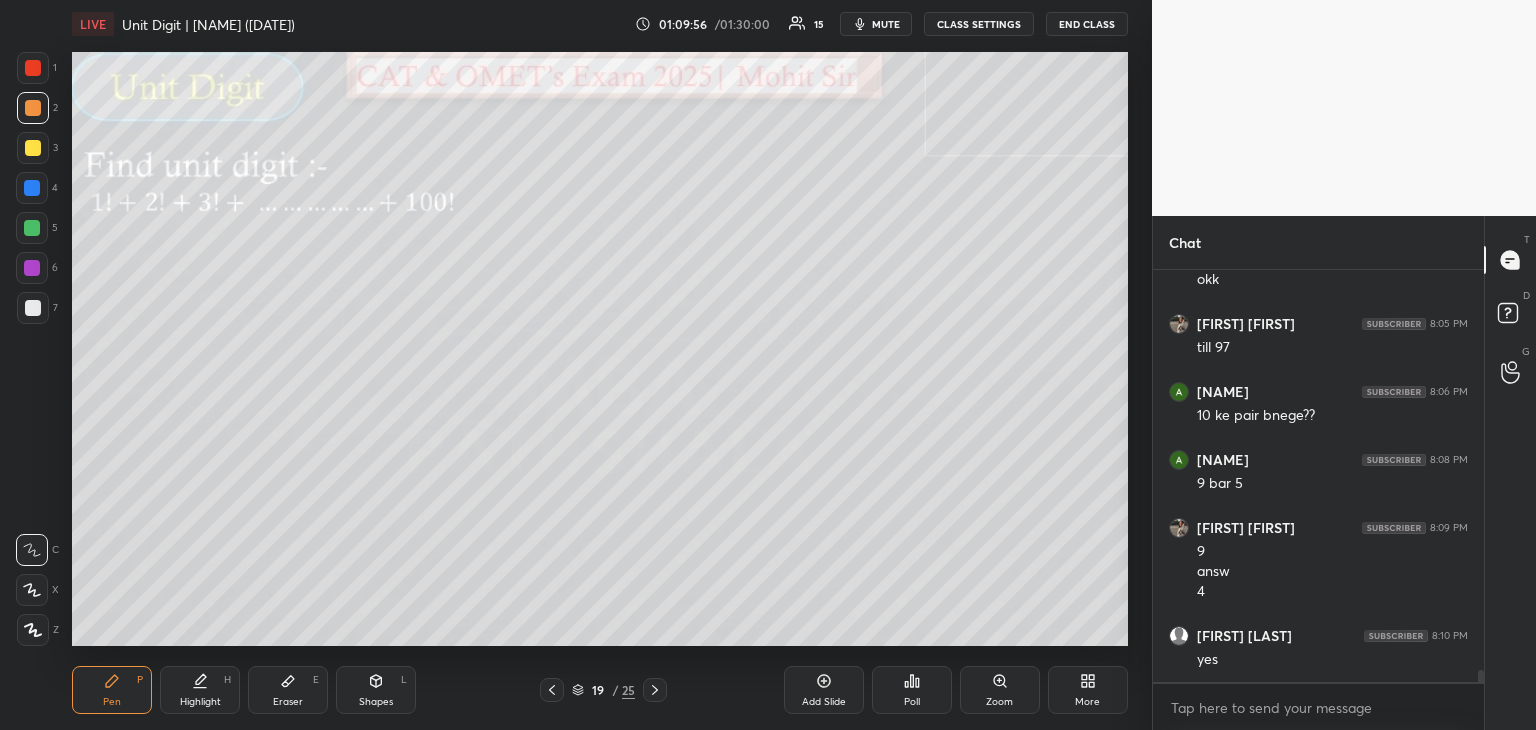 click at bounding box center (33, 148) 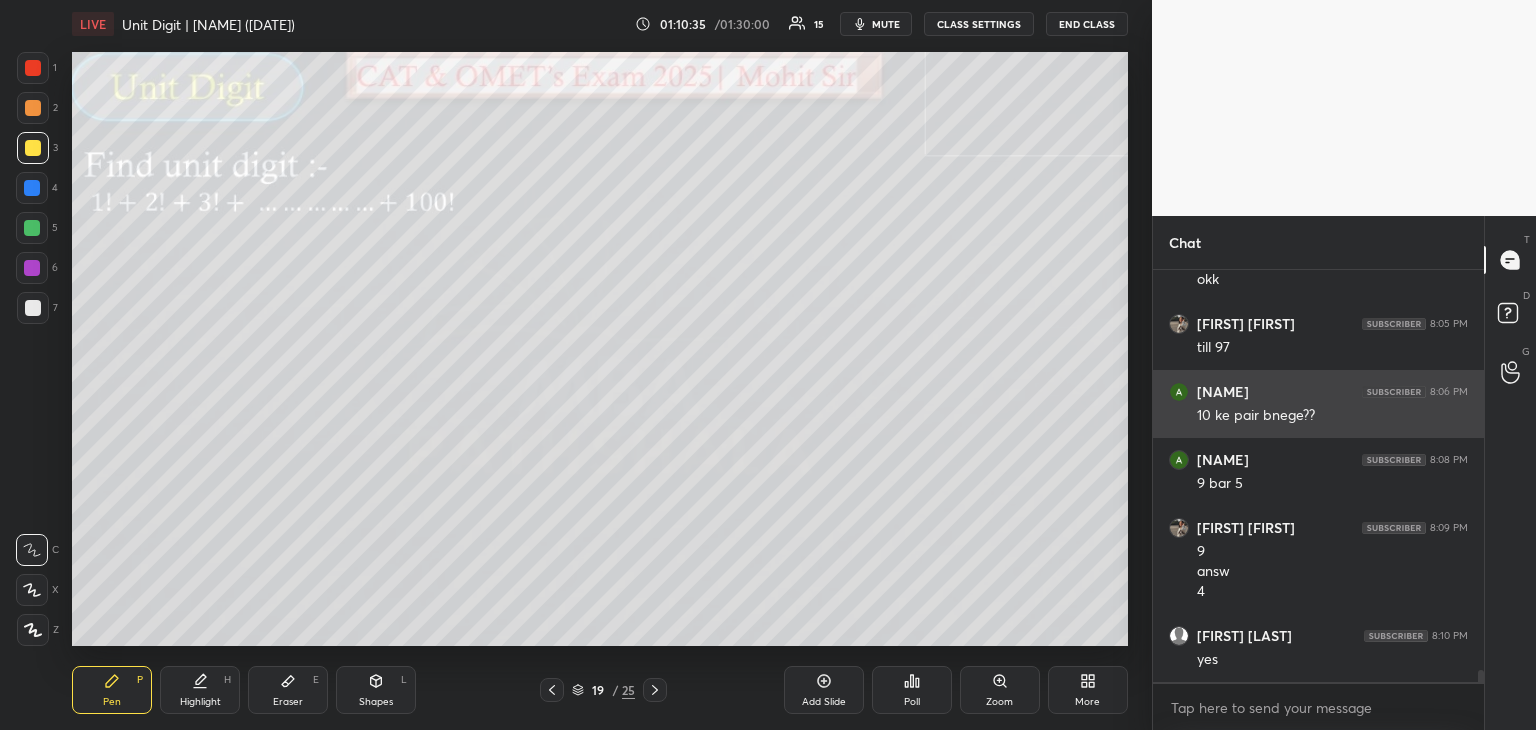 scroll, scrollTop: 13566, scrollLeft: 0, axis: vertical 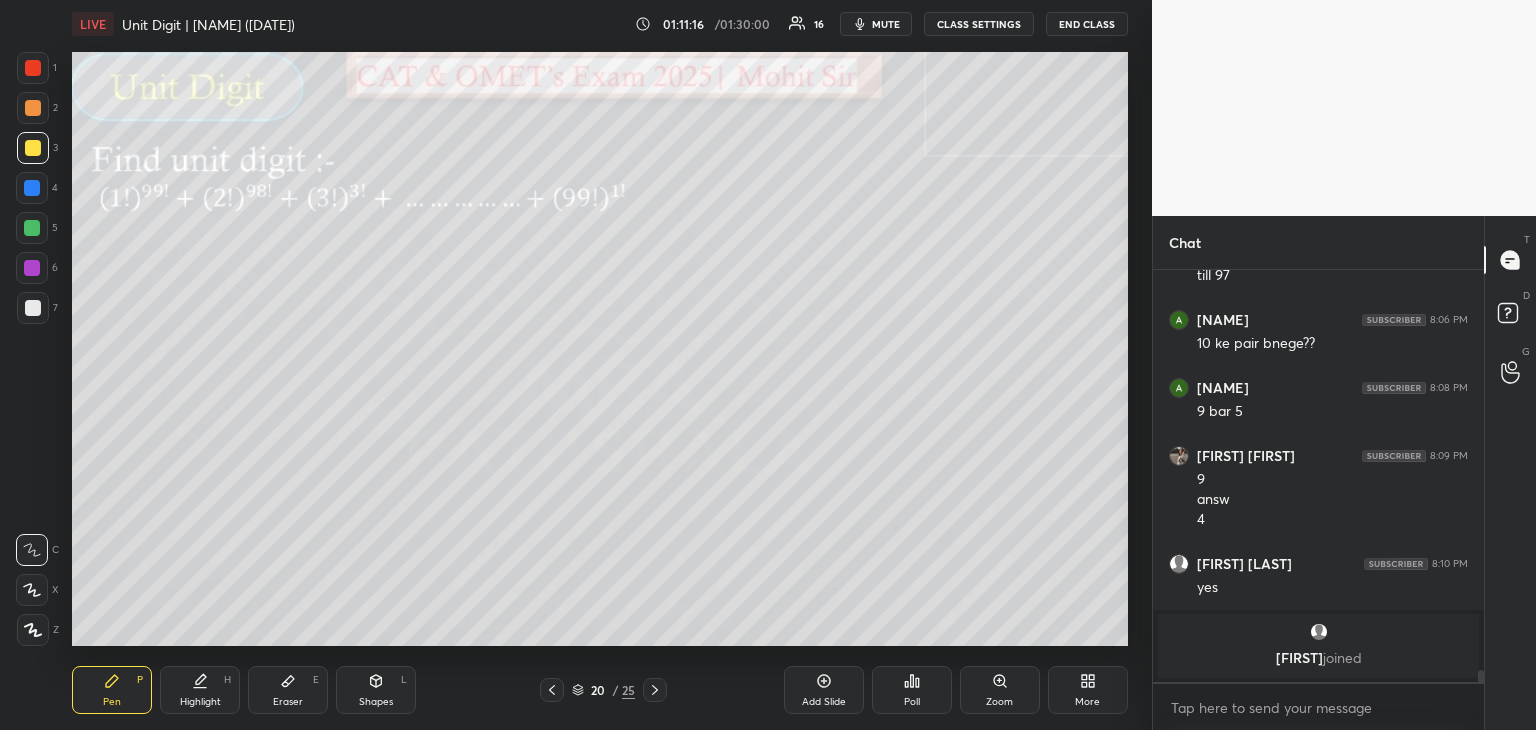 click on "Eraser E" at bounding box center (288, 690) 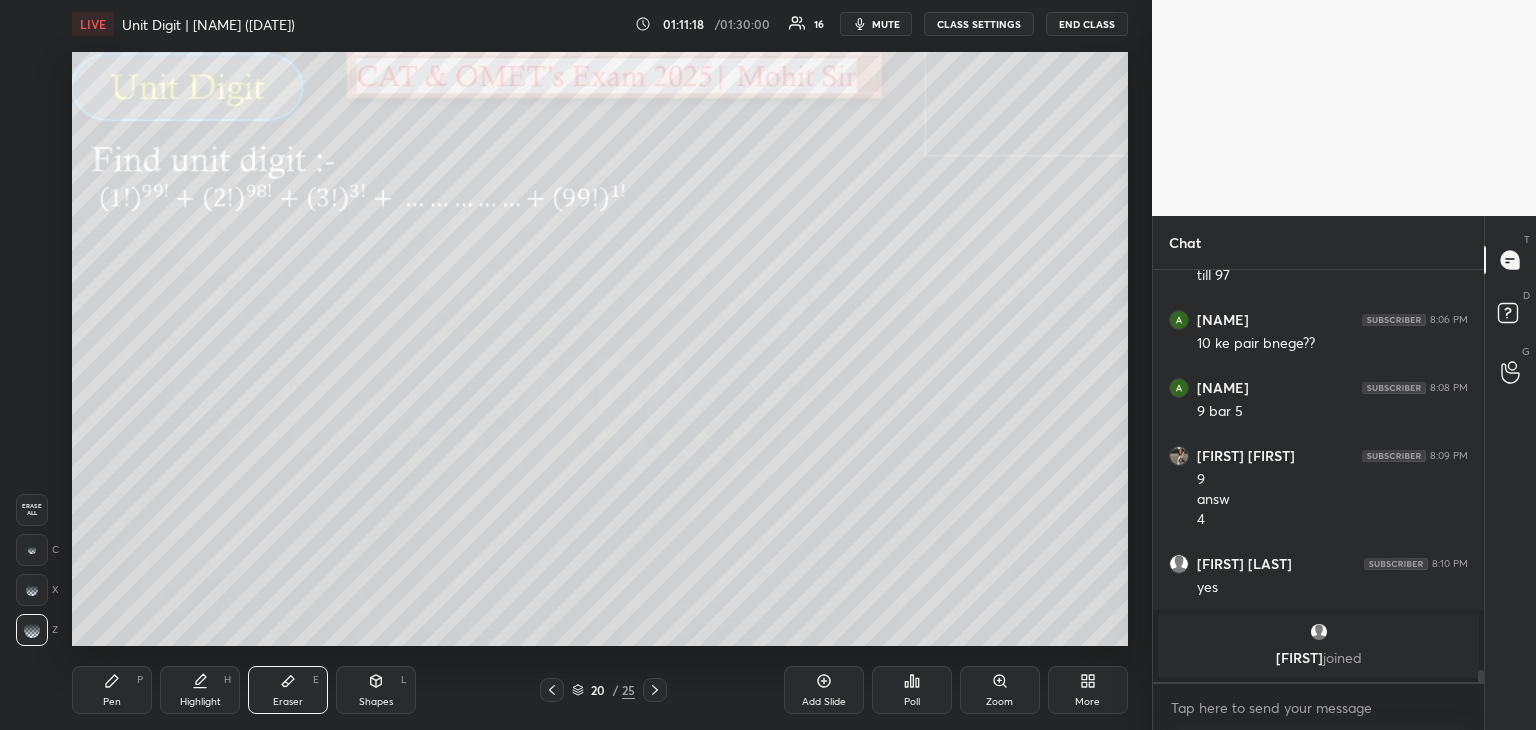 click on "Pen P" at bounding box center (112, 690) 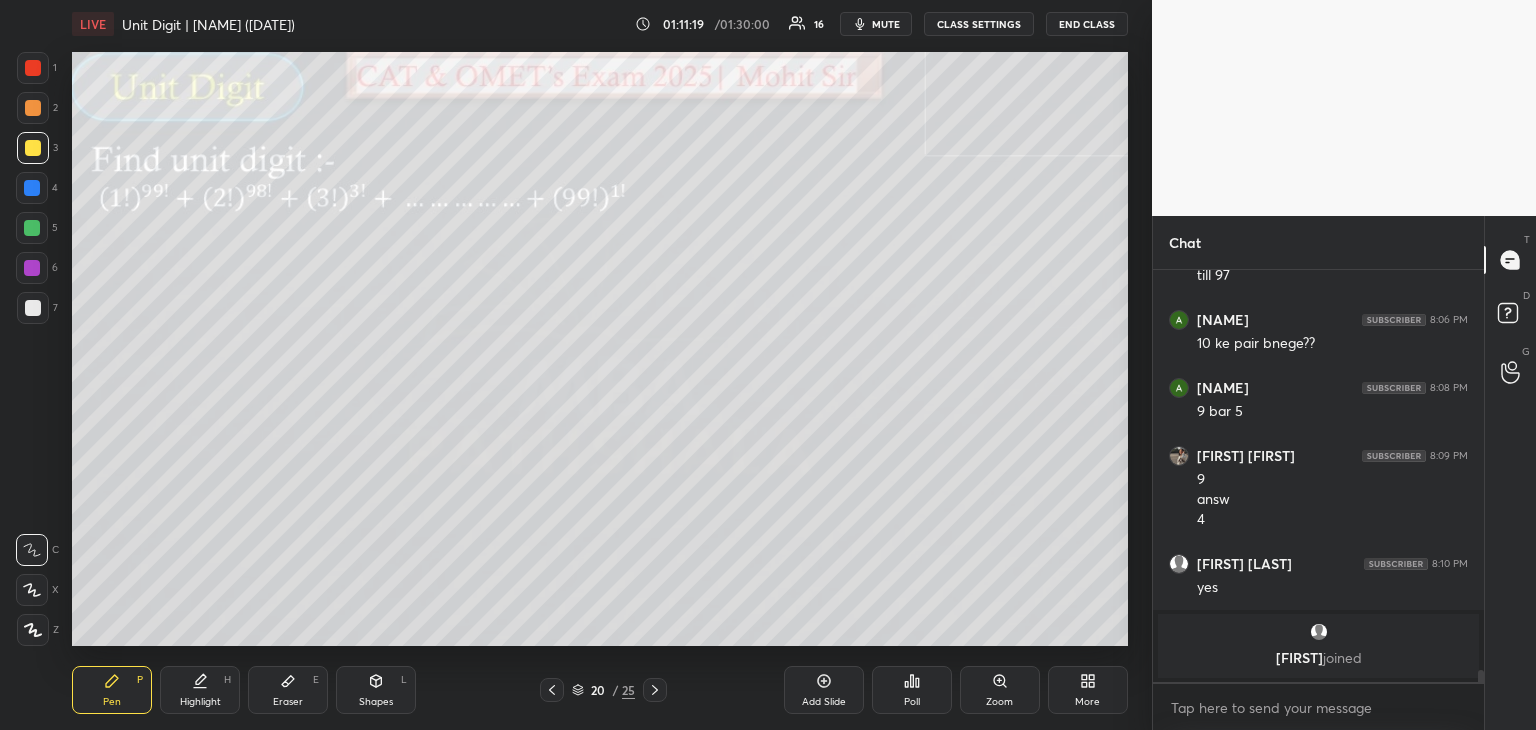 click at bounding box center [33, 308] 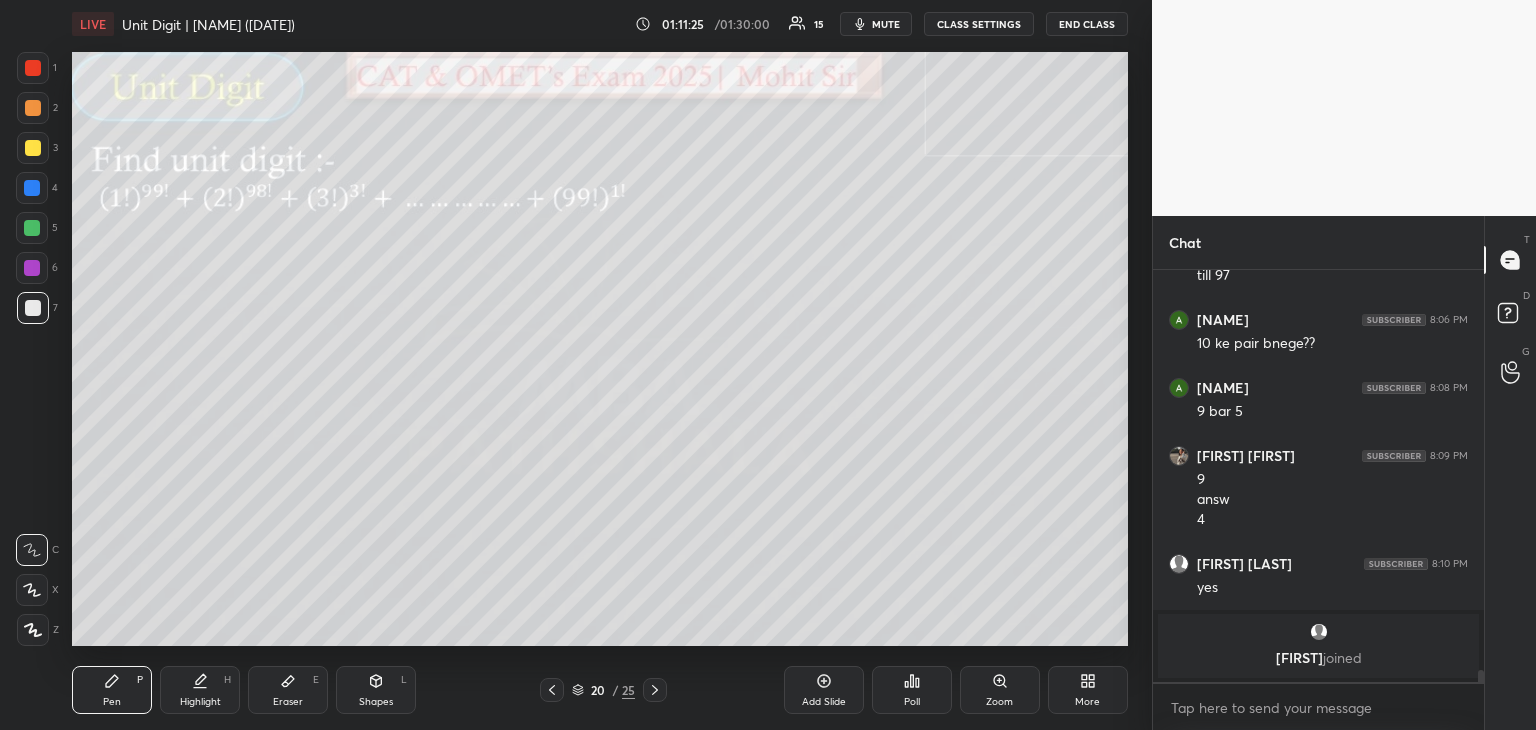 click 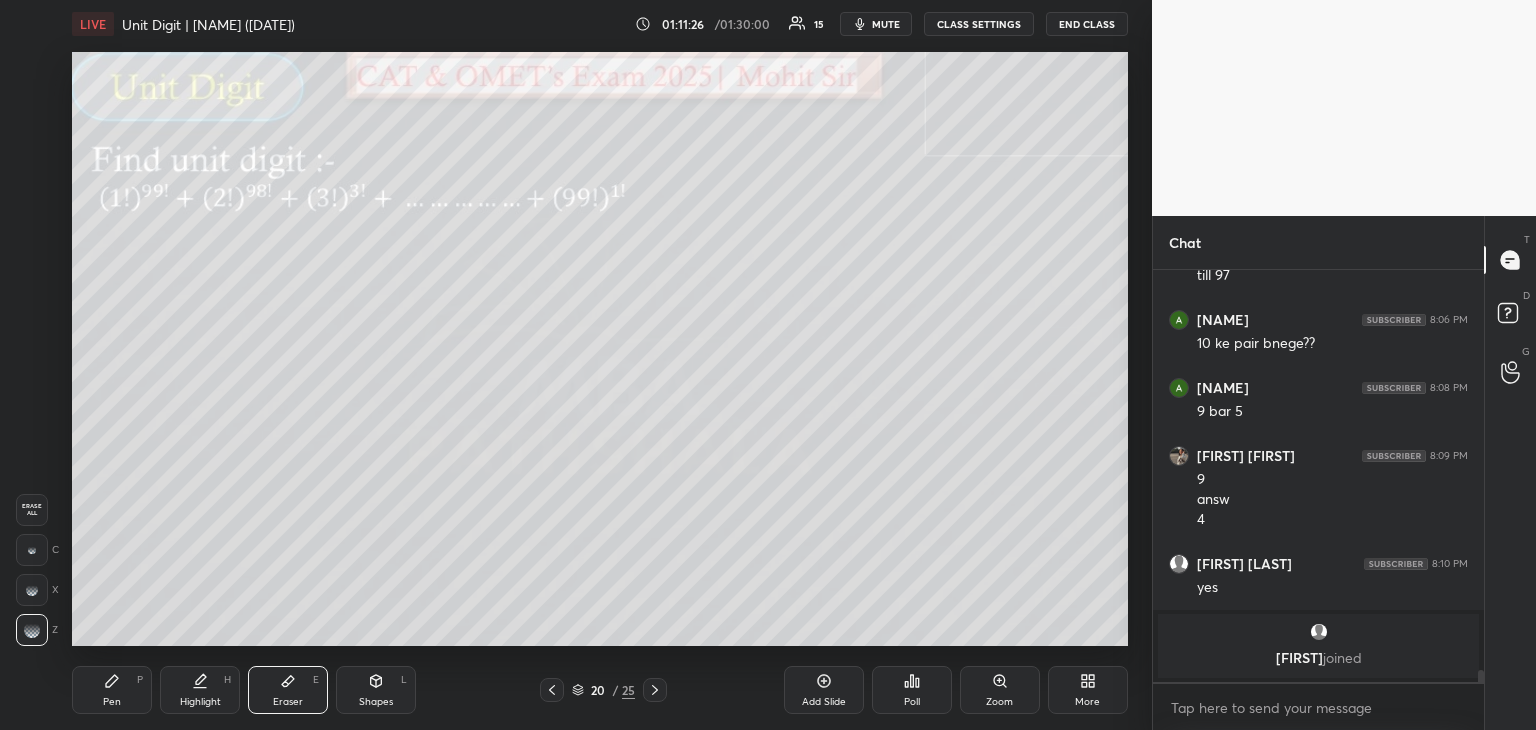 click 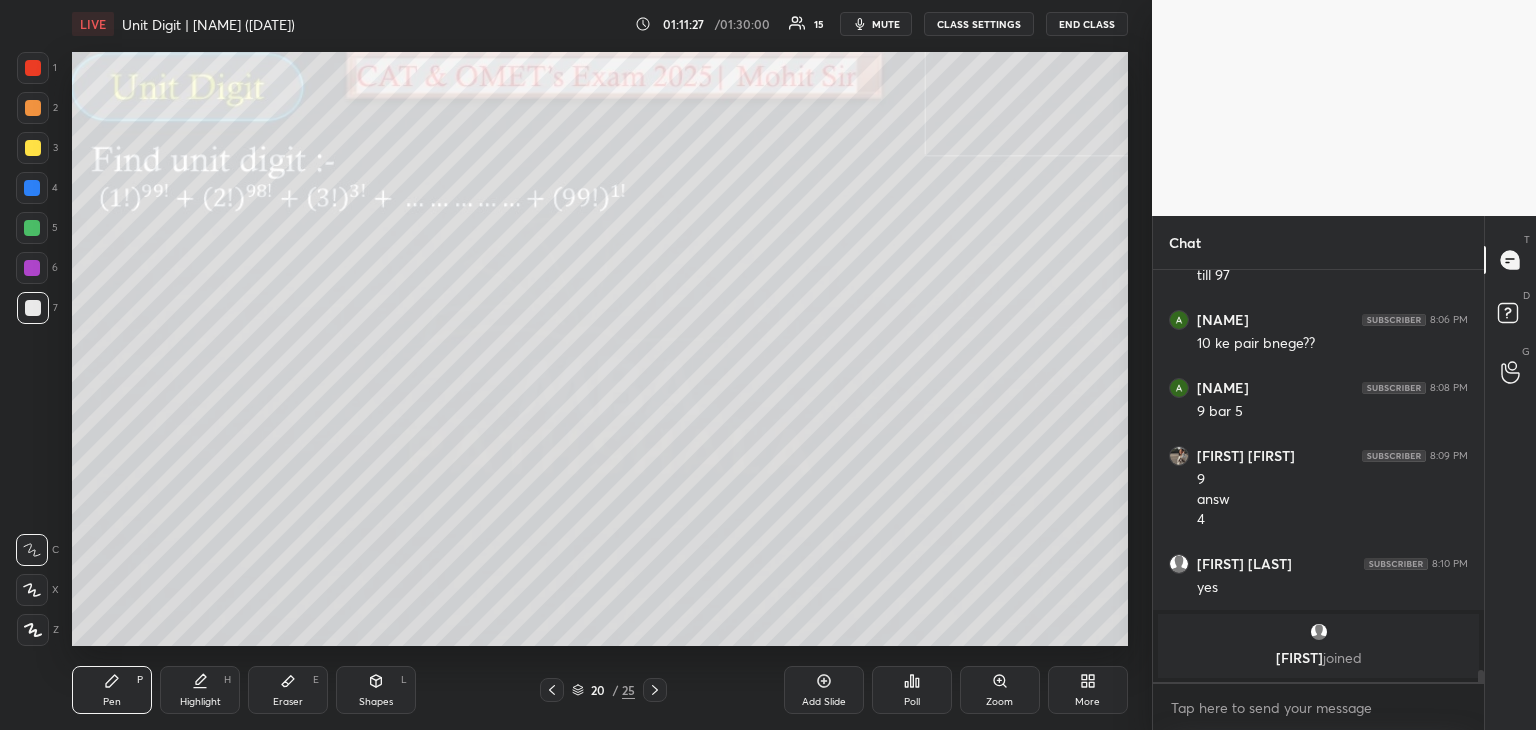 click at bounding box center (33, 148) 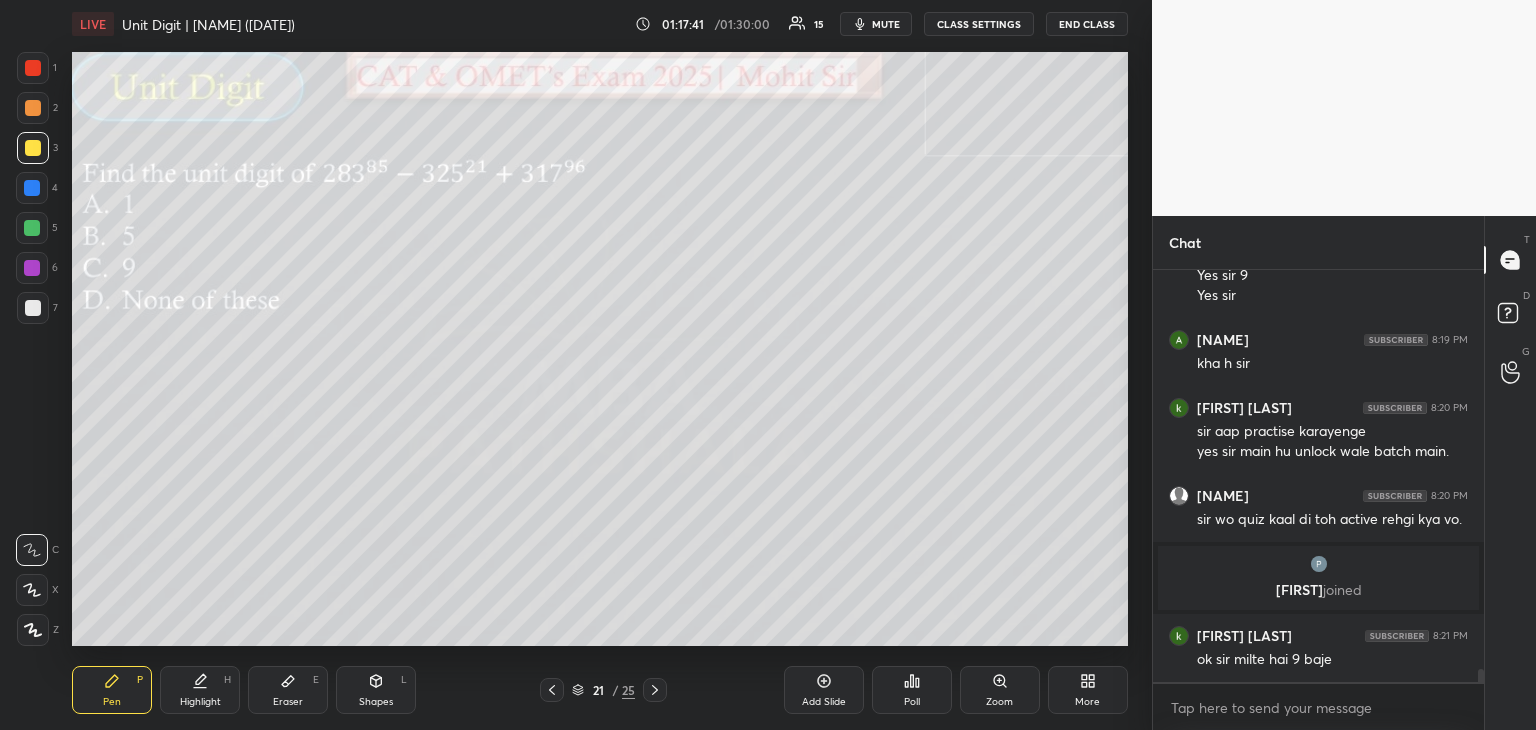 scroll, scrollTop: 12638, scrollLeft: 0, axis: vertical 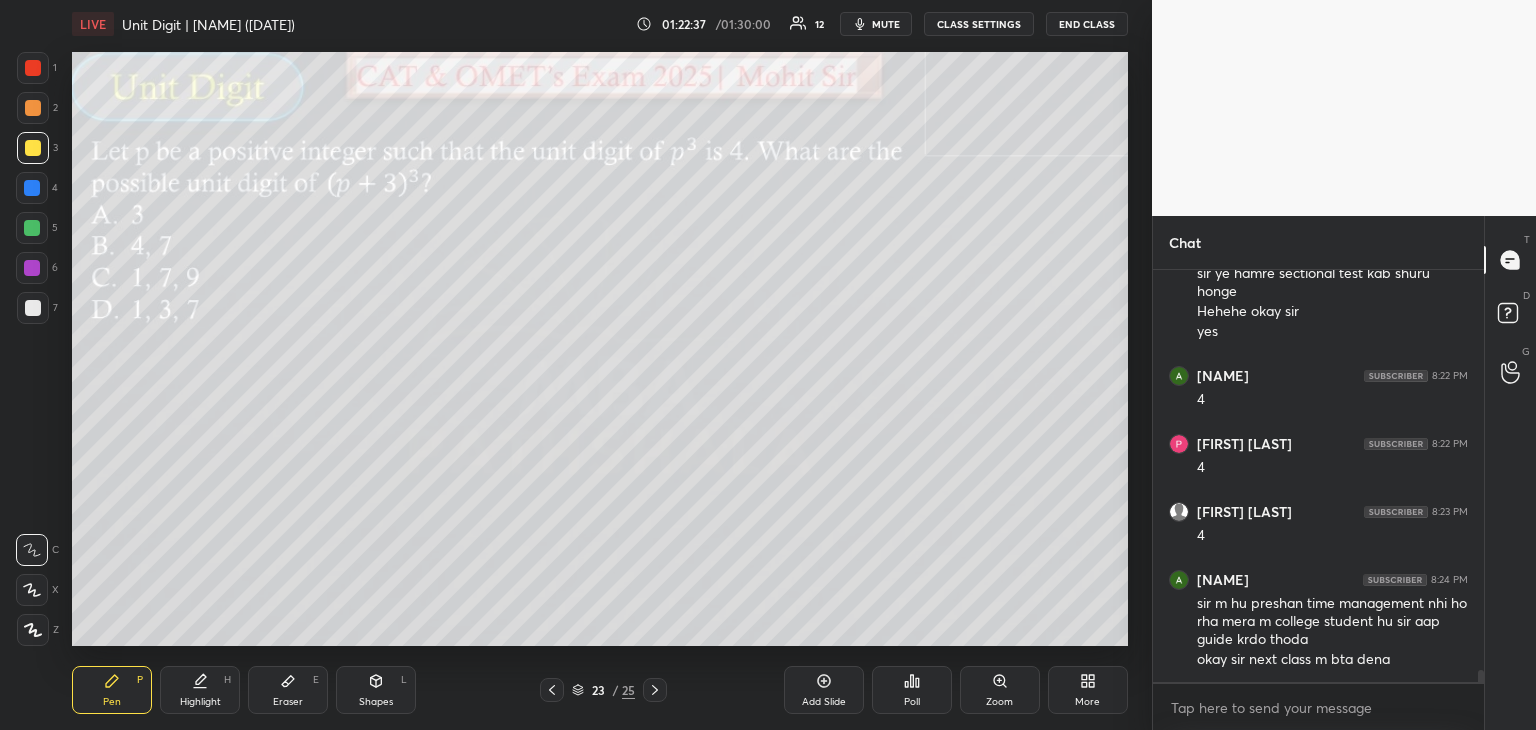 click at bounding box center [32, 228] 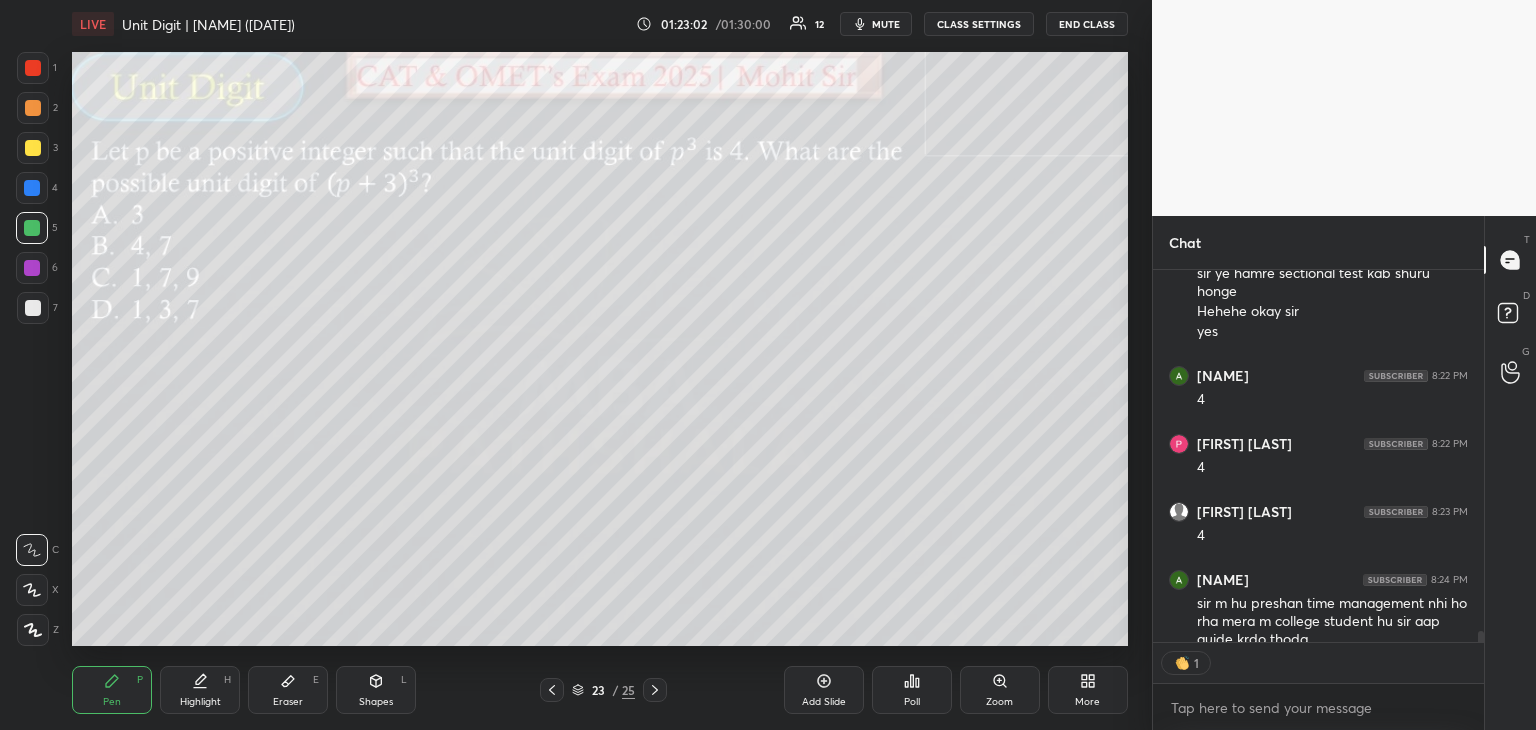 scroll, scrollTop: 366, scrollLeft: 325, axis: both 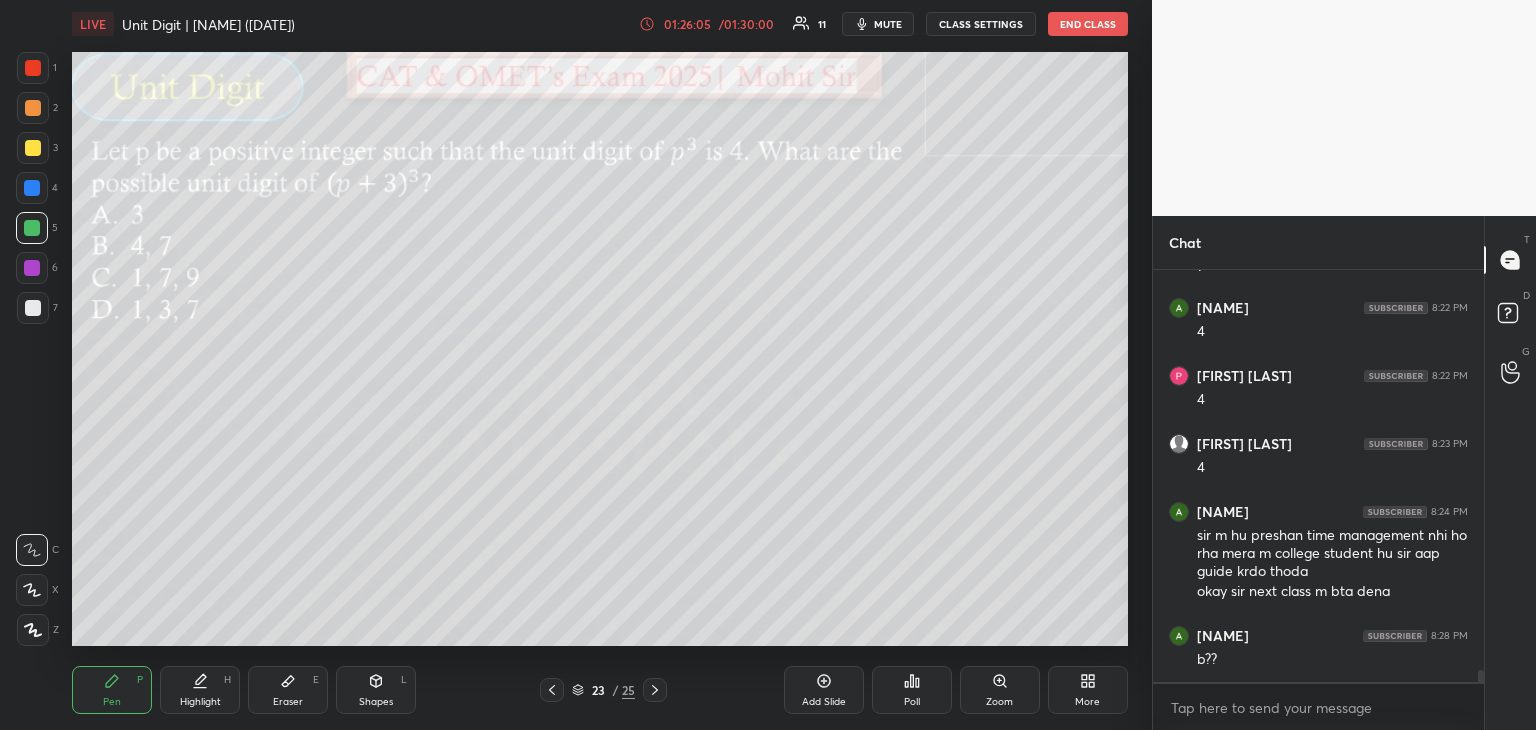 click on "Pen P Highlight H Eraser E Shapes L 23 / 25 Add Slide Poll Zoom More" at bounding box center [600, 690] 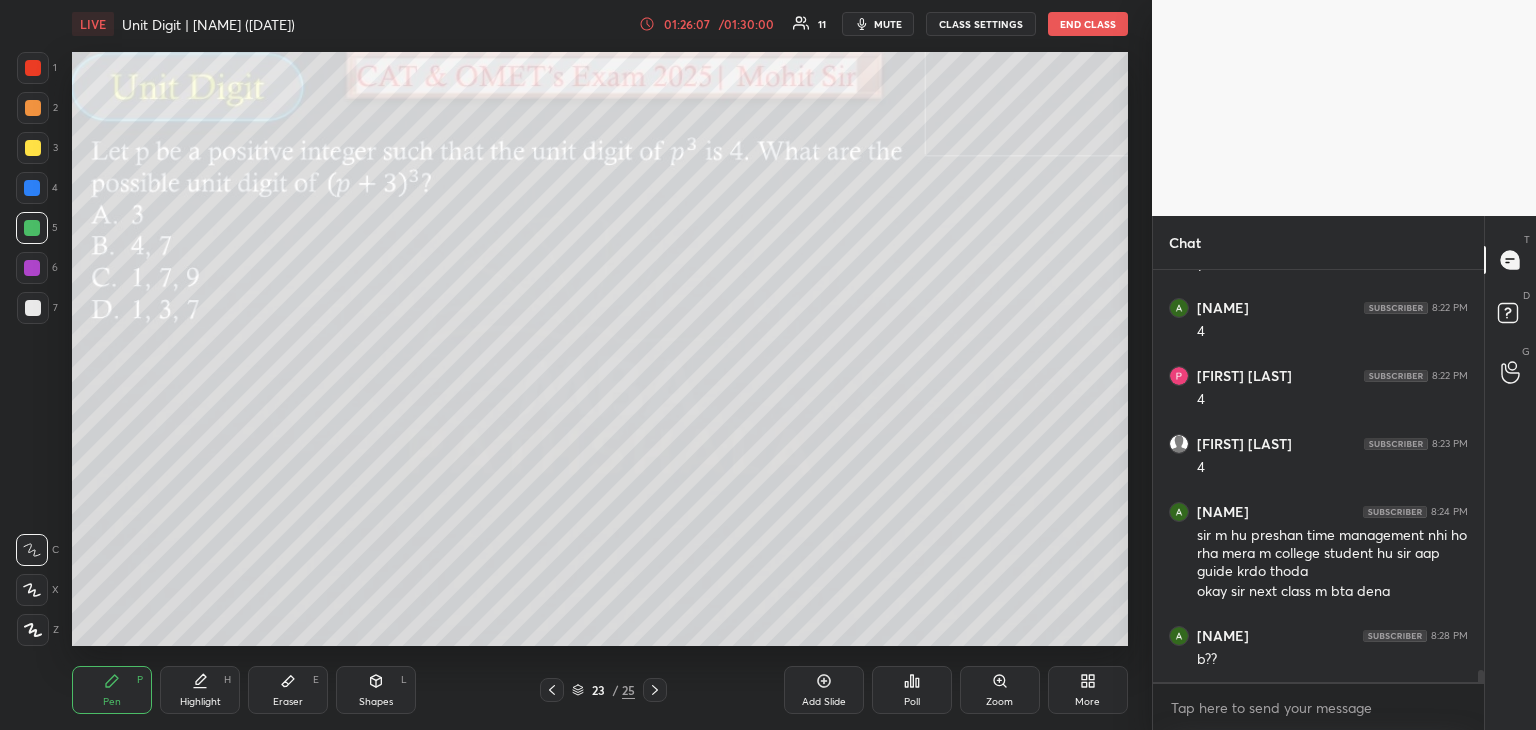 scroll, scrollTop: 13316, scrollLeft: 0, axis: vertical 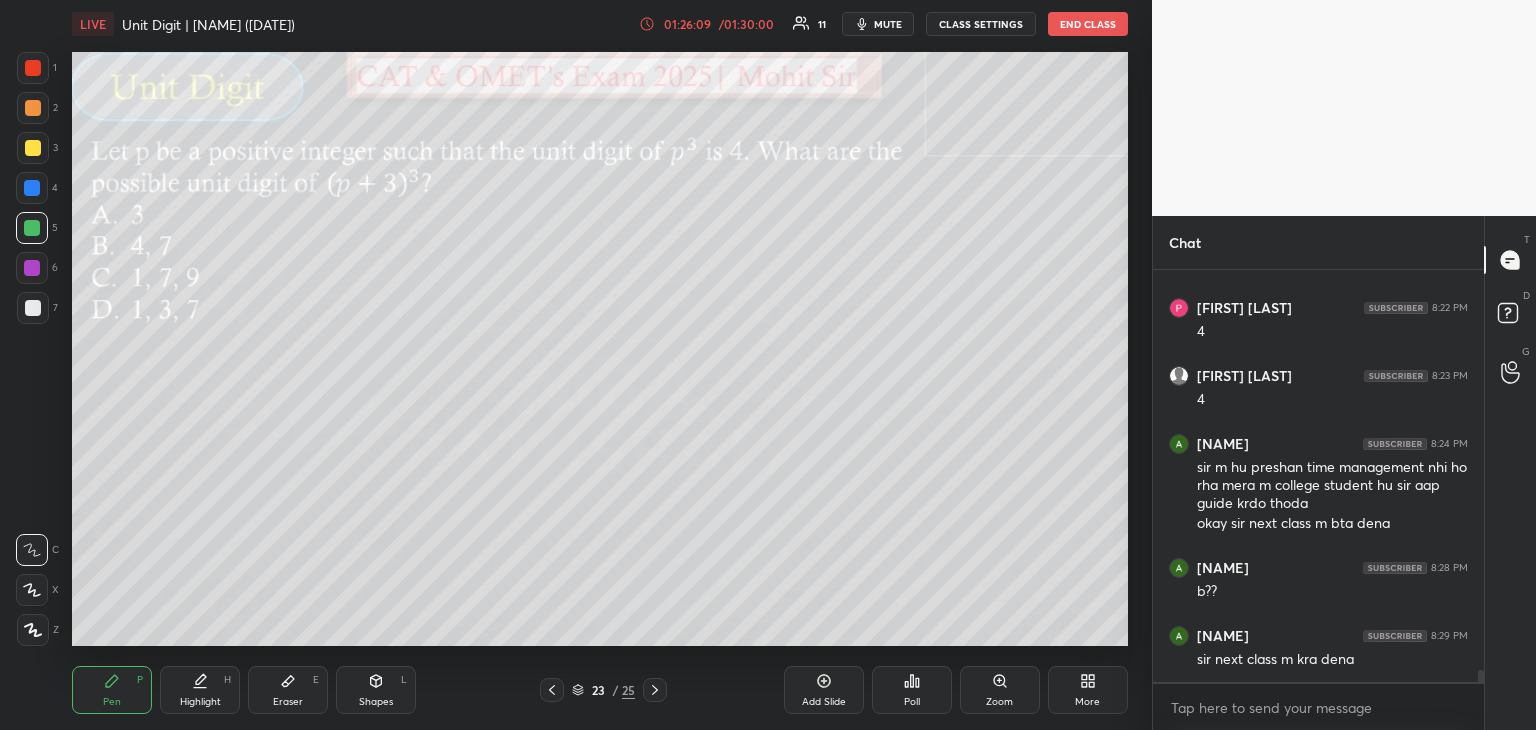 click 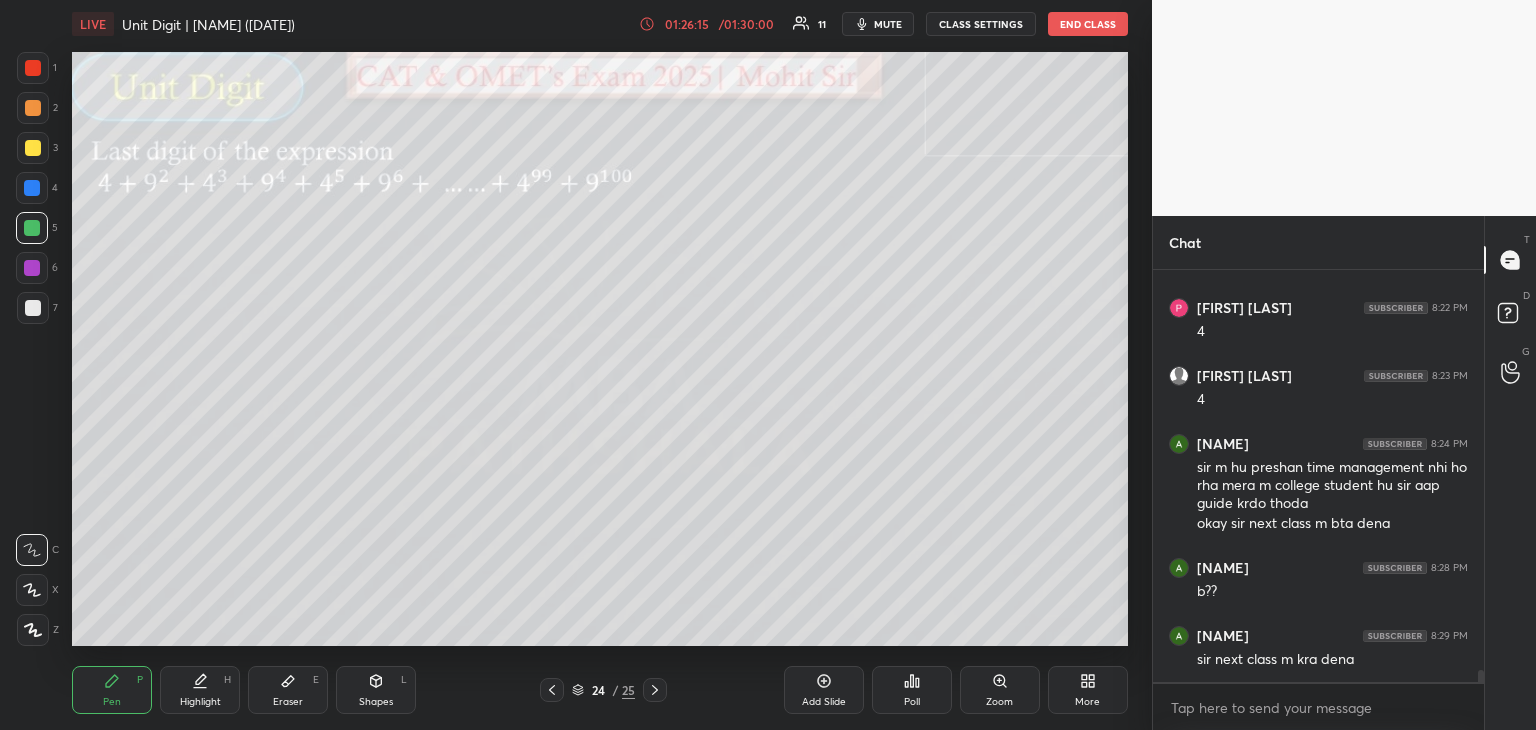 click on "Pen P Highlight H Eraser E Shapes L 24 / 25 Add Slide Poll Zoom More" at bounding box center (600, 690) 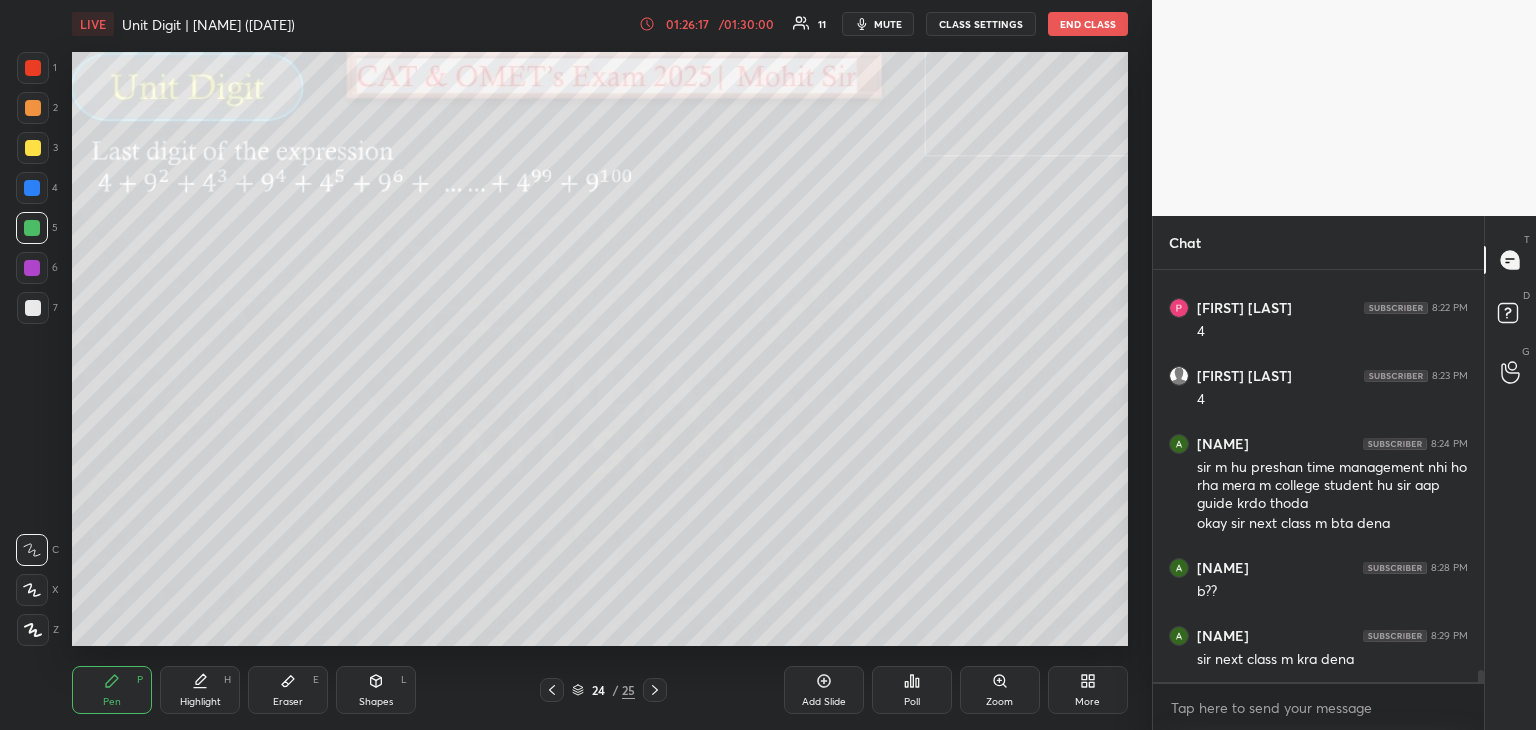 click 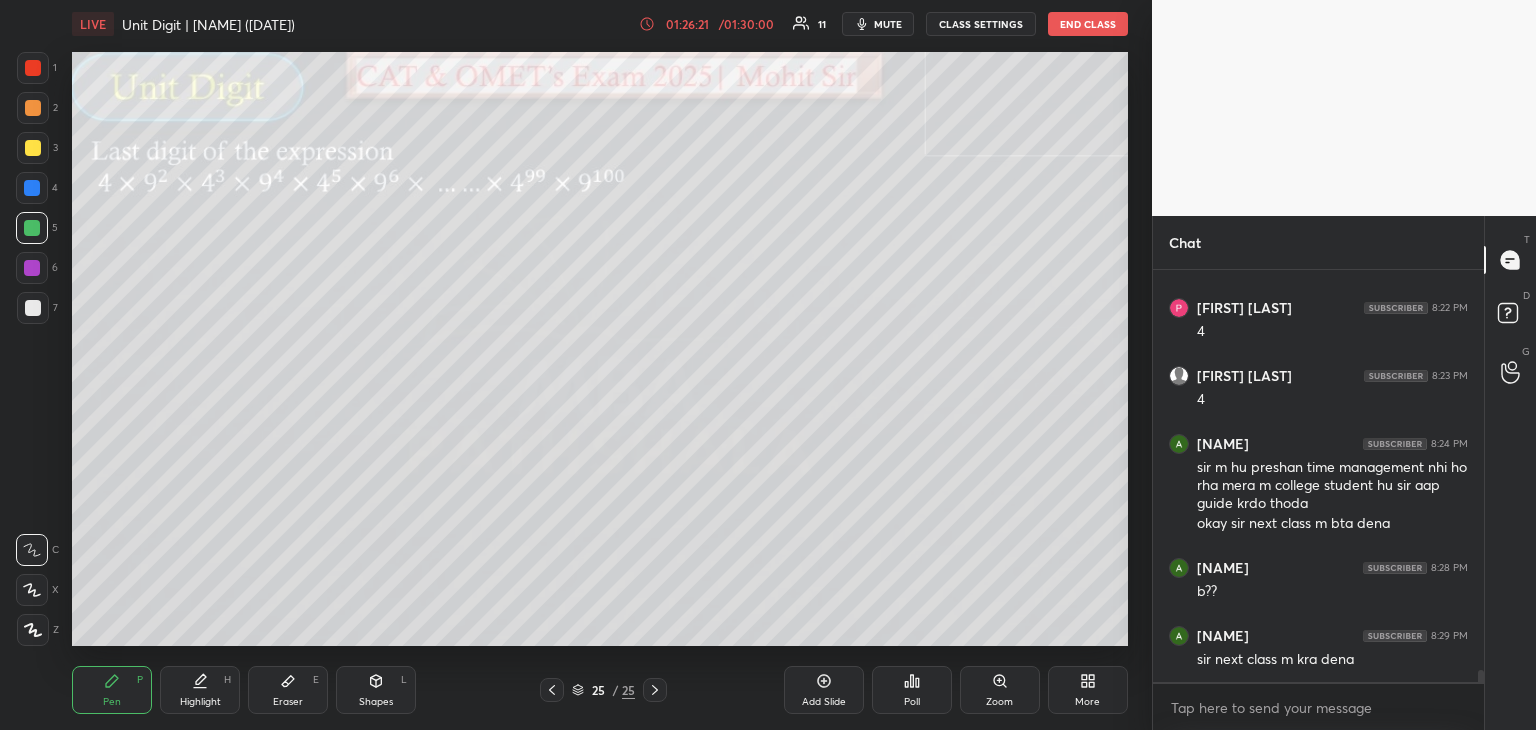 click 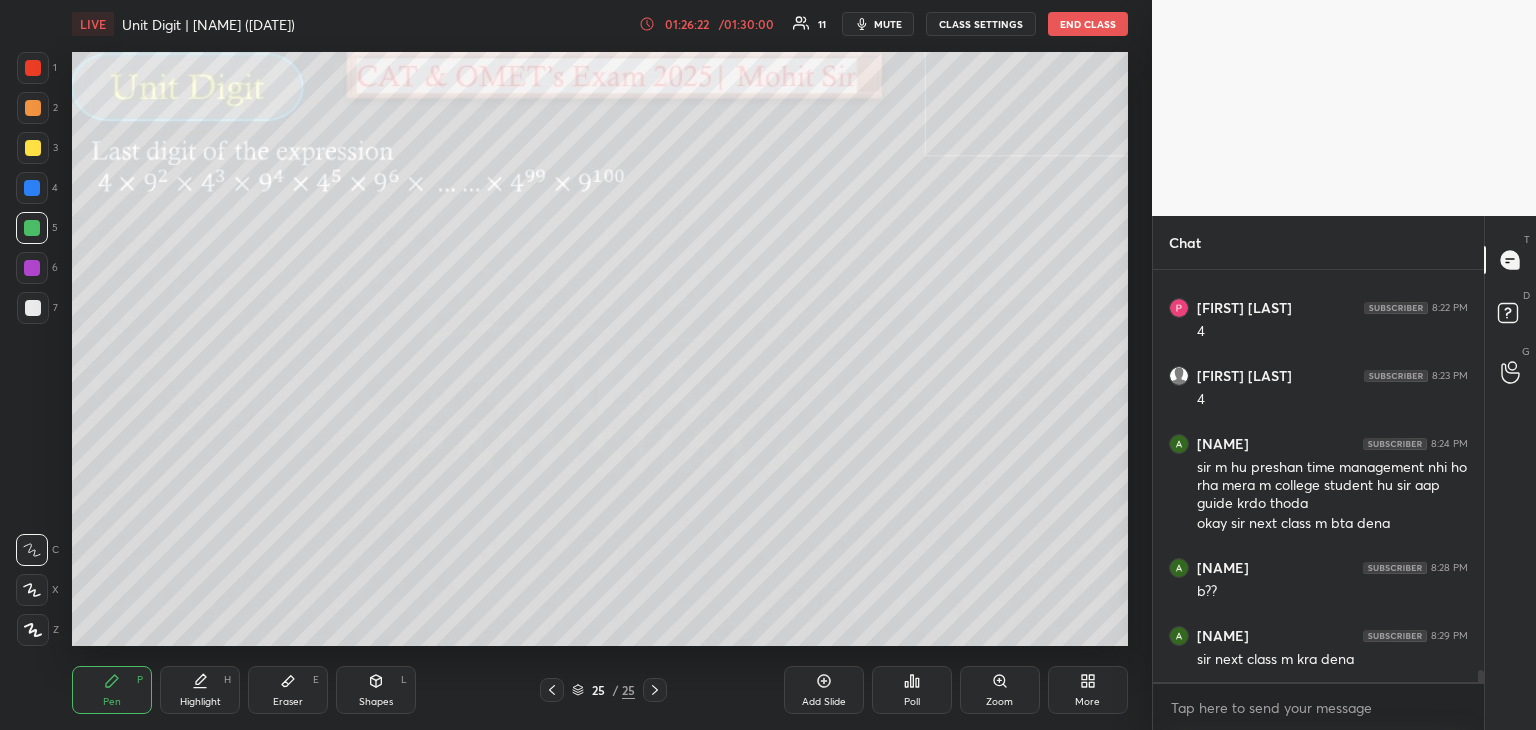 click 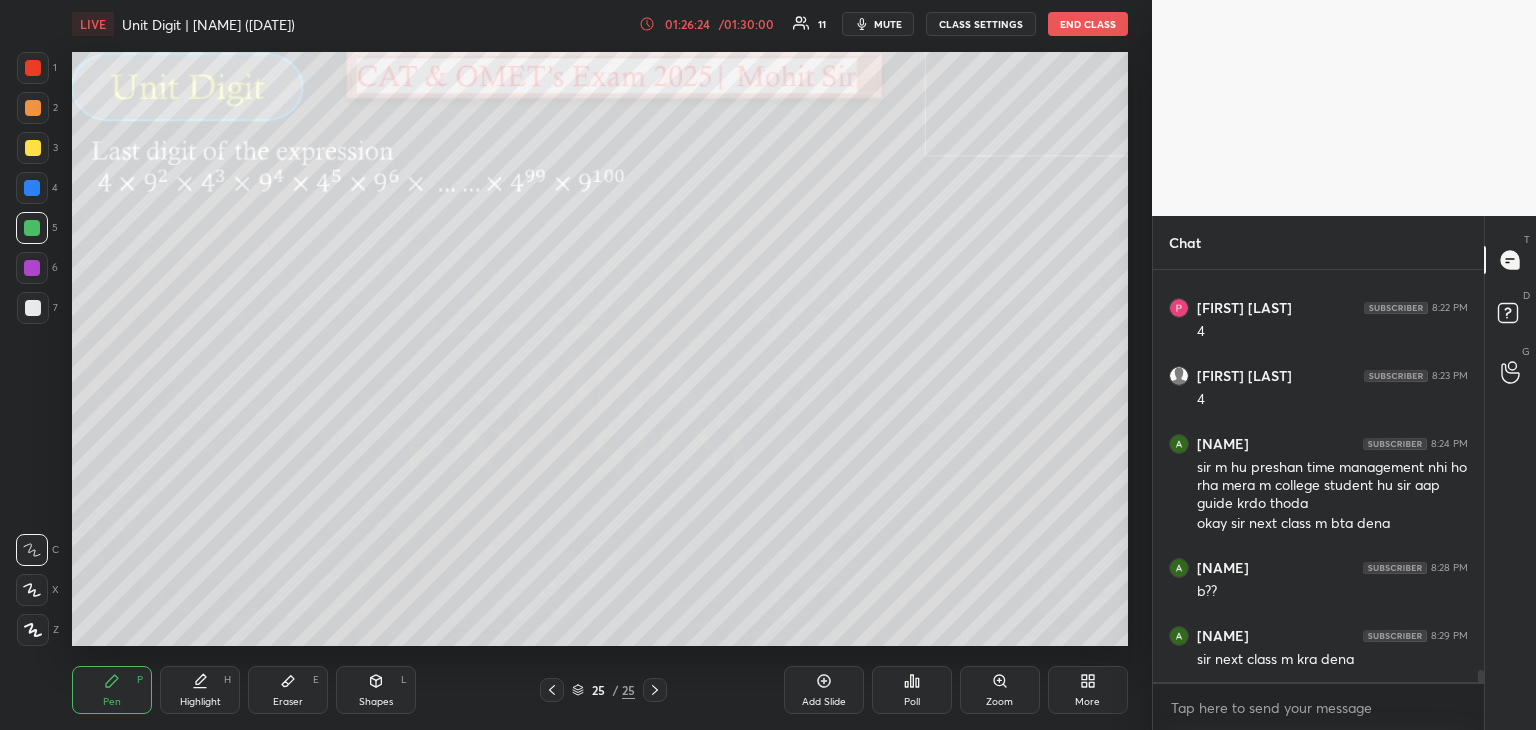 click 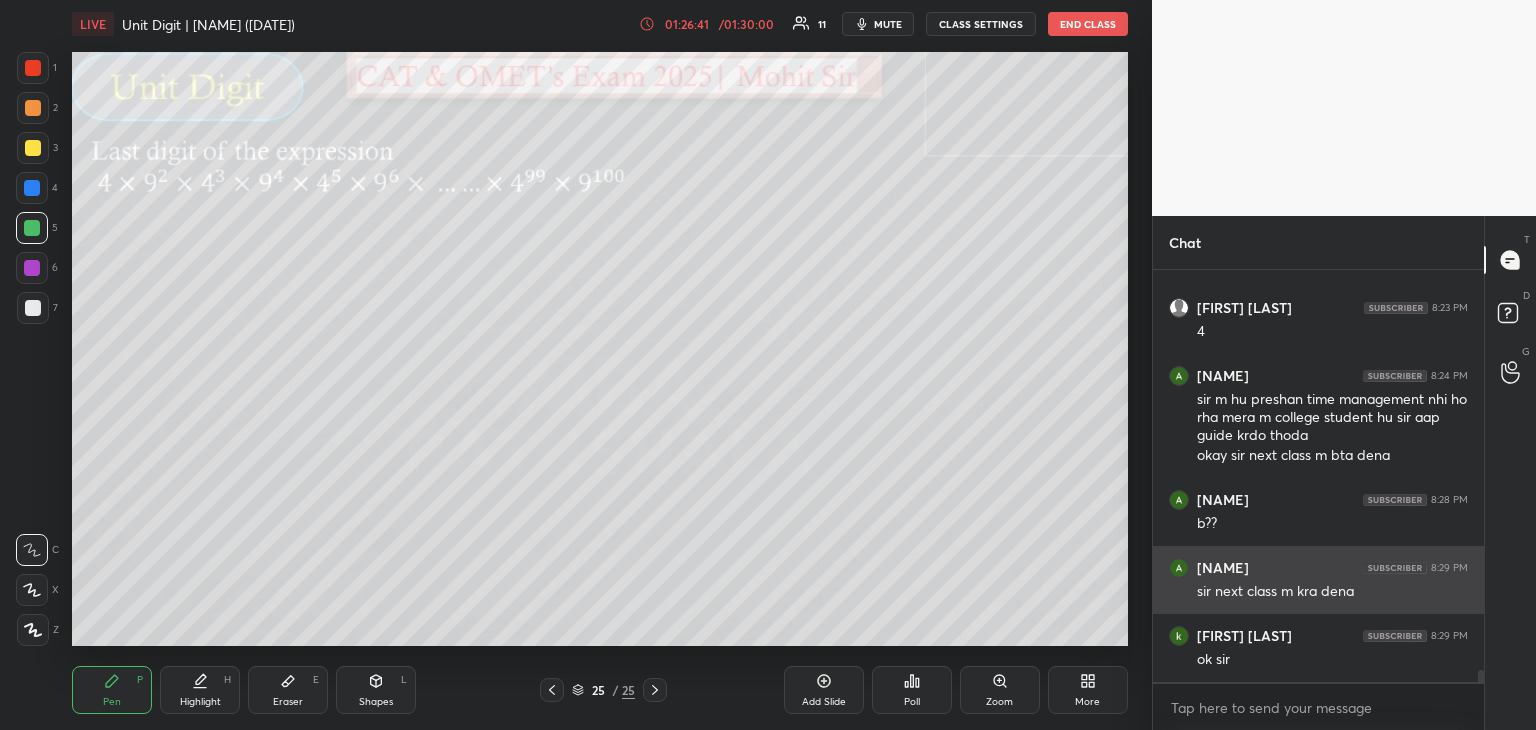 scroll, scrollTop: 13452, scrollLeft: 0, axis: vertical 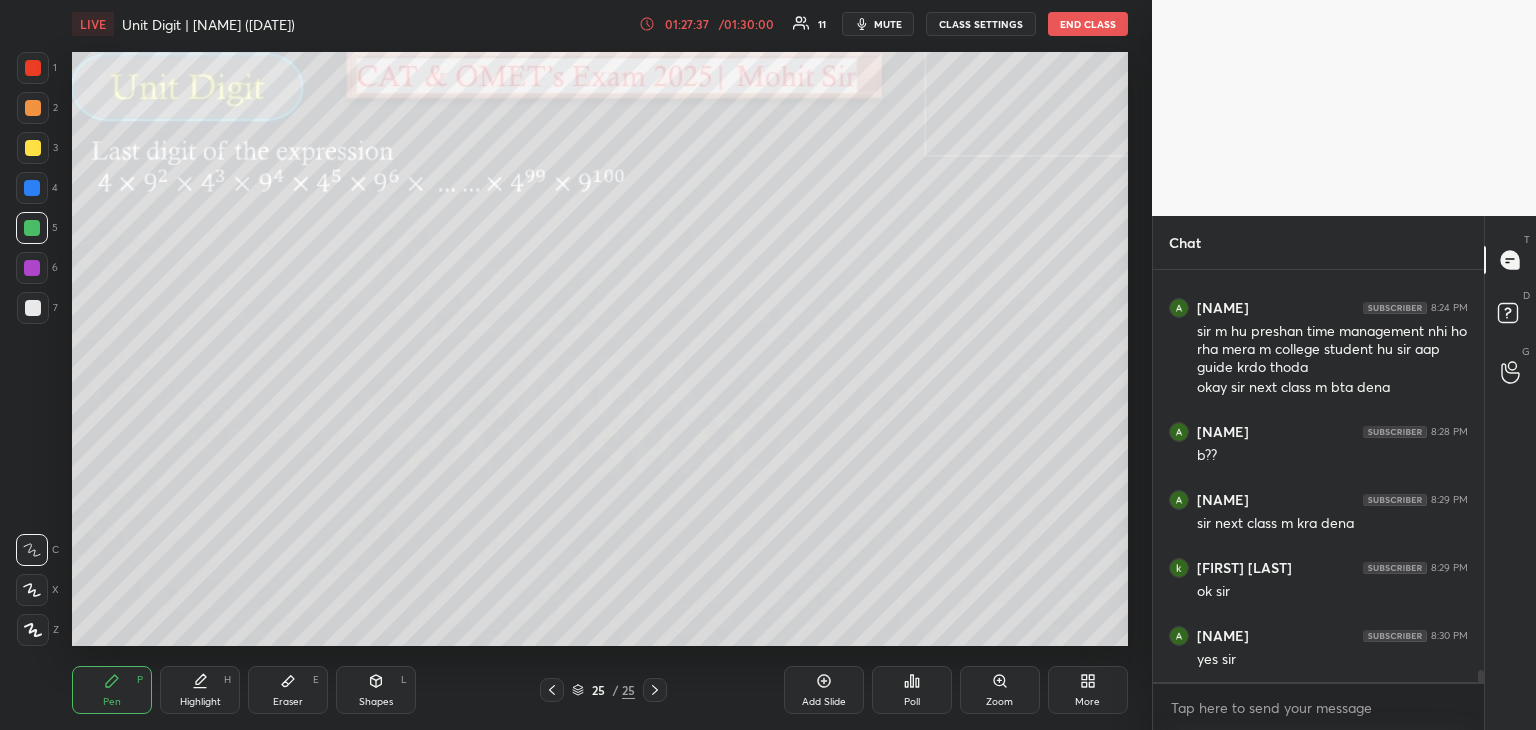 click 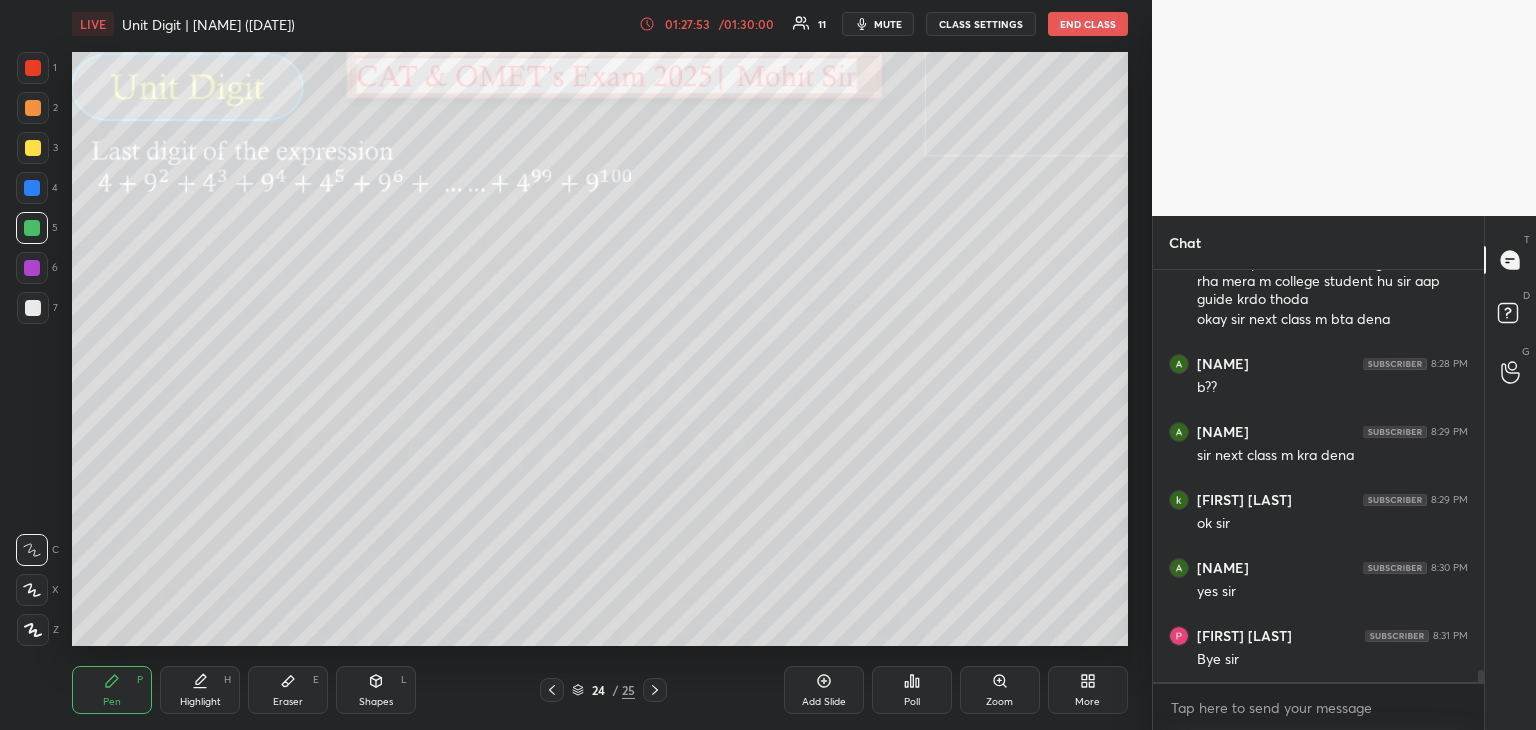scroll, scrollTop: 13588, scrollLeft: 0, axis: vertical 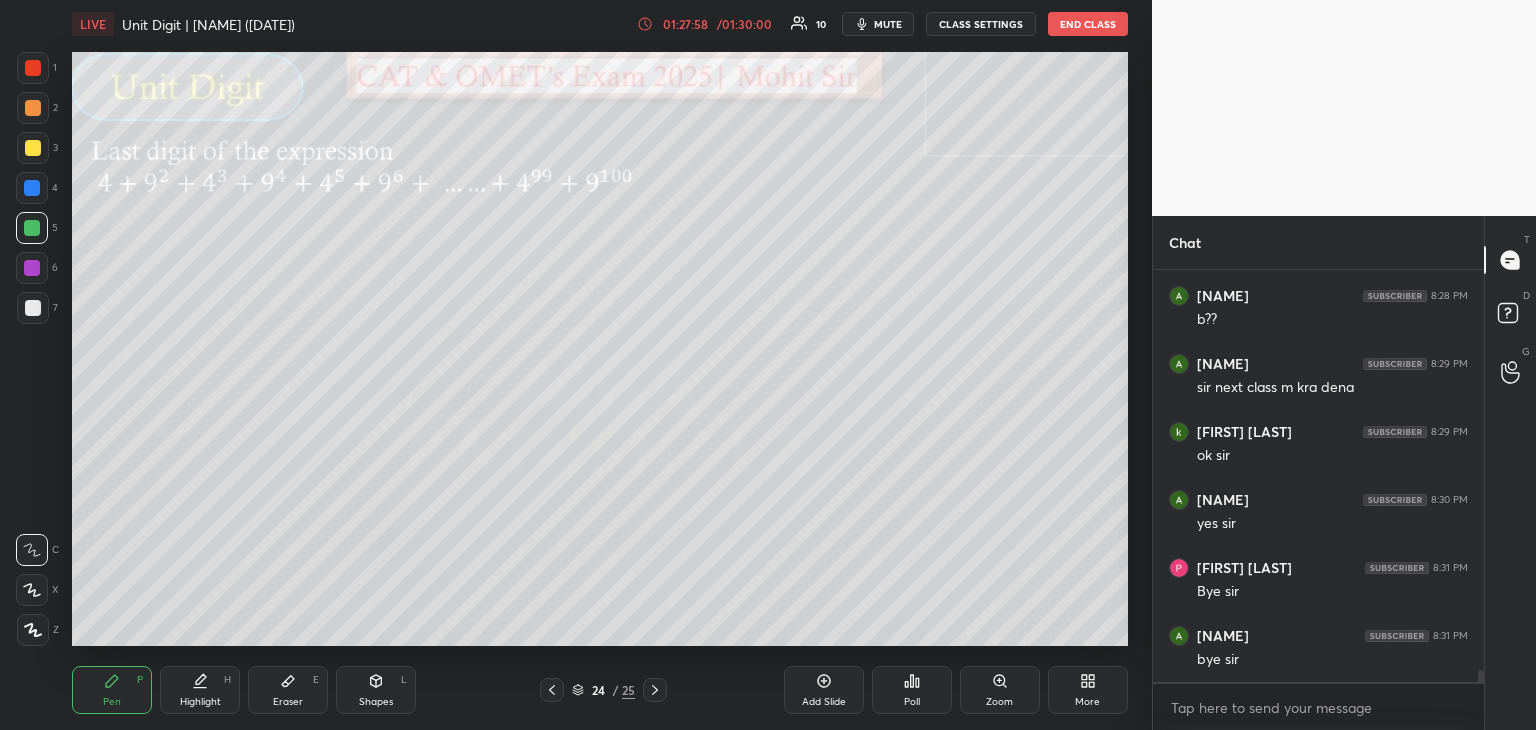 click on "END CLASS" at bounding box center [1088, 24] 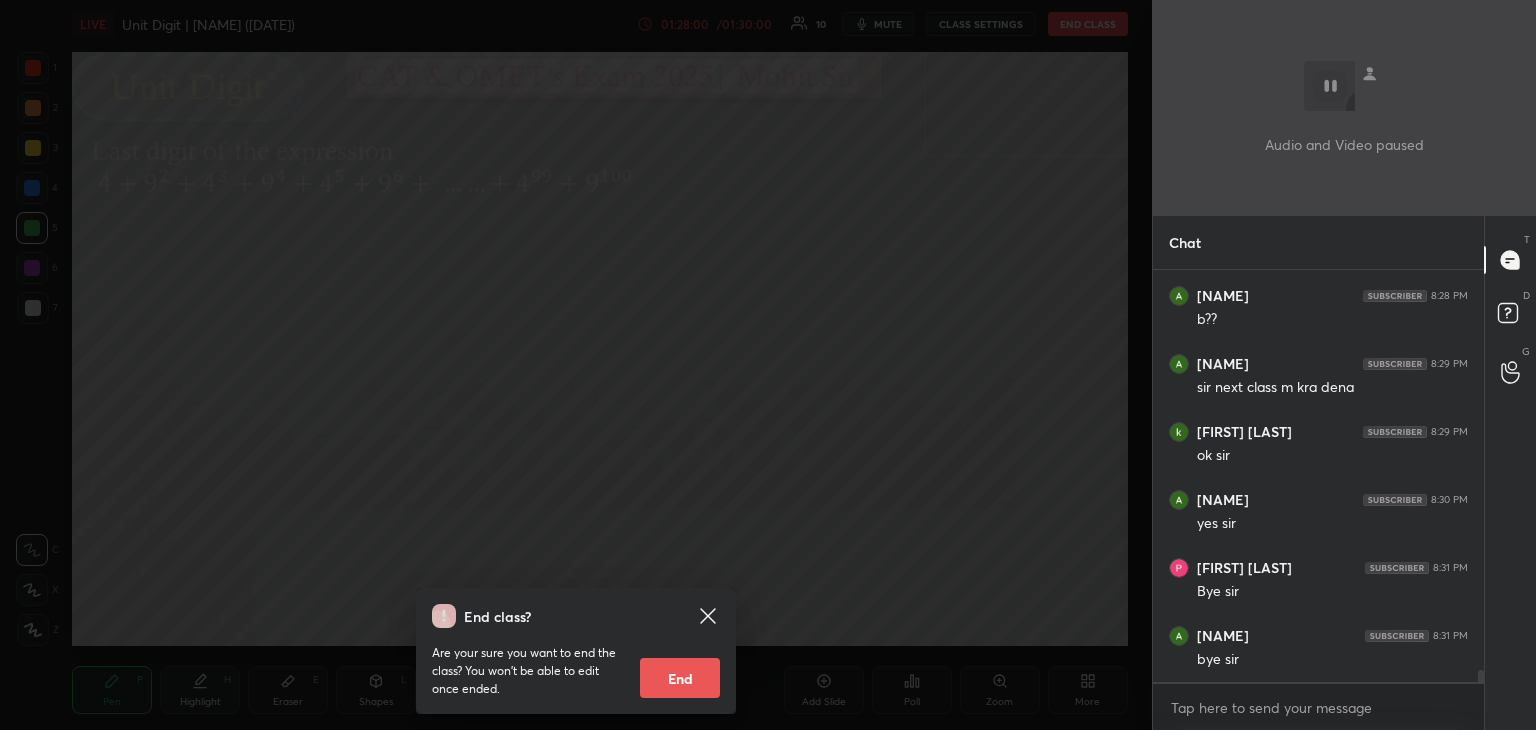 click on "End" at bounding box center (680, 678) 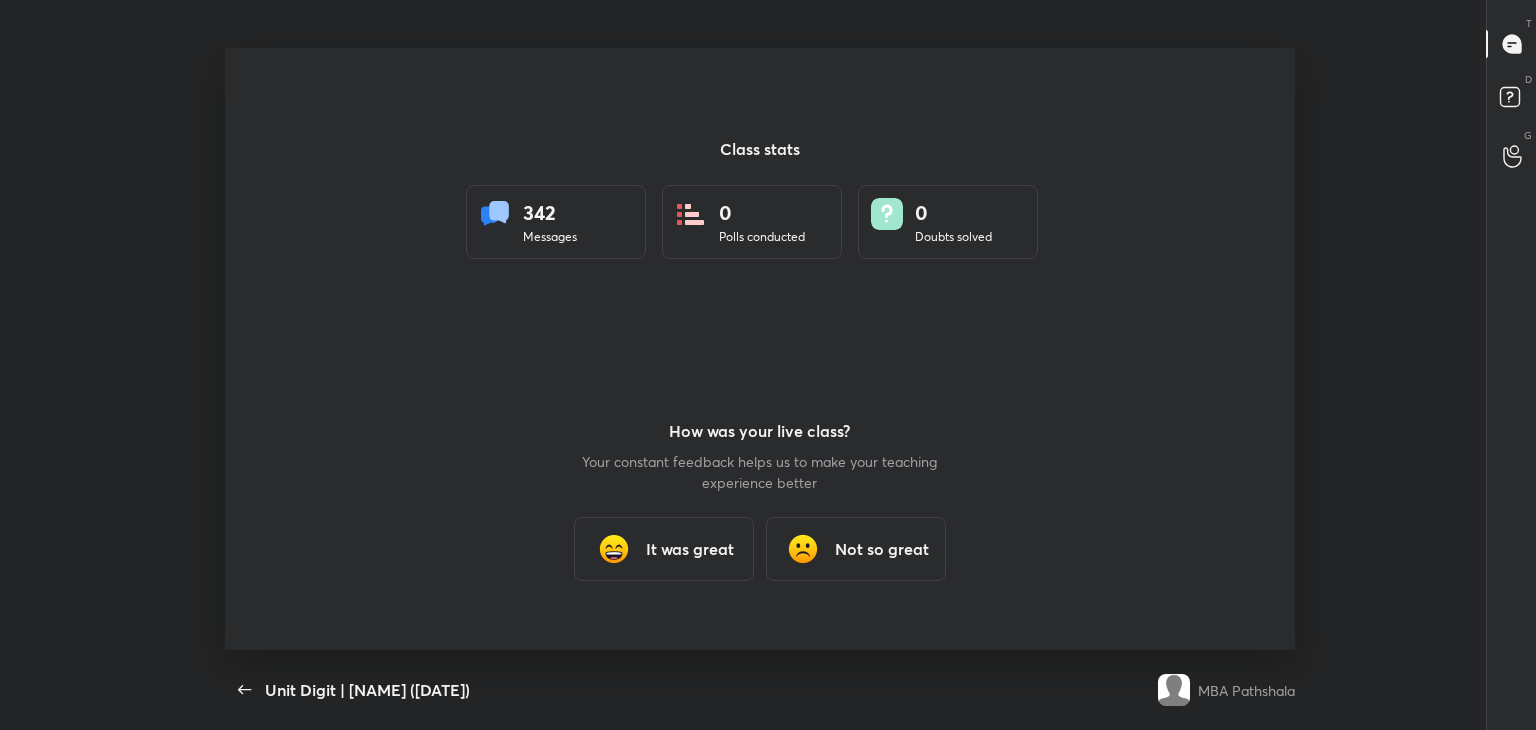 scroll, scrollTop: 99397, scrollLeft: 98715, axis: both 